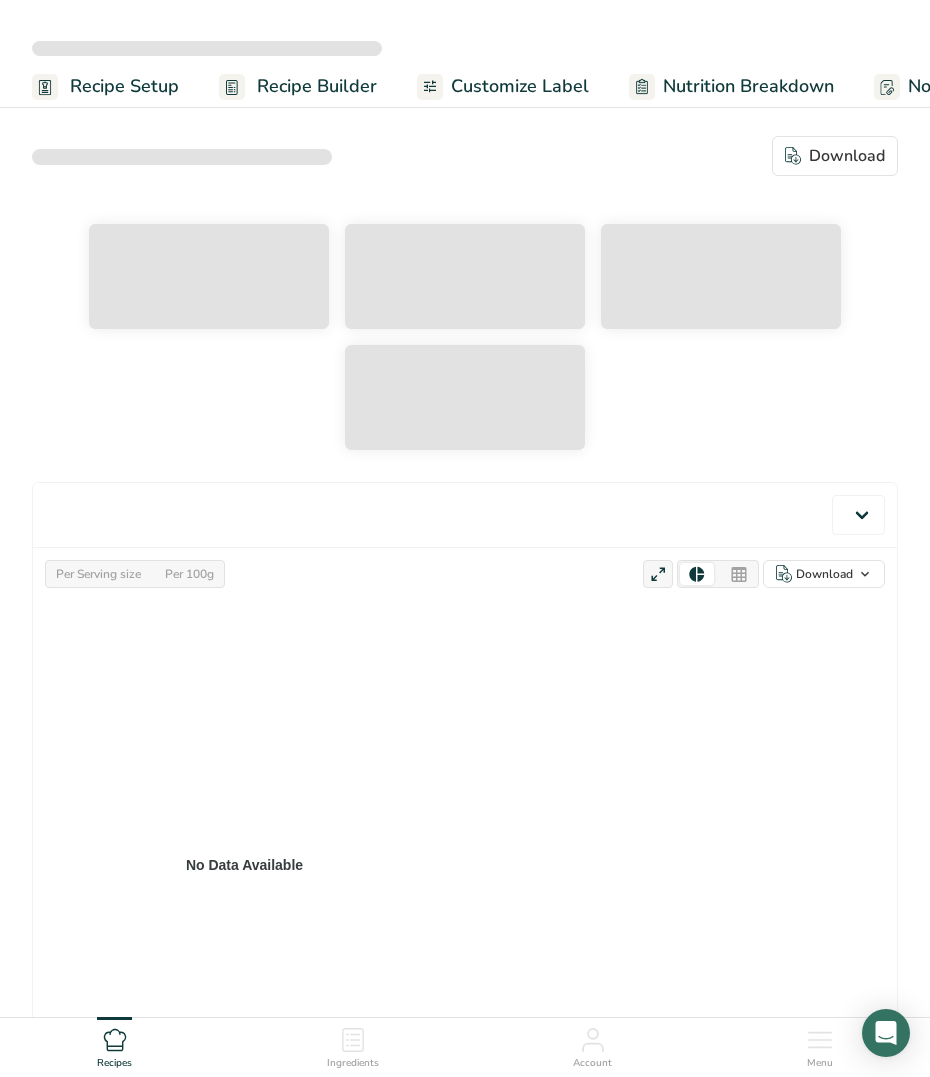 scroll, scrollTop: 0, scrollLeft: 0, axis: both 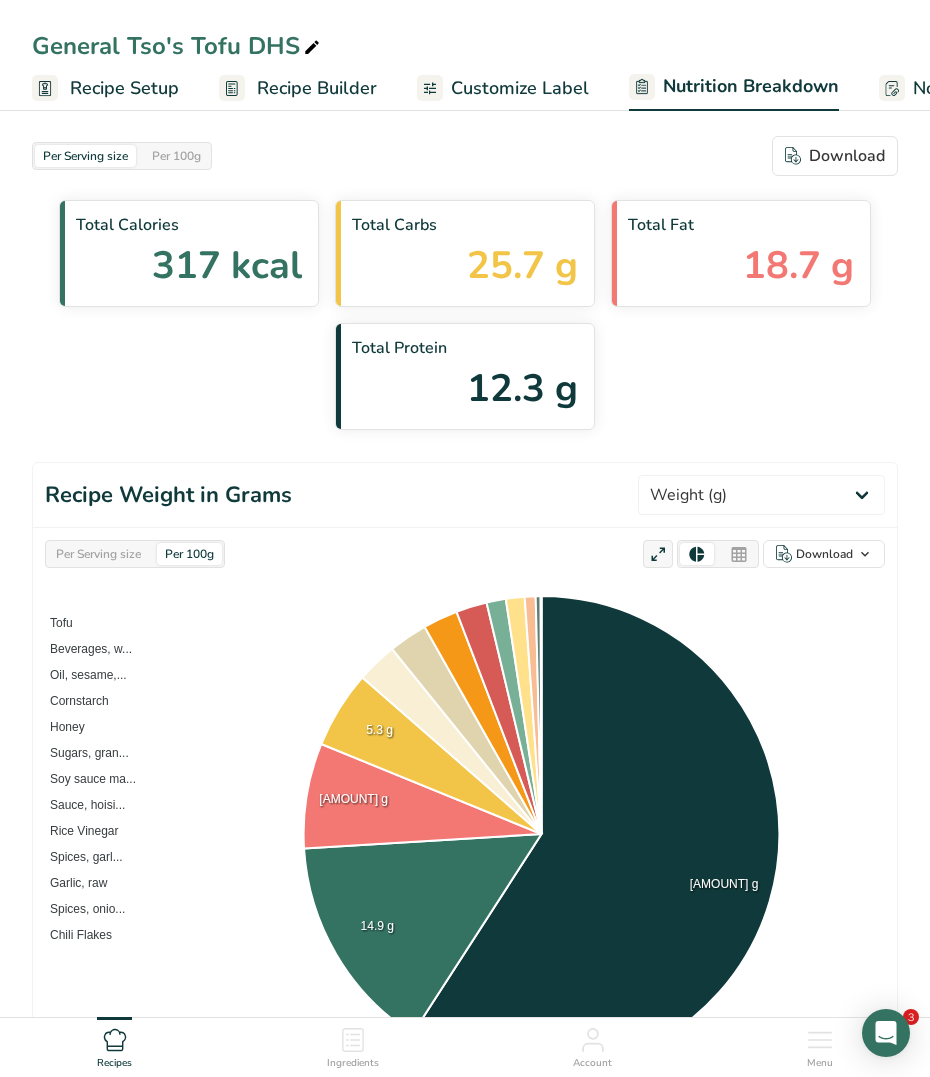 select on "Calories" 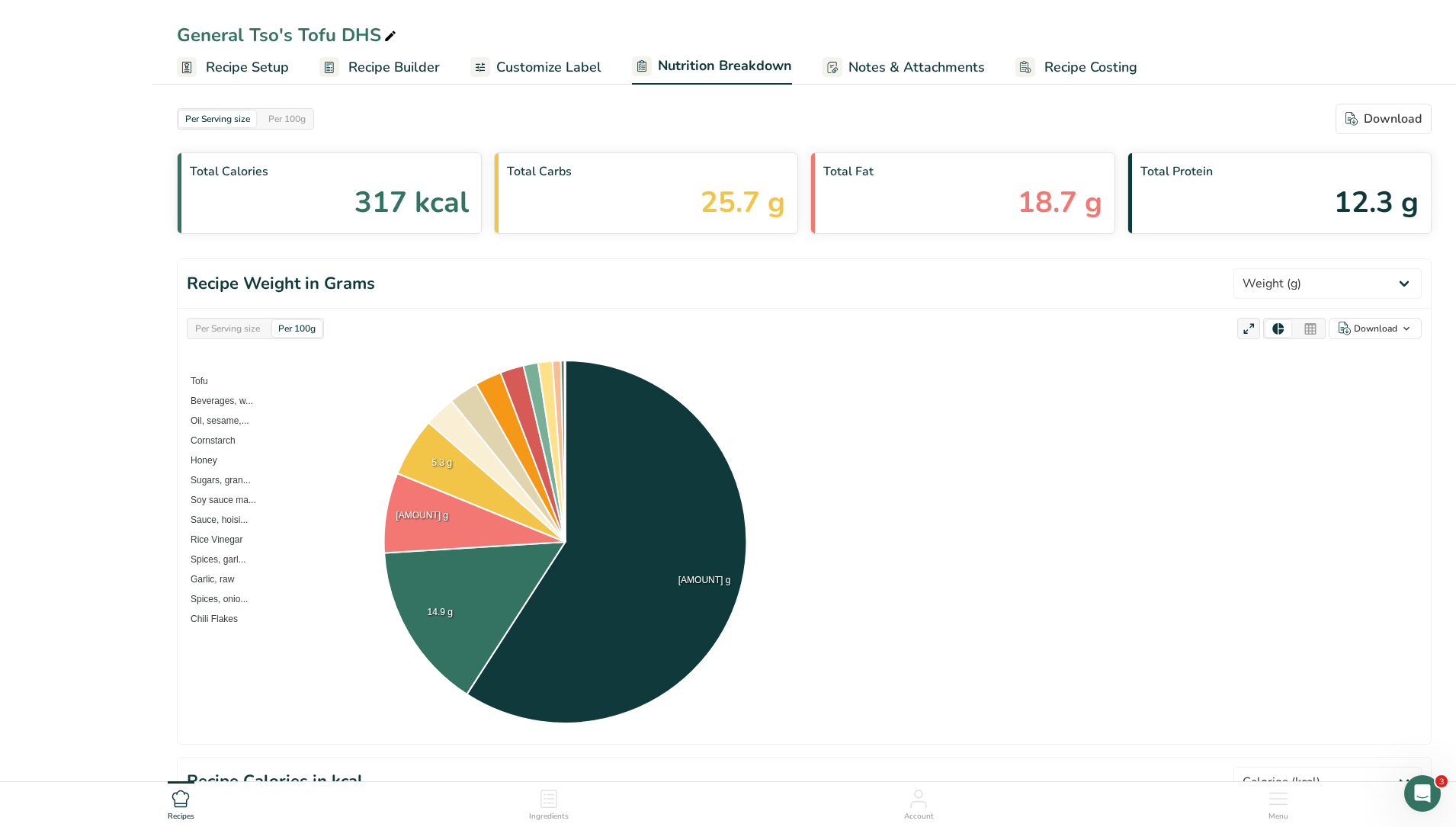 select on "Calories" 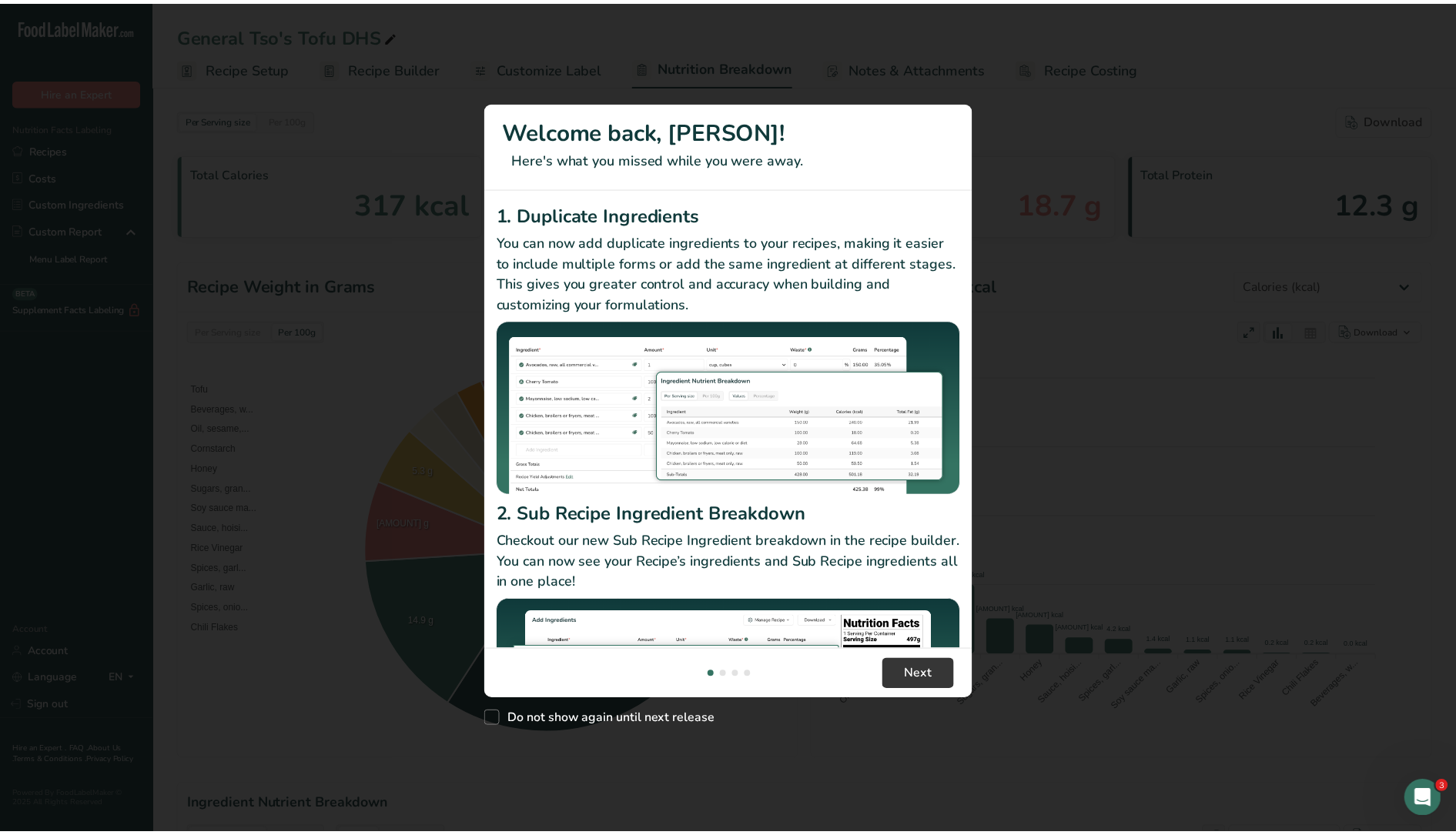 scroll, scrollTop: 0, scrollLeft: 0, axis: both 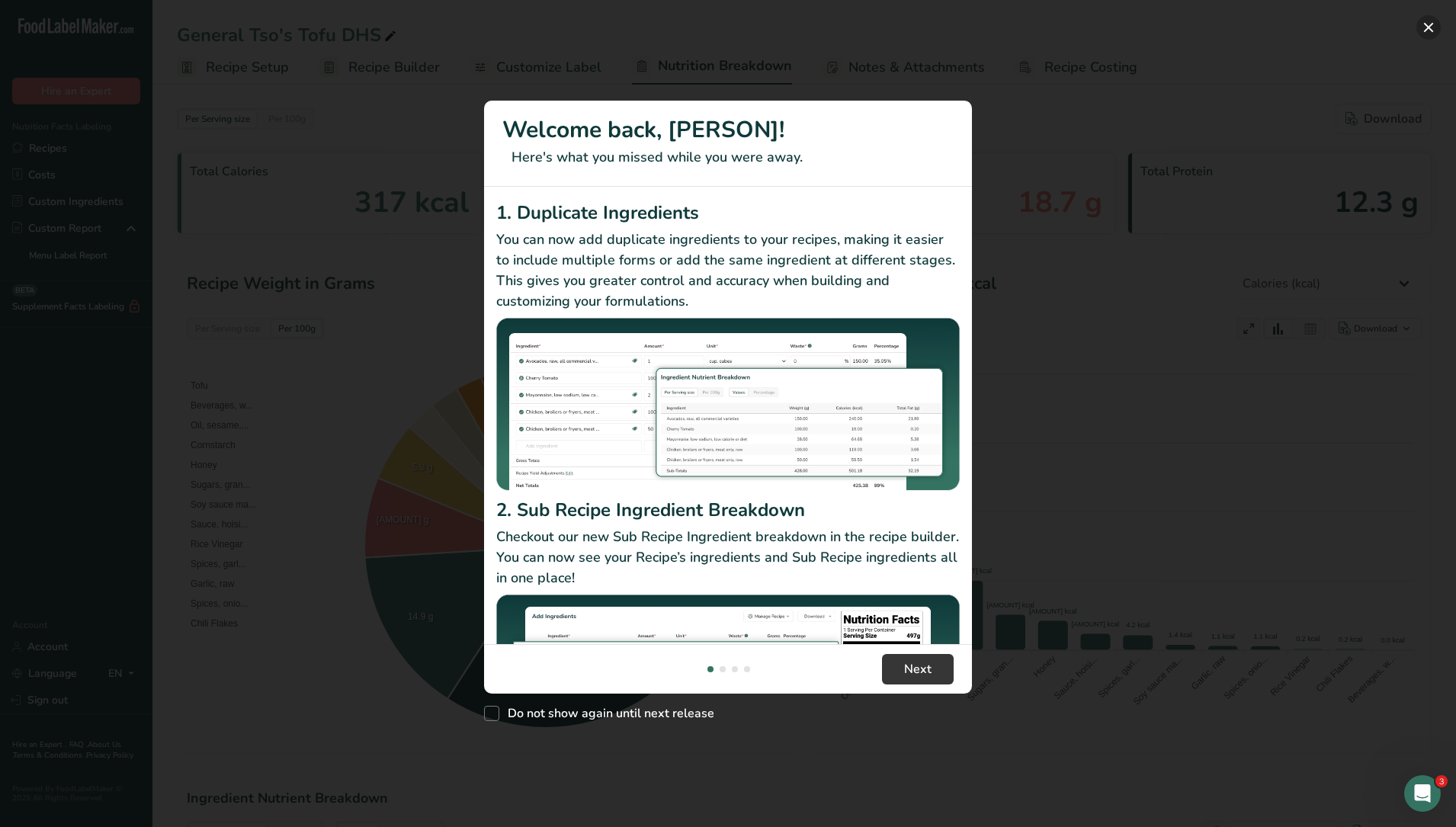 click at bounding box center (1429, 27) 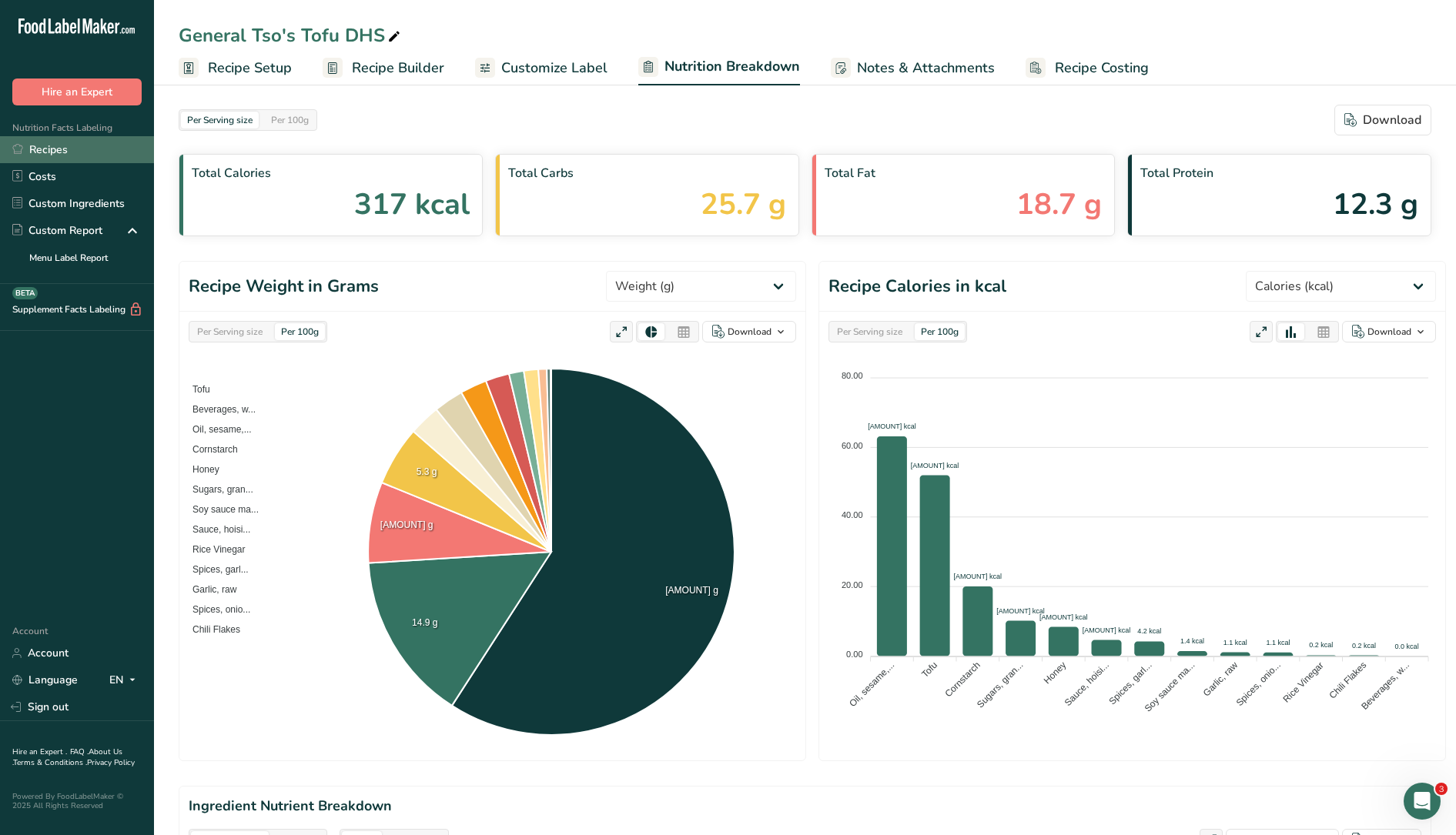 click on "Recipes" at bounding box center [77, 149] 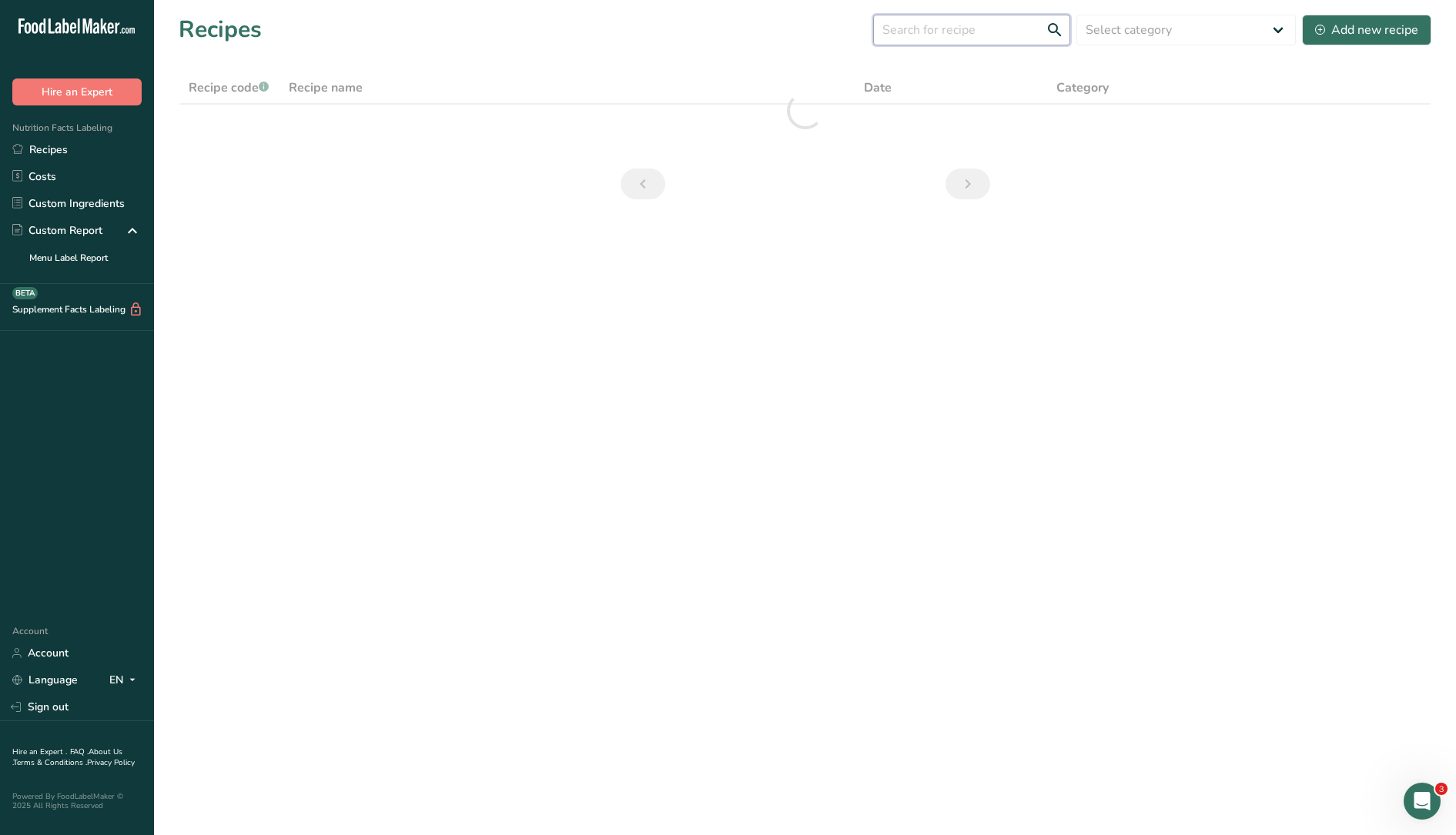 click at bounding box center [972, 30] 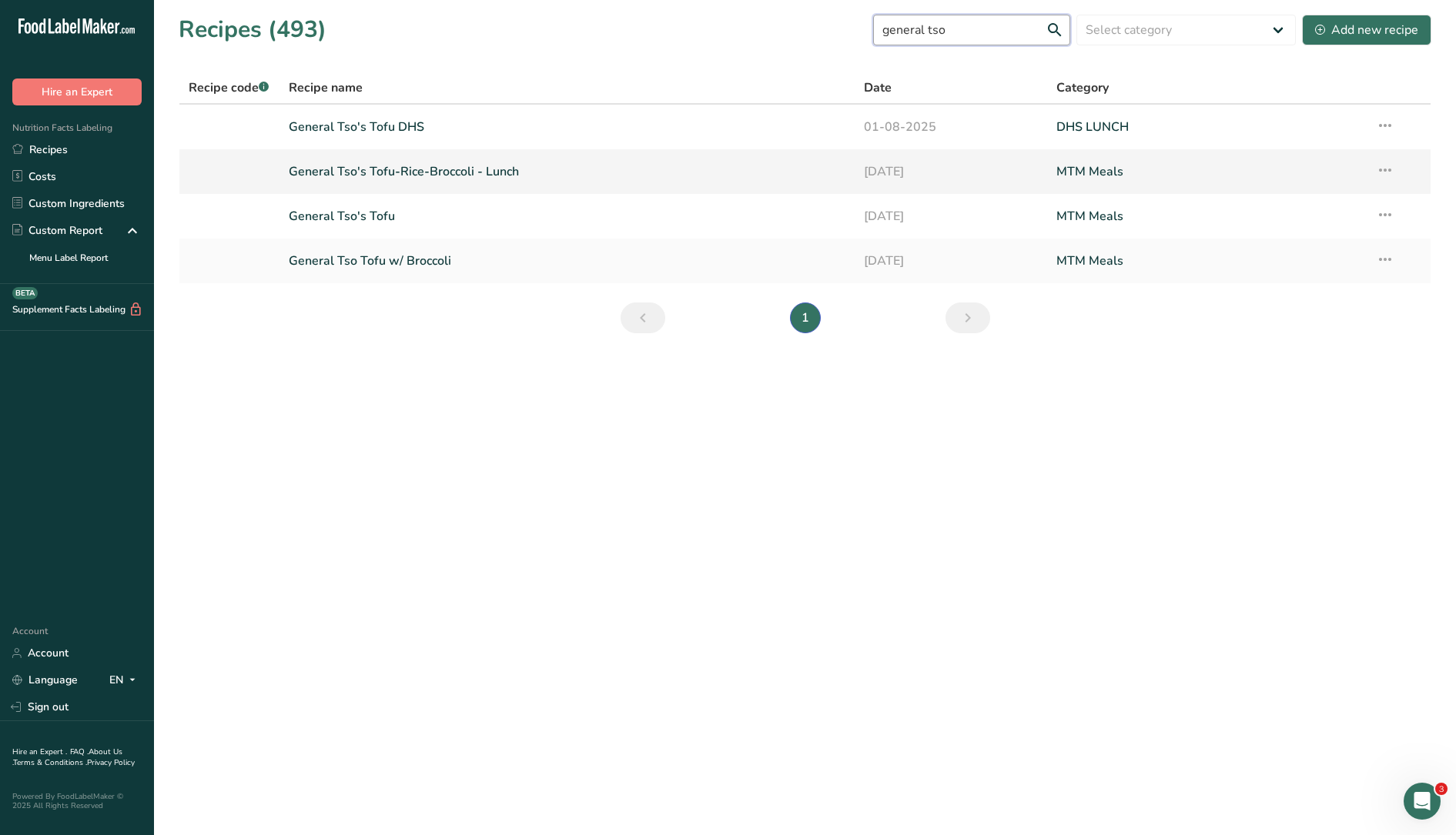 type on "general tso" 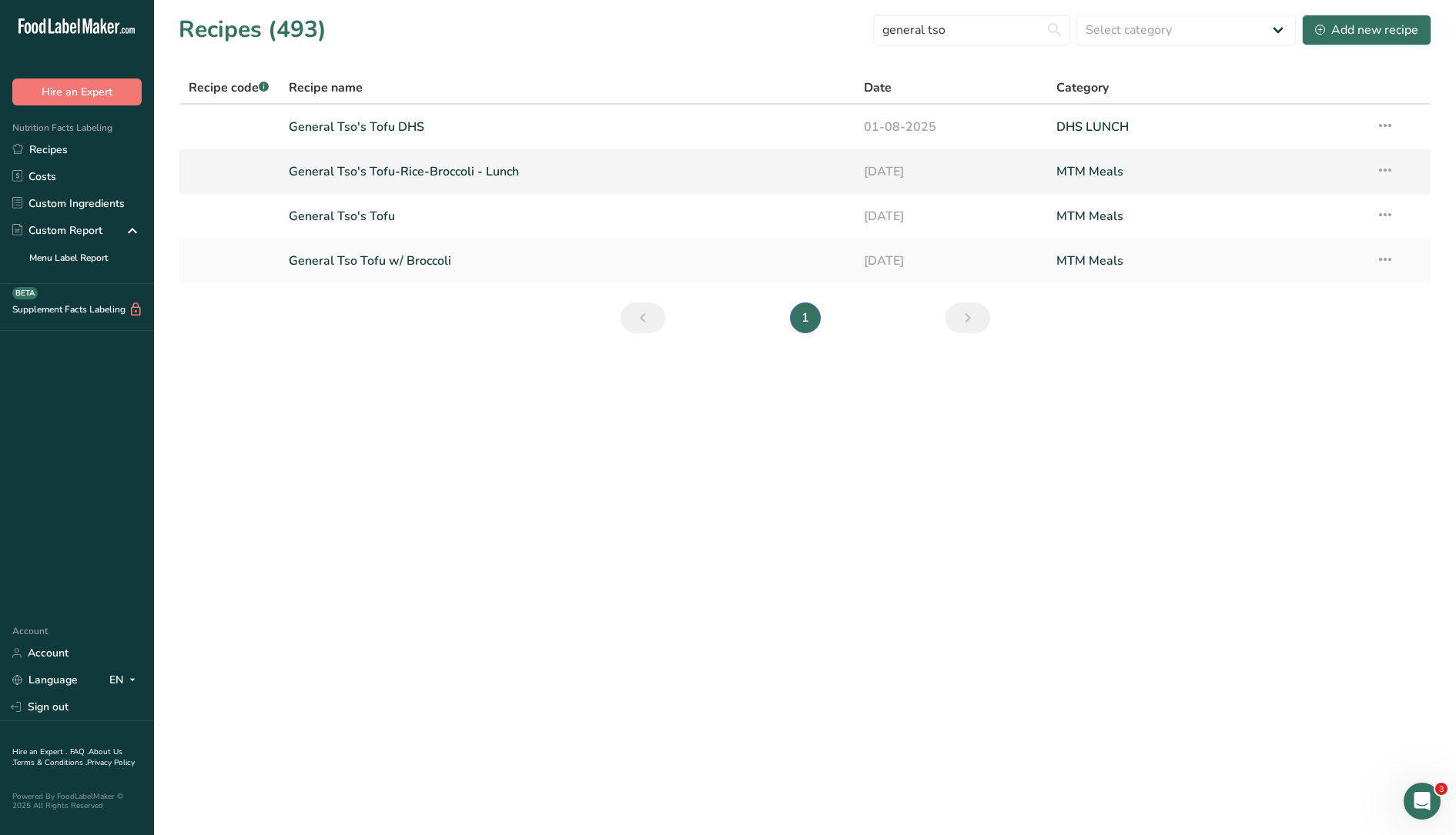click on "General Tso's Tofu-Rice-Broccoli - Lunch" at bounding box center (567, 172) 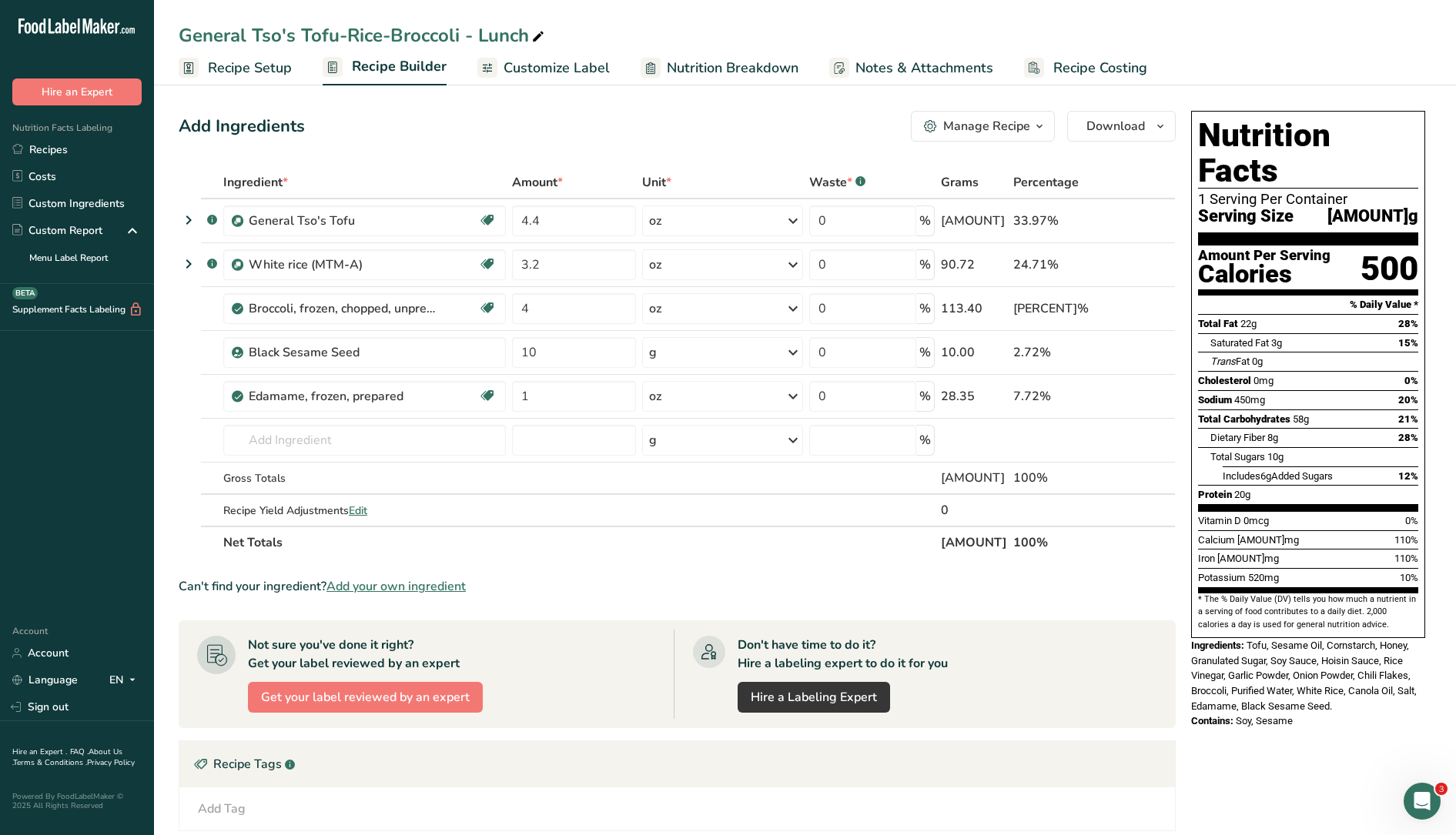 click on "Nutrition Breakdown" at bounding box center (732, 68) 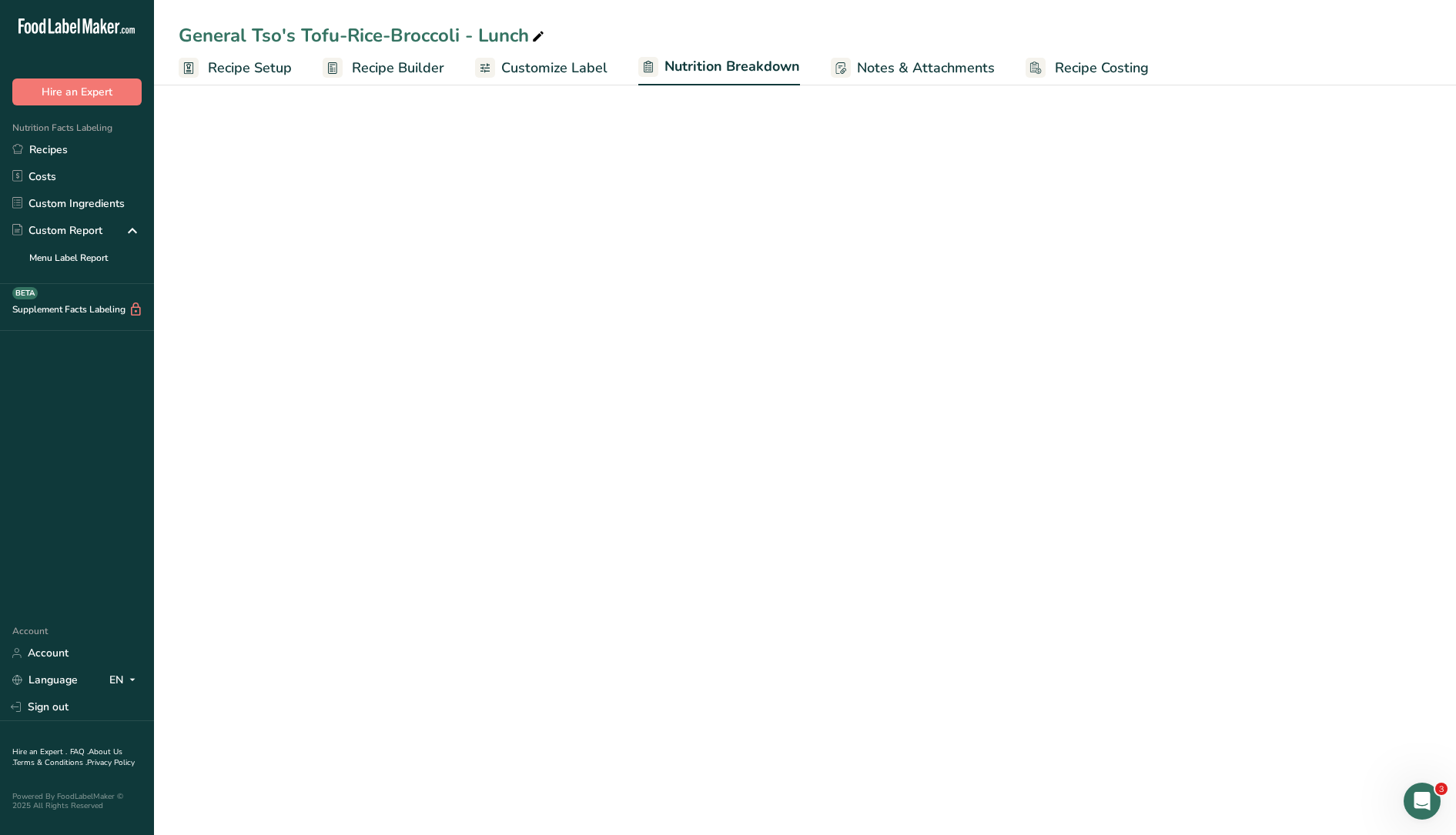 select on "Calories" 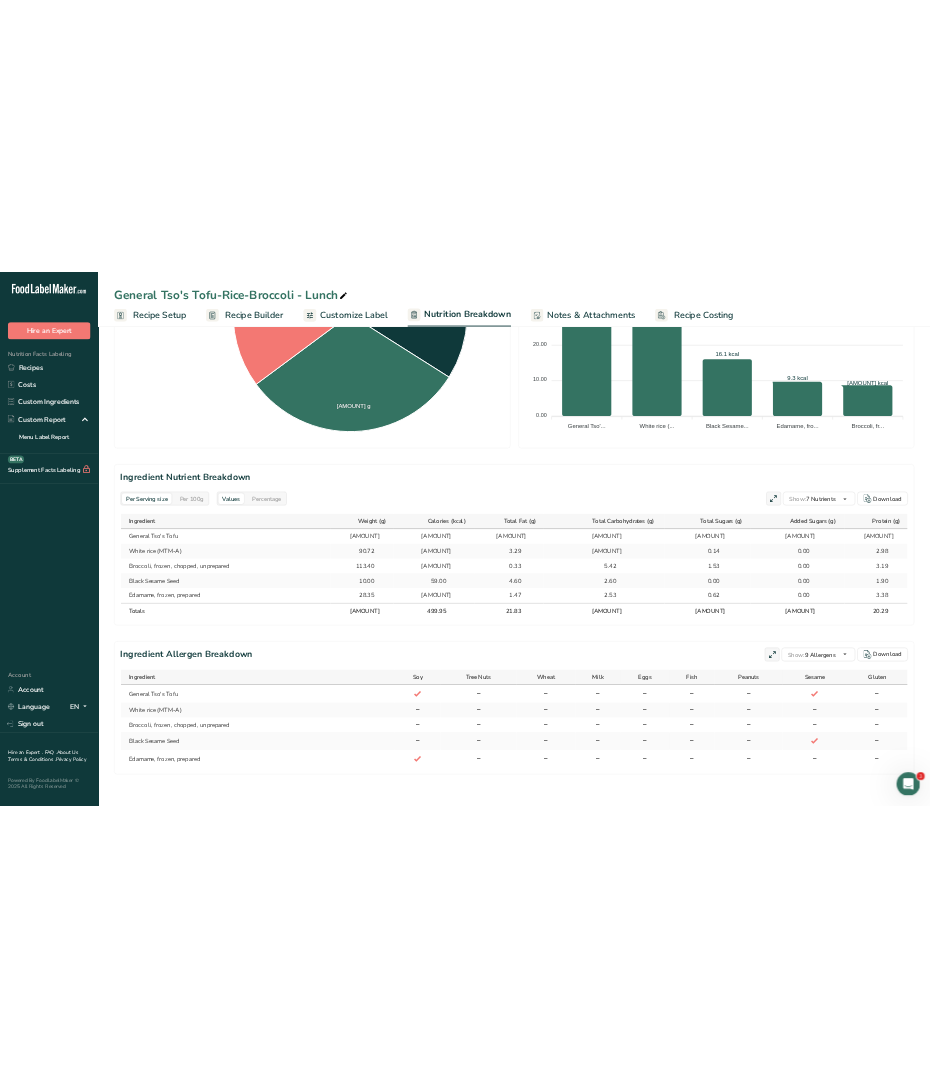 scroll, scrollTop: 650, scrollLeft: 0, axis: vertical 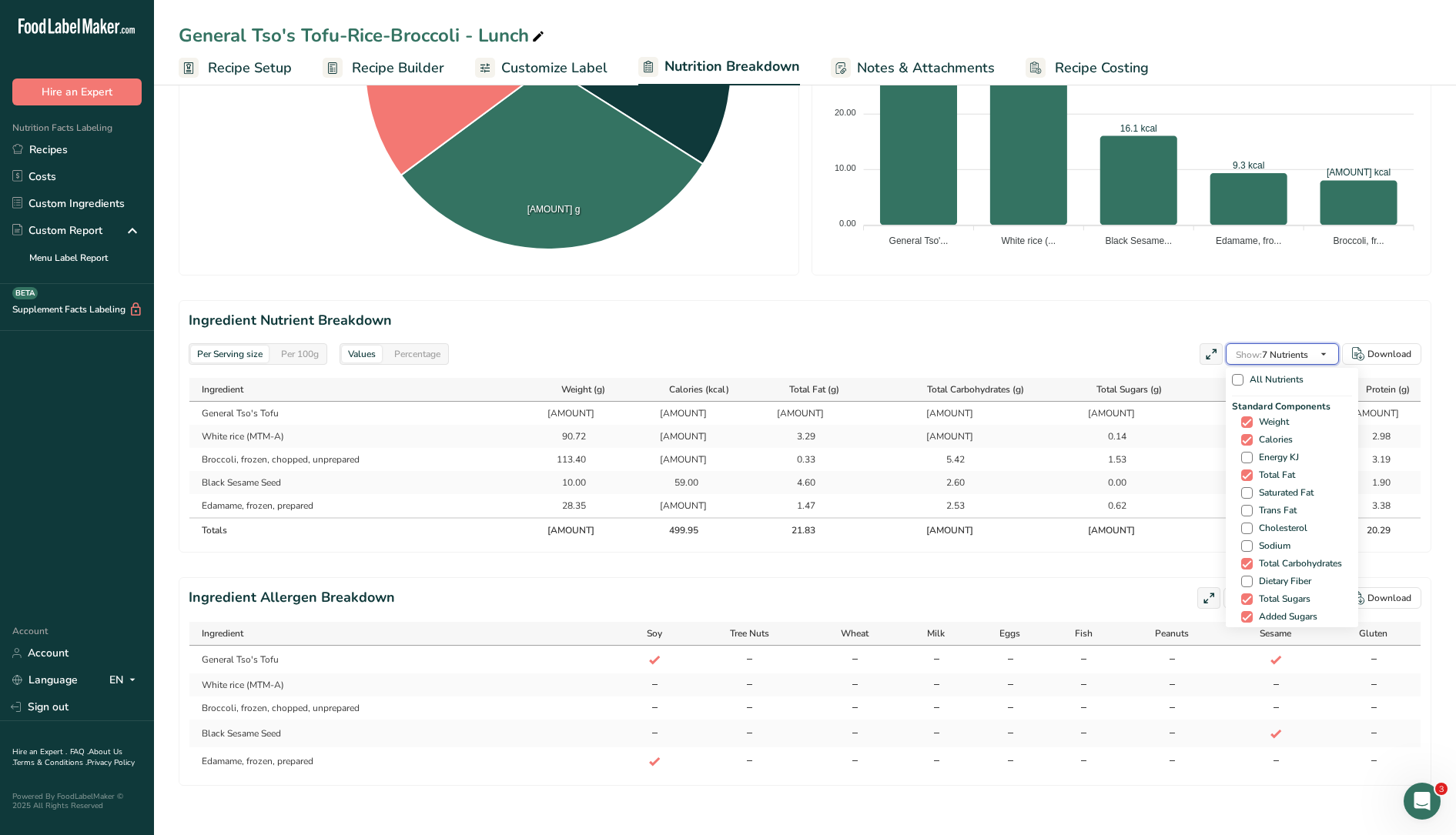 click at bounding box center [1324, 354] 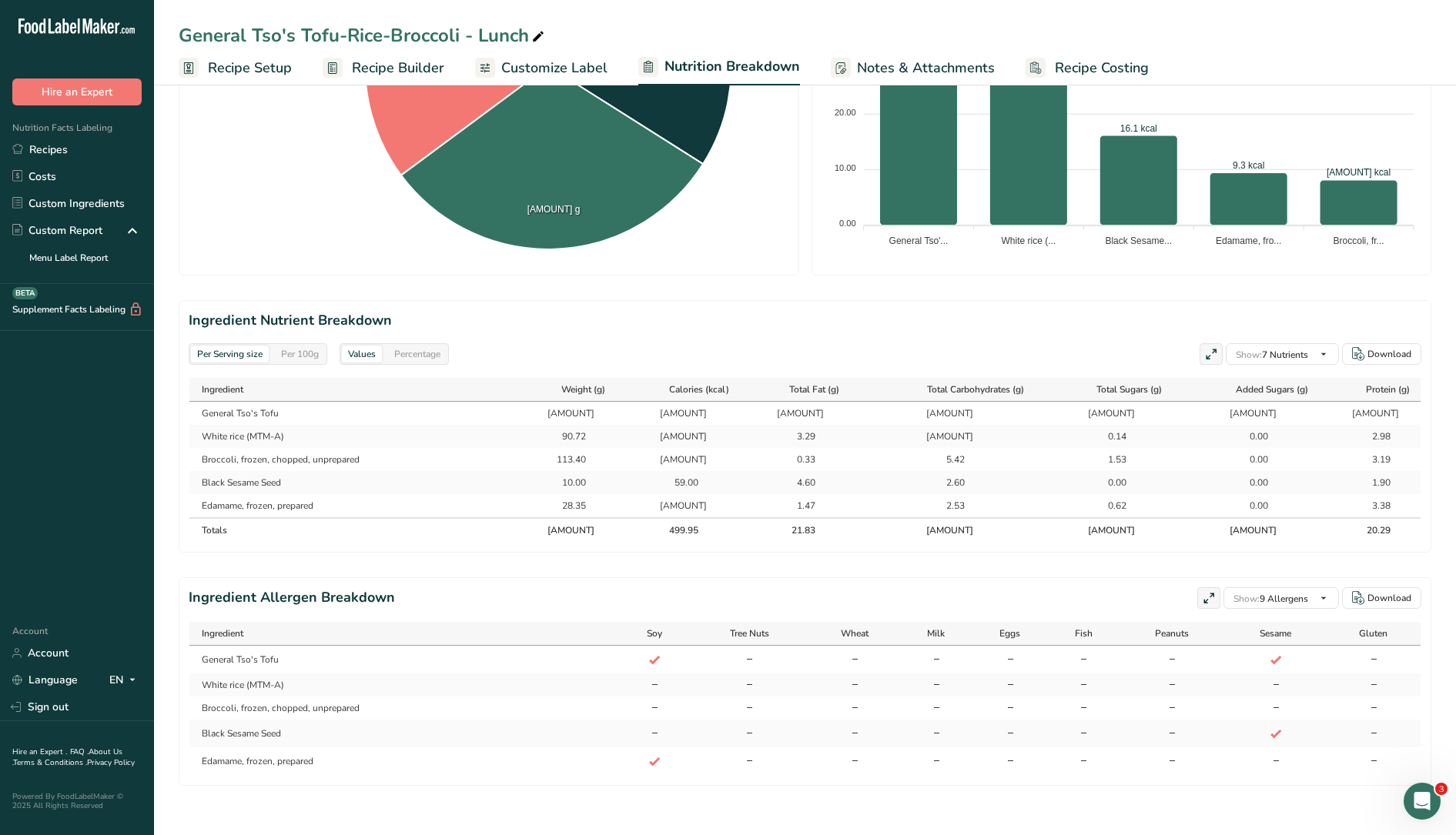 click on "Ingredient Nutrient Breakdown" at bounding box center [805, 320] 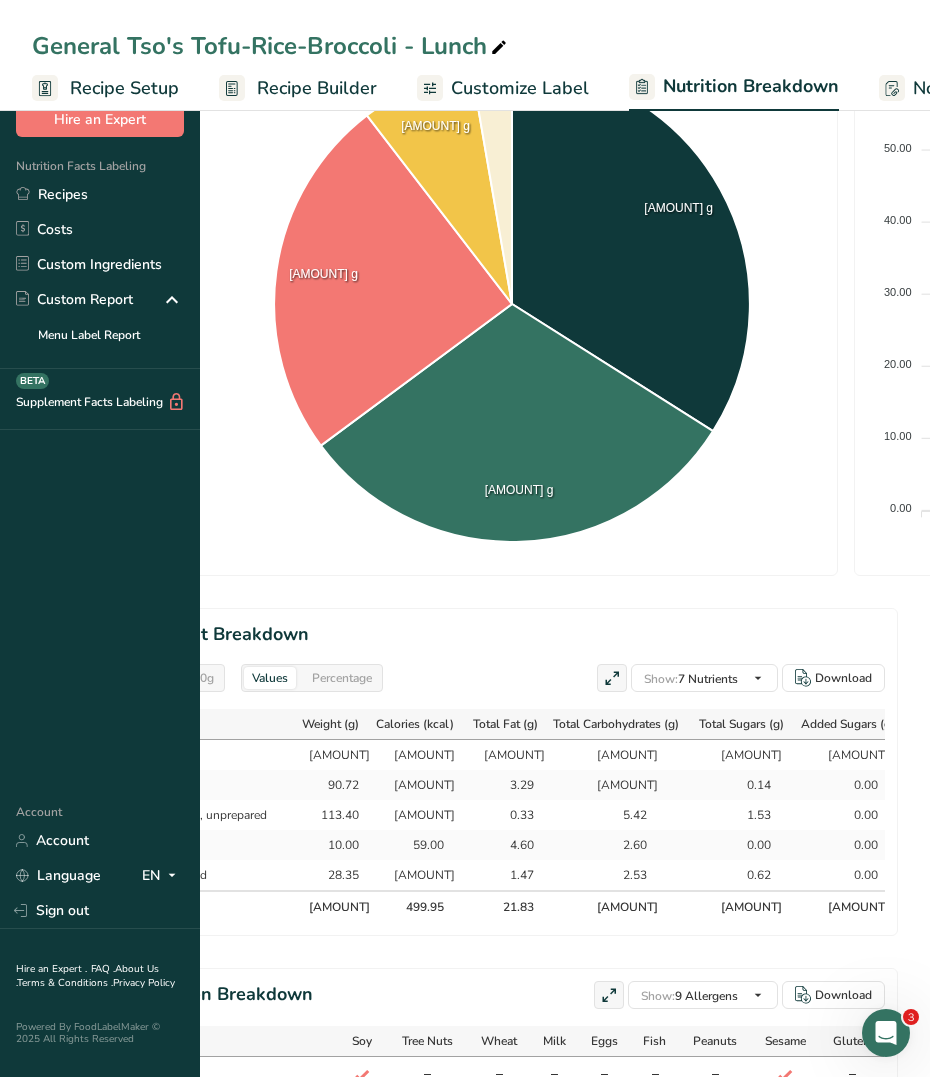 select on "Calories" 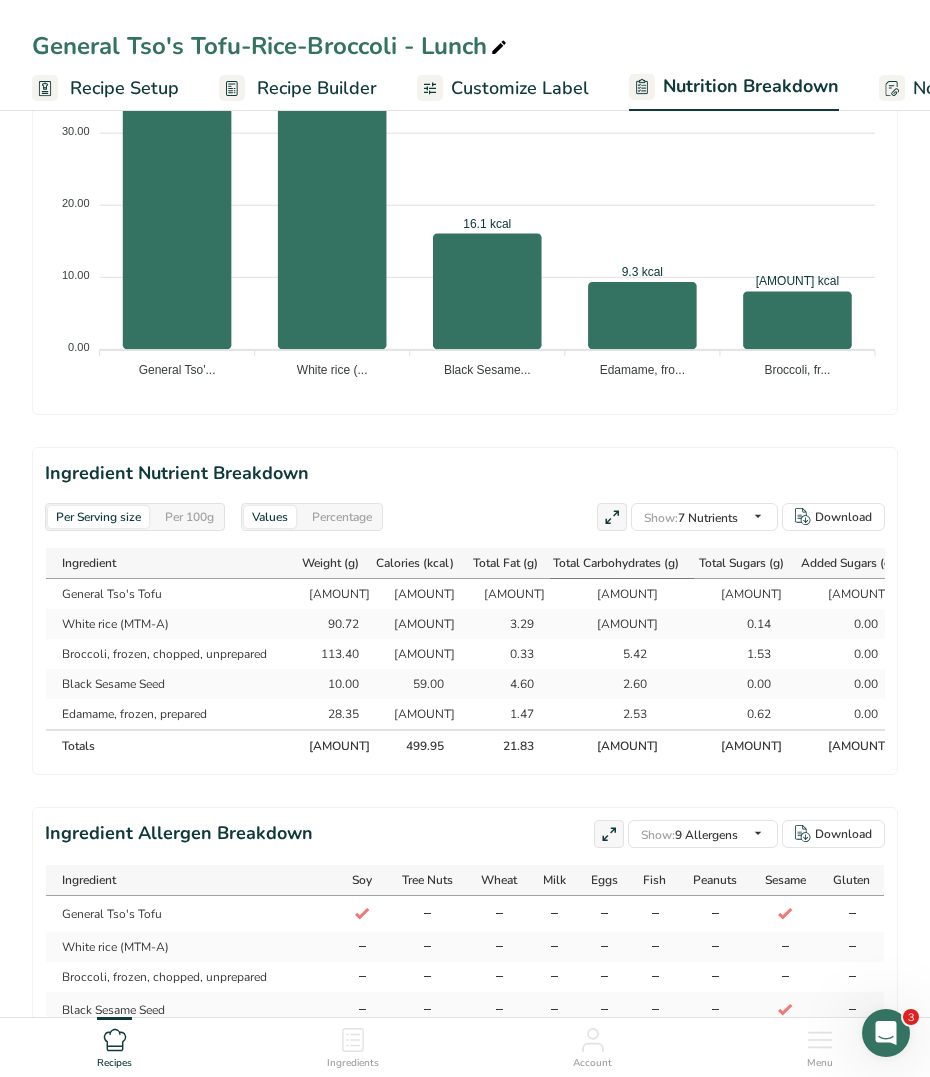 scroll, scrollTop: 1514, scrollLeft: 0, axis: vertical 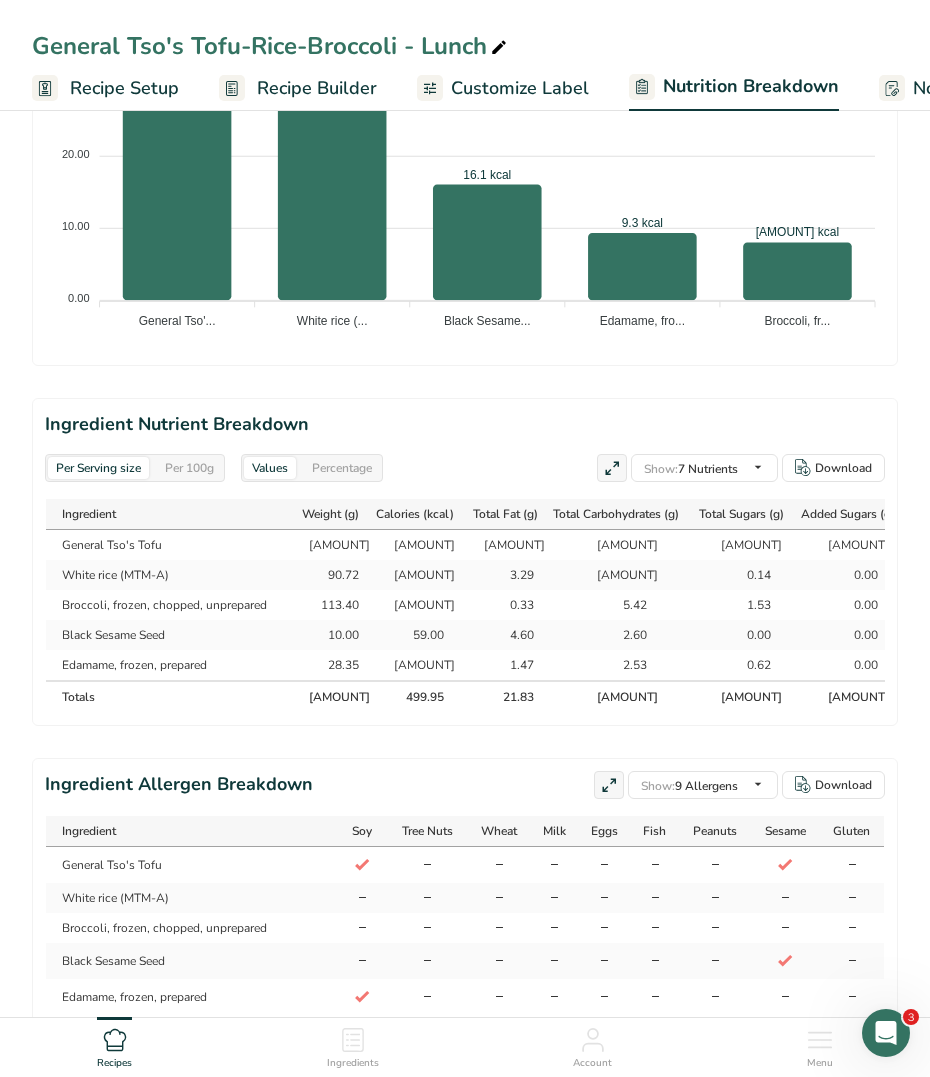 click on "124.74" at bounding box center (333, 545) 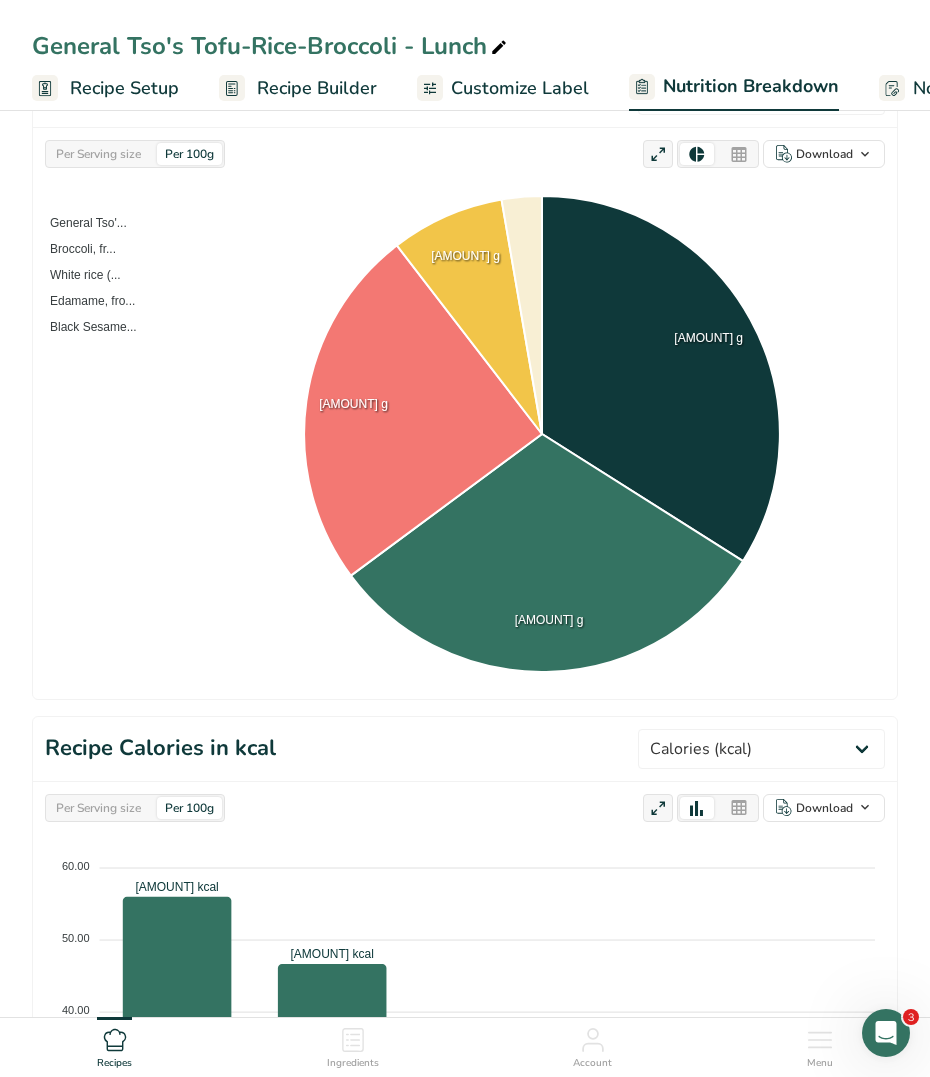 scroll, scrollTop: 0, scrollLeft: 0, axis: both 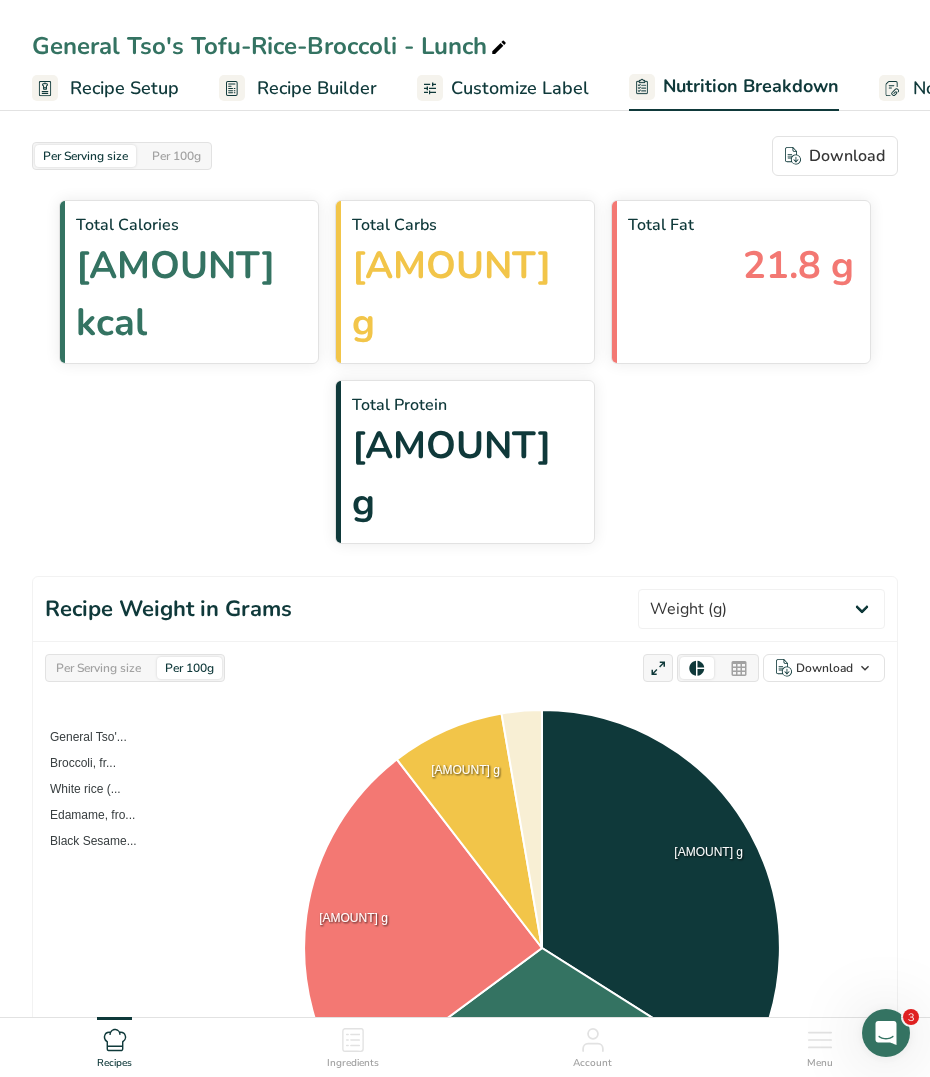 click on "Recipe Builder" at bounding box center (317, 88) 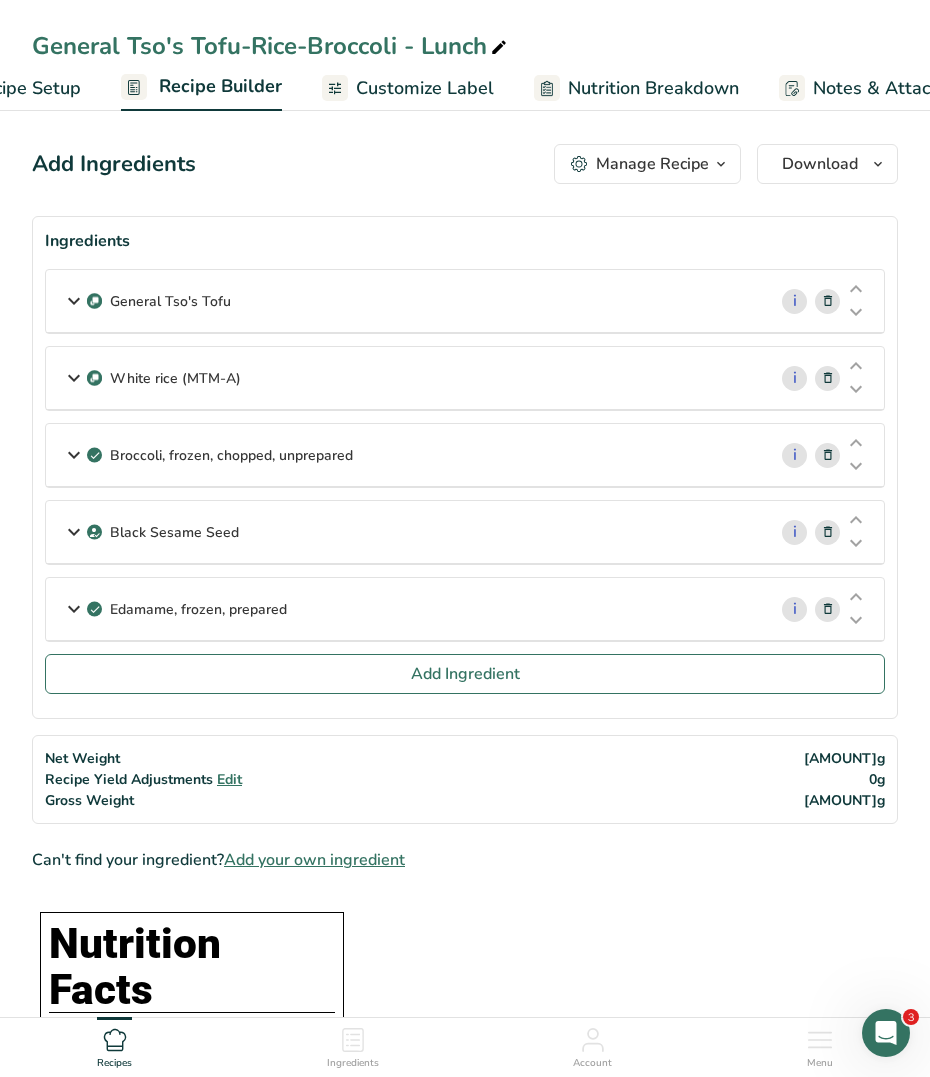 scroll, scrollTop: 0, scrollLeft: 193, axis: horizontal 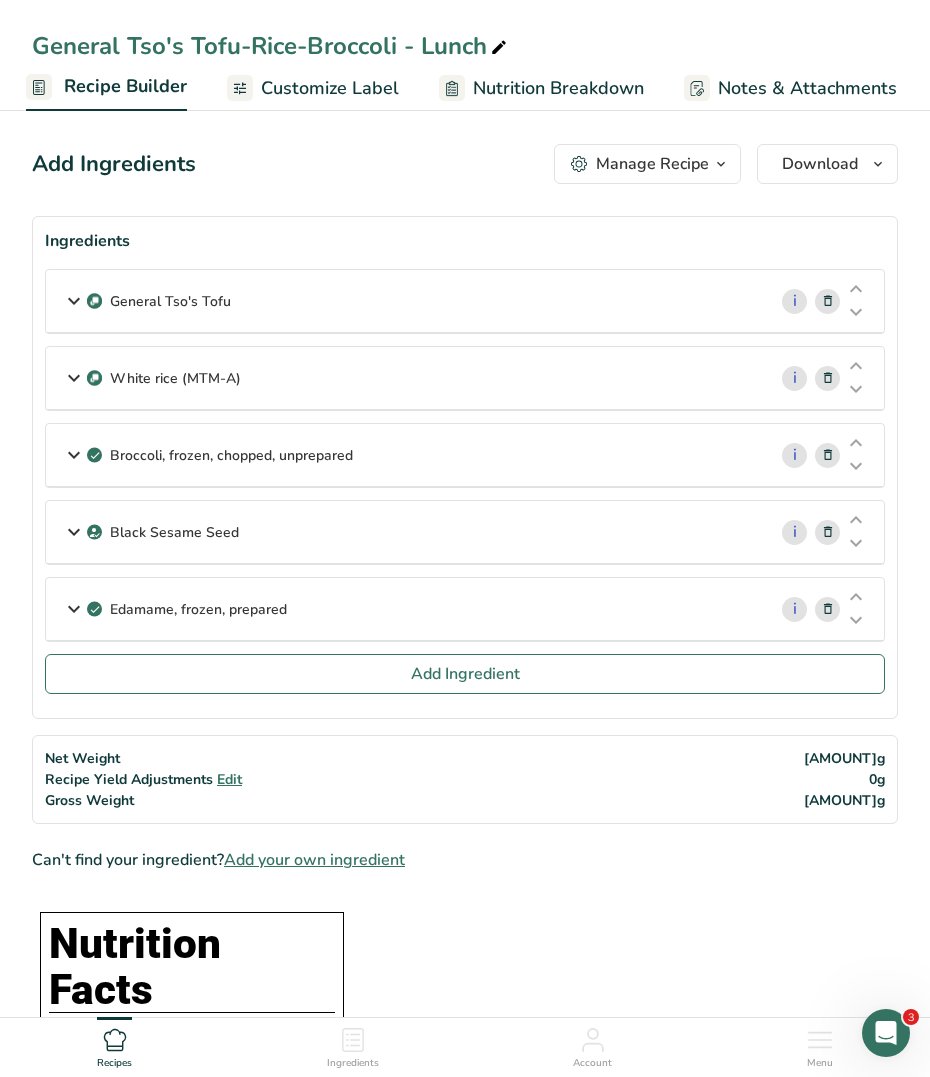 click on "Nutrition Breakdown" at bounding box center (558, 88) 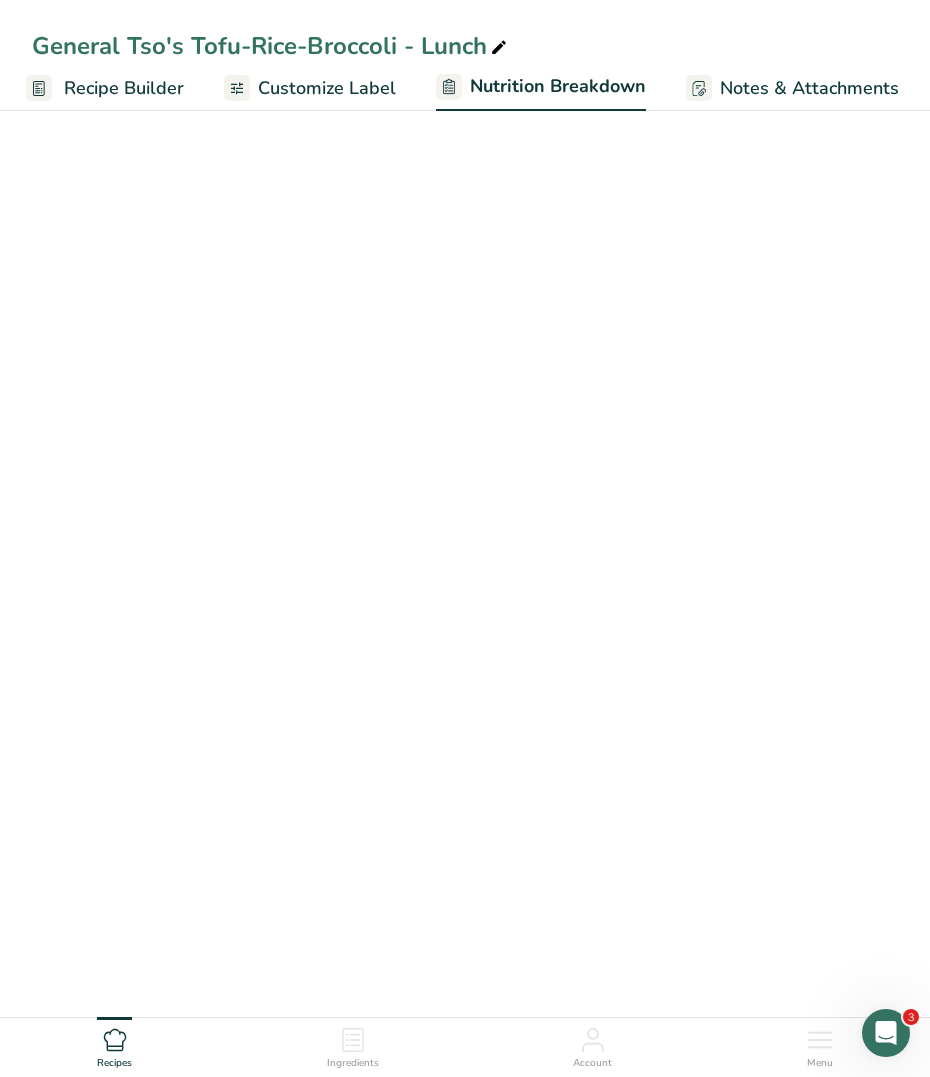 scroll, scrollTop: 0, scrollLeft: 291, axis: horizontal 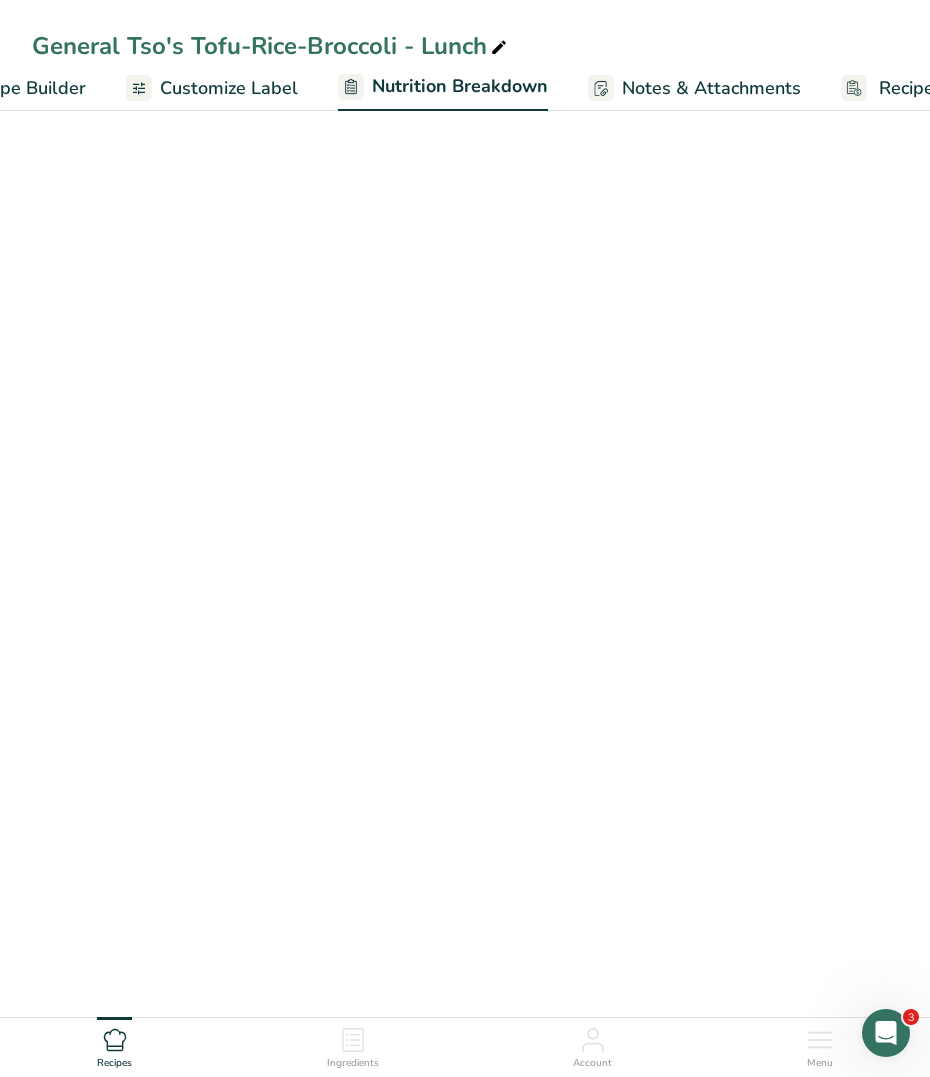select on "Calories" 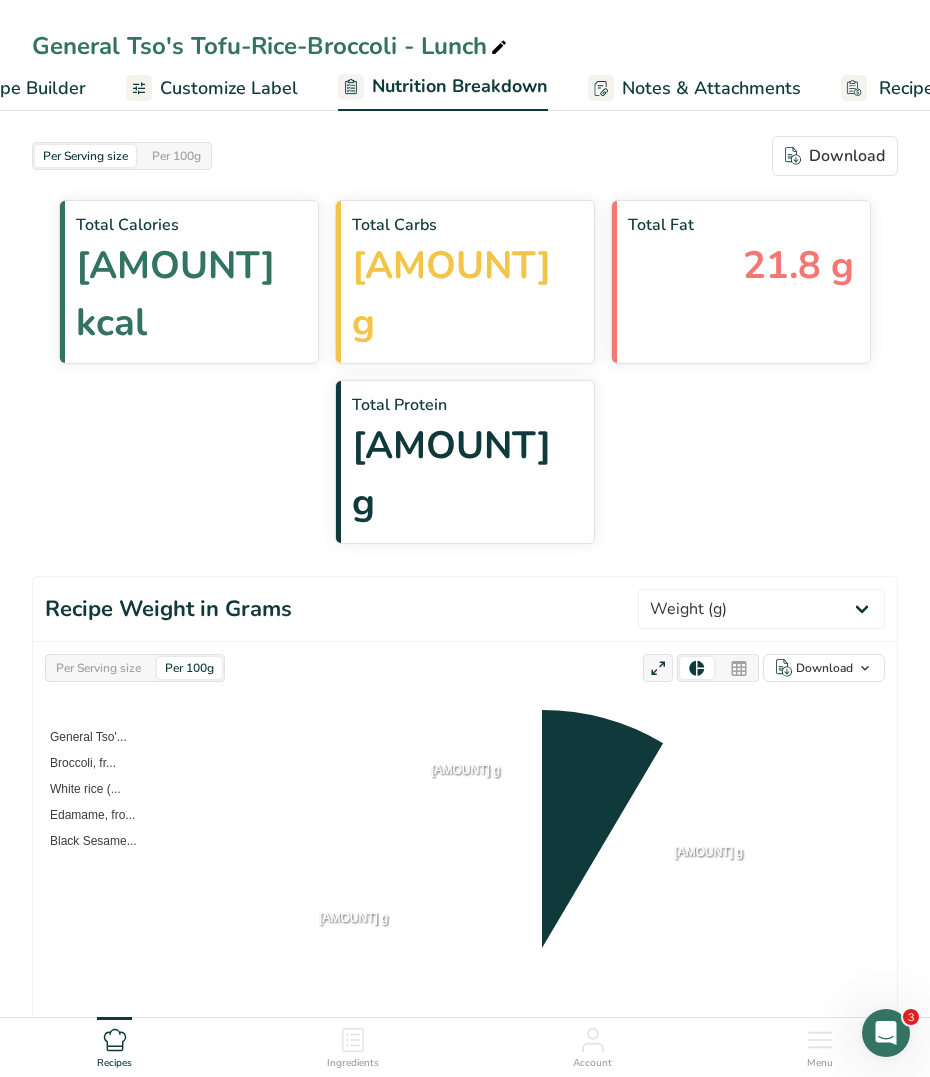 scroll, scrollTop: 0, scrollLeft: 393, axis: horizontal 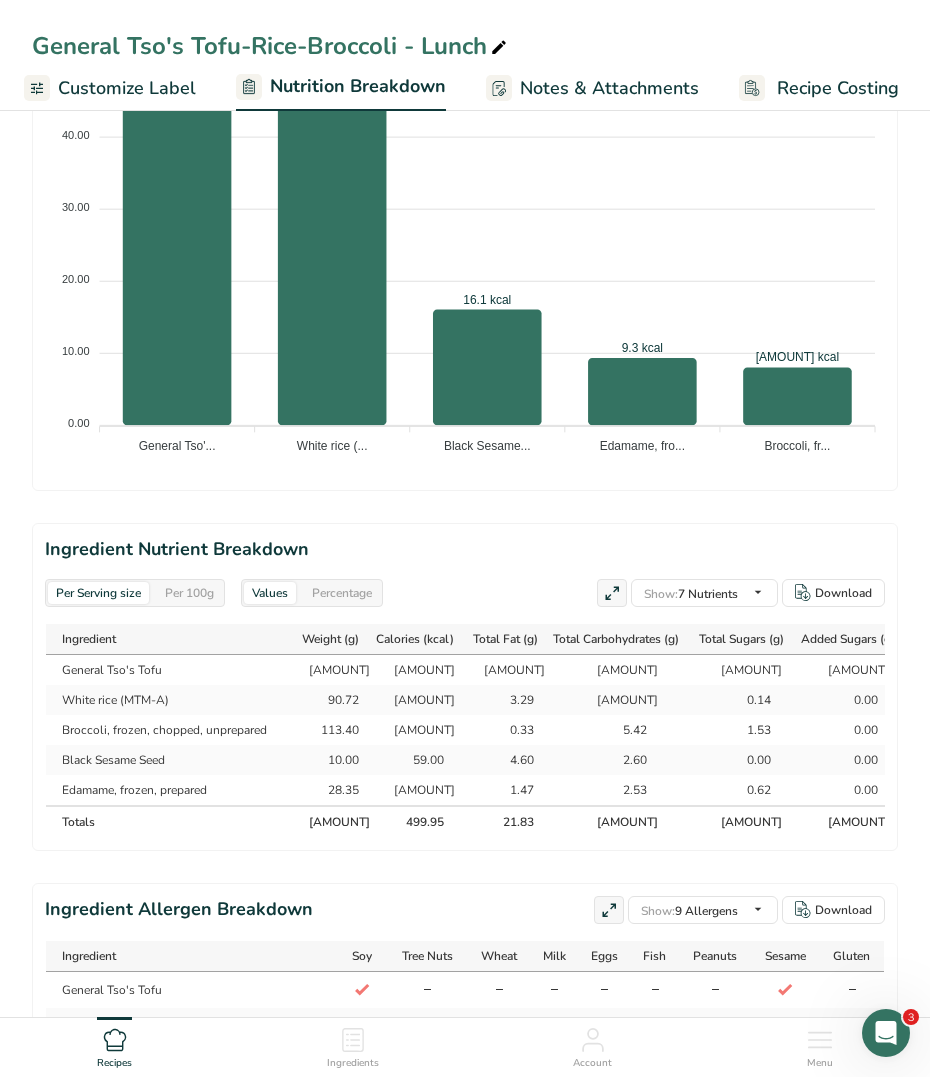 click on "Customize Label" at bounding box center [127, 88] 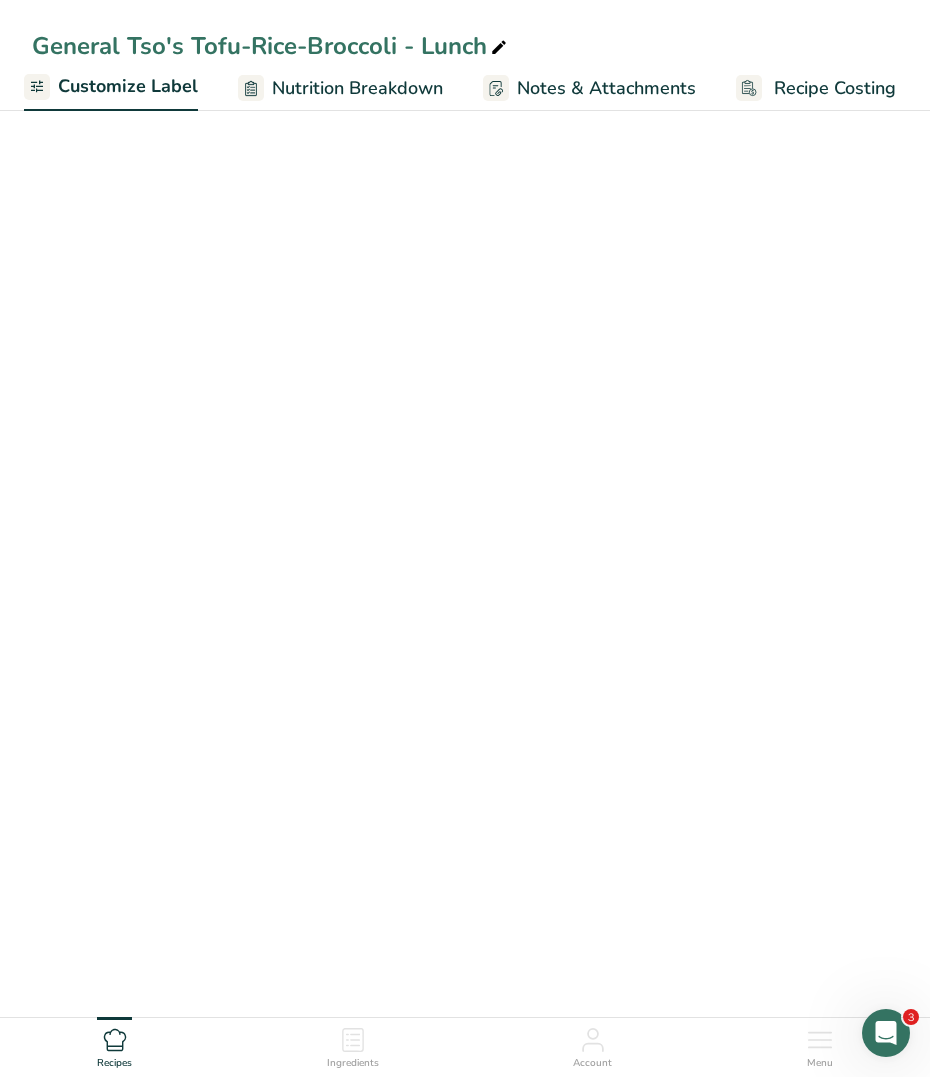 scroll, scrollTop: 496, scrollLeft: 0, axis: vertical 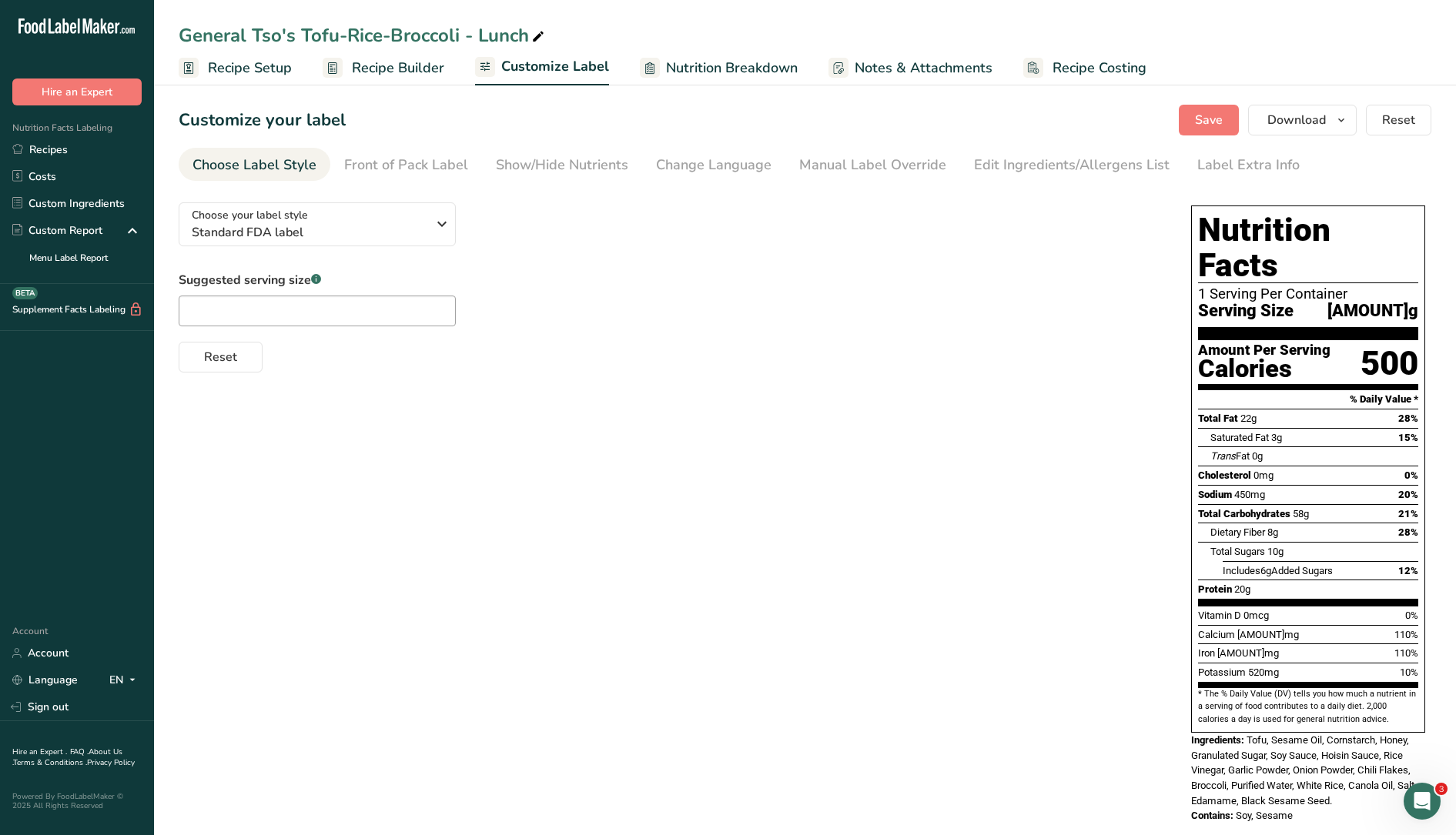 click on "Recipe Builder" at bounding box center (398, 68) 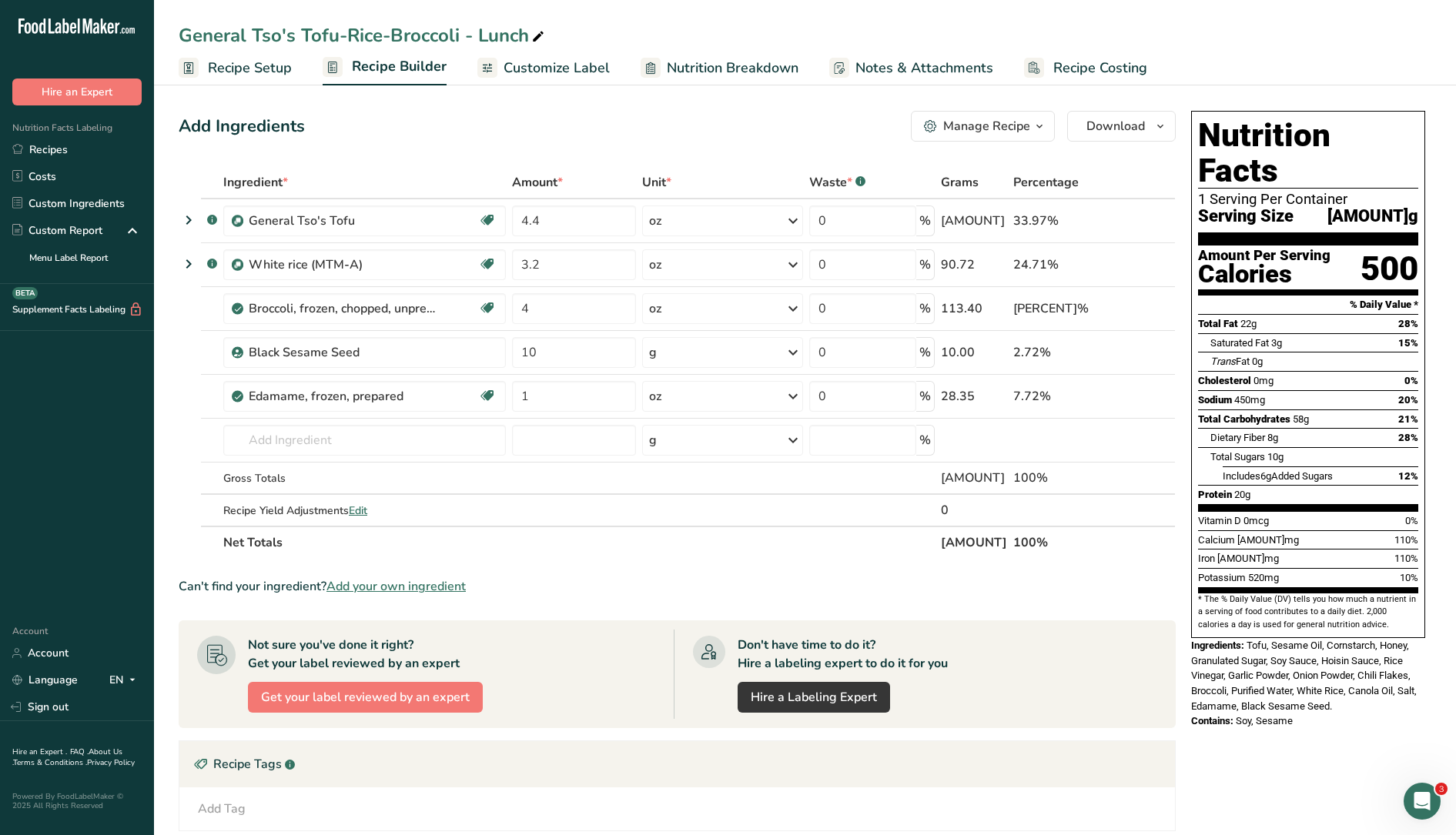 click on "General Tso's Tofu
Source of Antioxidants
Prebiotic Effect
Dairy free
Gluten free
Vegan
Vegetarian
Soy free" at bounding box center [364, 221] 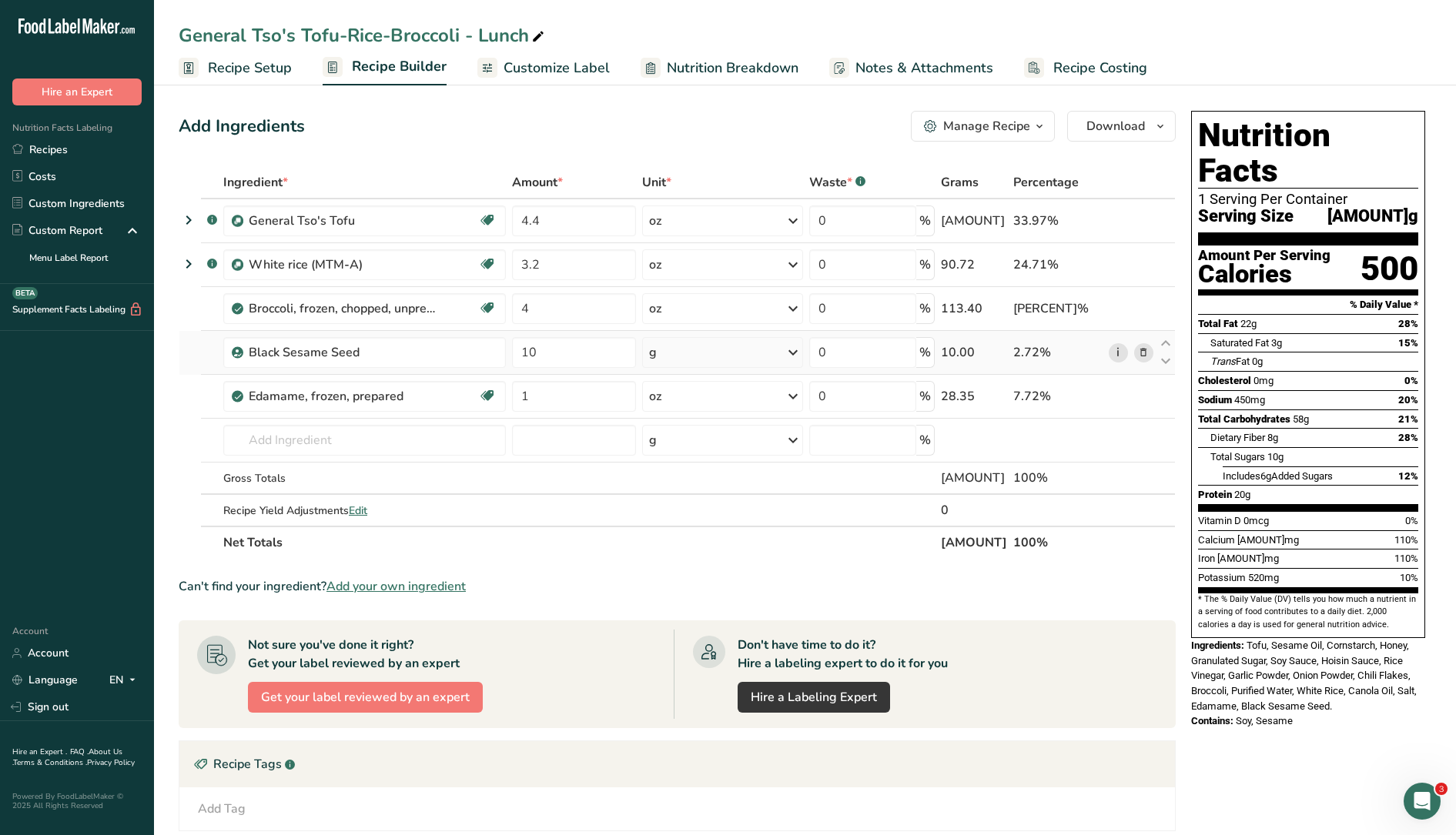 click on "i" at bounding box center (1118, 352) 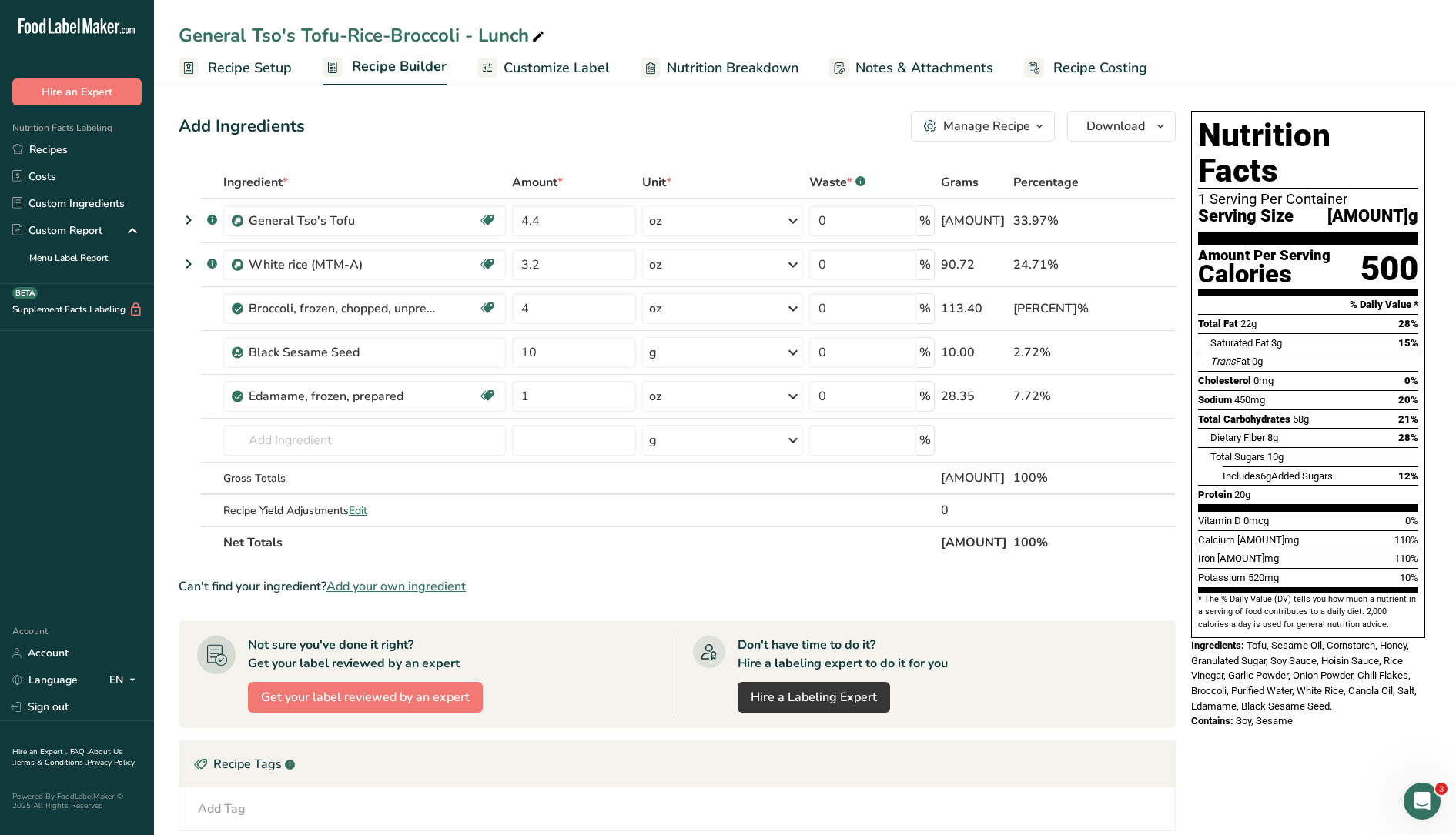 click on "Nutrition Breakdown" at bounding box center (732, 68) 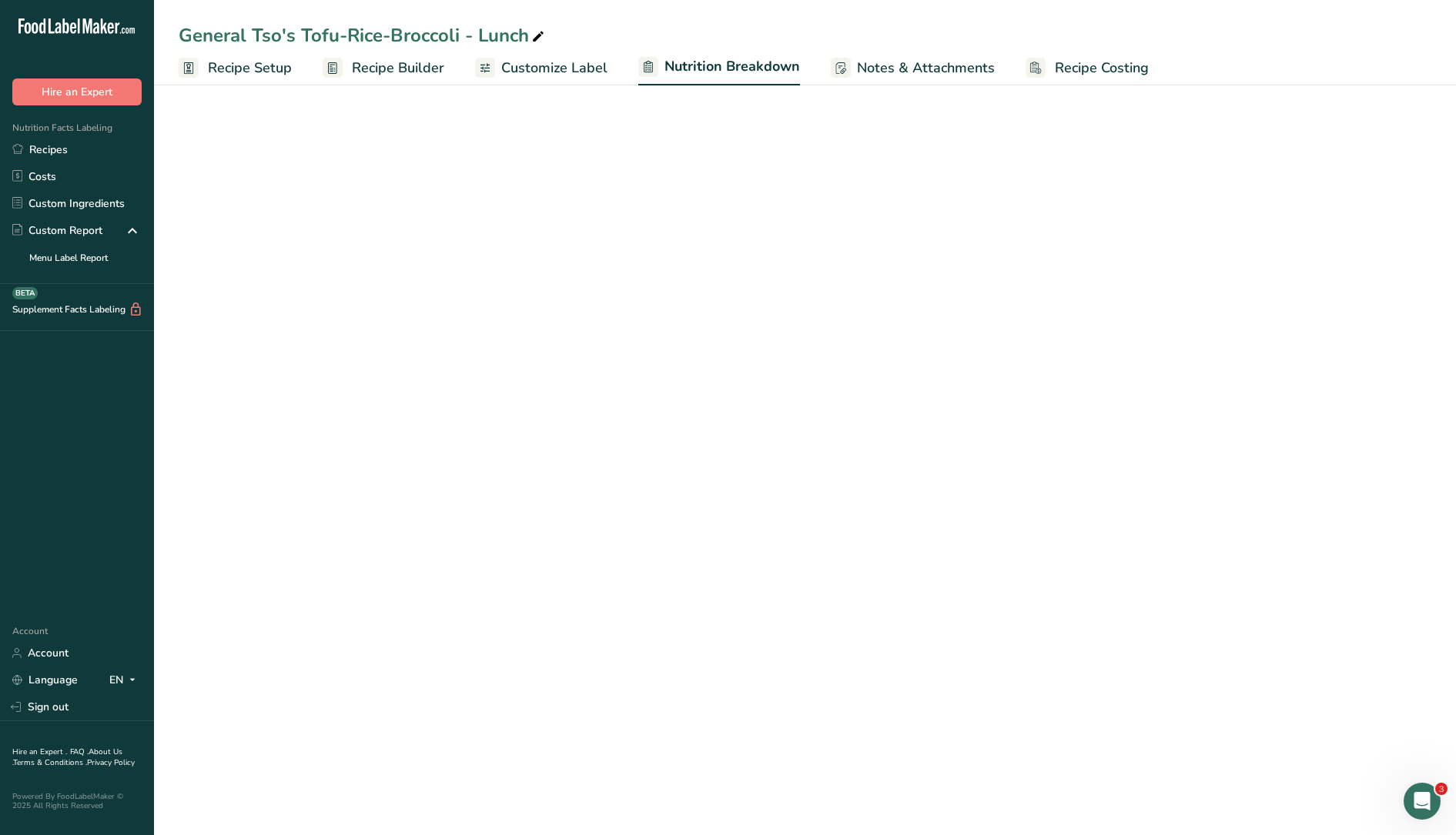 select on "Calories" 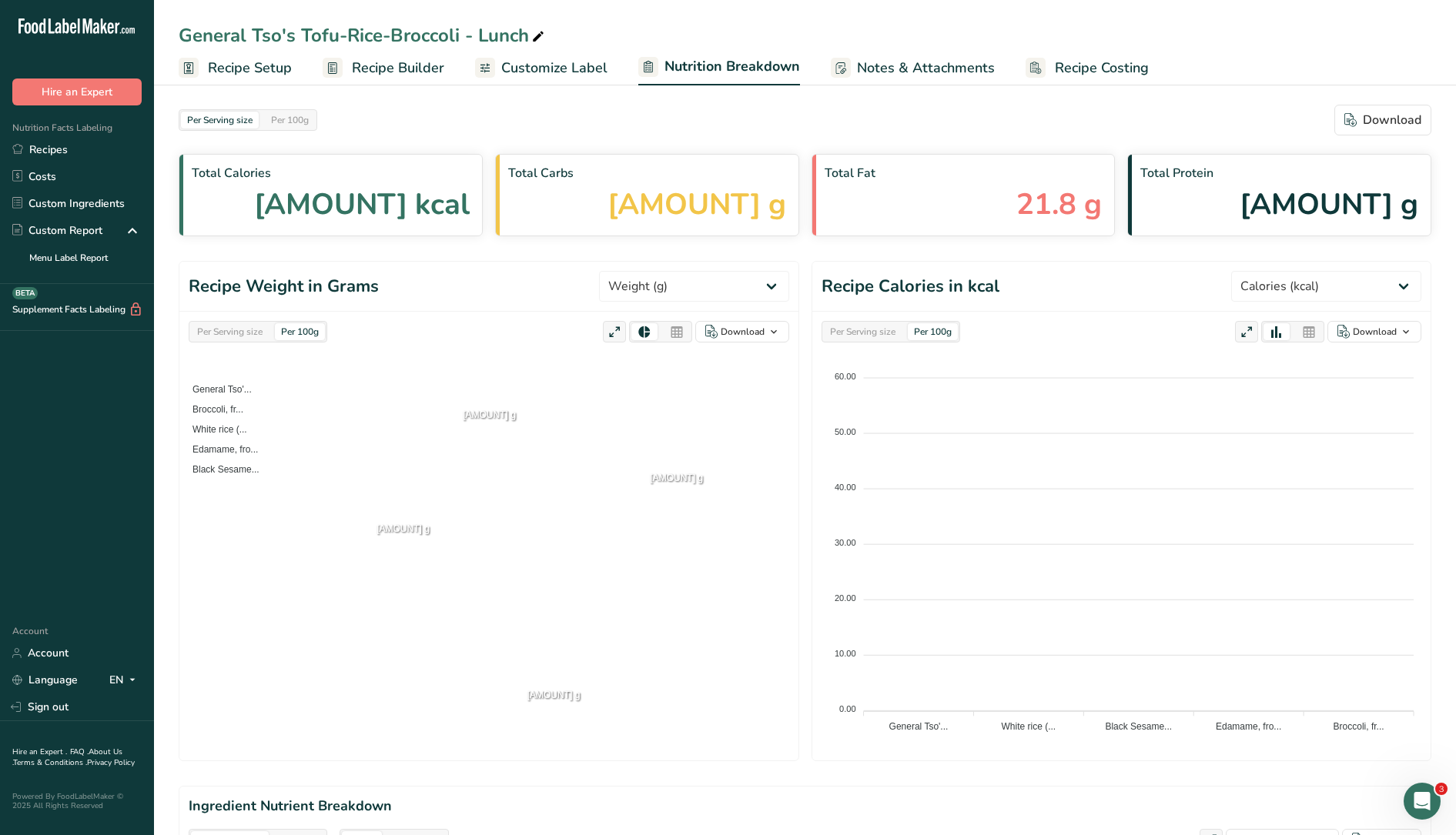 select on "Calories" 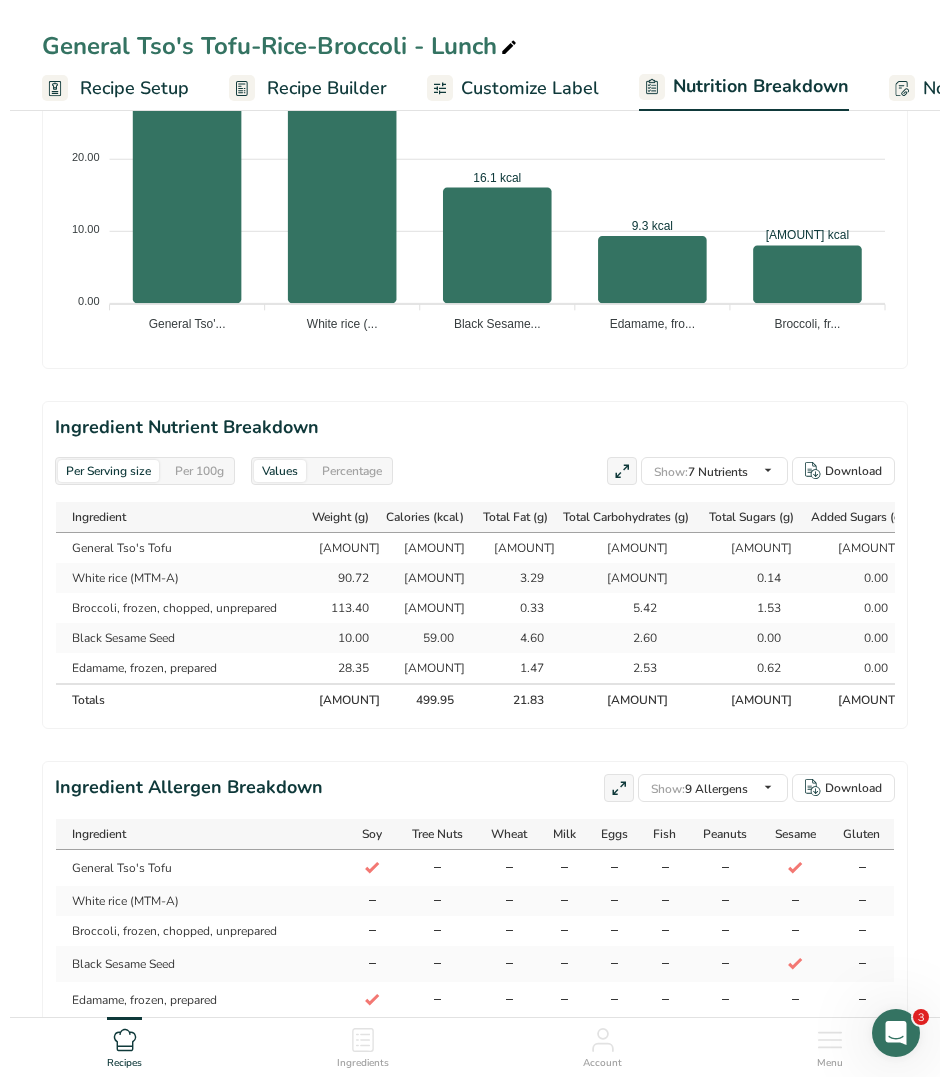 scroll, scrollTop: 1514, scrollLeft: 0, axis: vertical 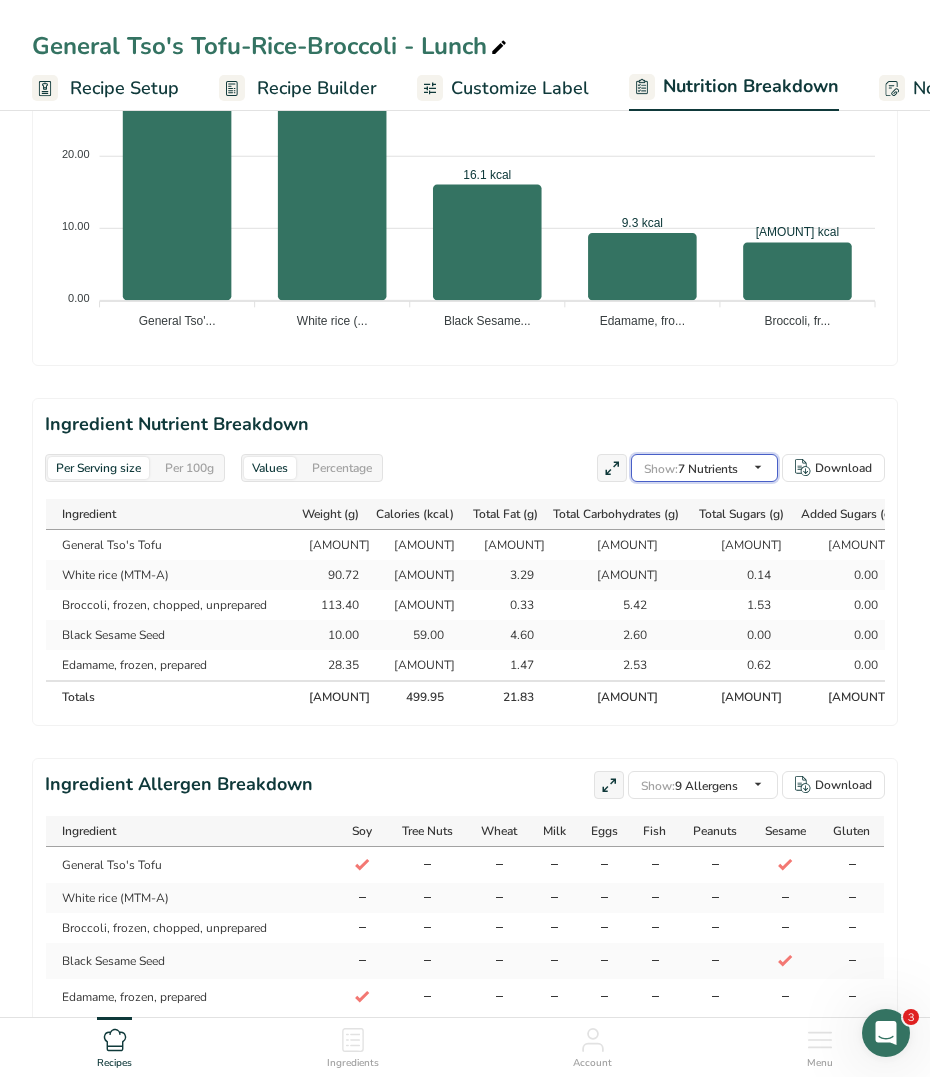 click on "Show:
7 Nutrients
All Nutrients
Standard Components
Weight
Calories
Energy KJ
Total Fat
Saturated Fat
Trans Fat
Cholesterol
Sodium
Total Carbohydrates
Dietary Fiber
Total Sugars
Added Sugars
Protein
Vitamins
Vitamin D
Vitamin A, RAE
Vitamin C
Vitamin E
Vitamin K
Thiamin (B1)
Riboflavin (B2)
Minerals   Other Nutrients" at bounding box center [704, 468] 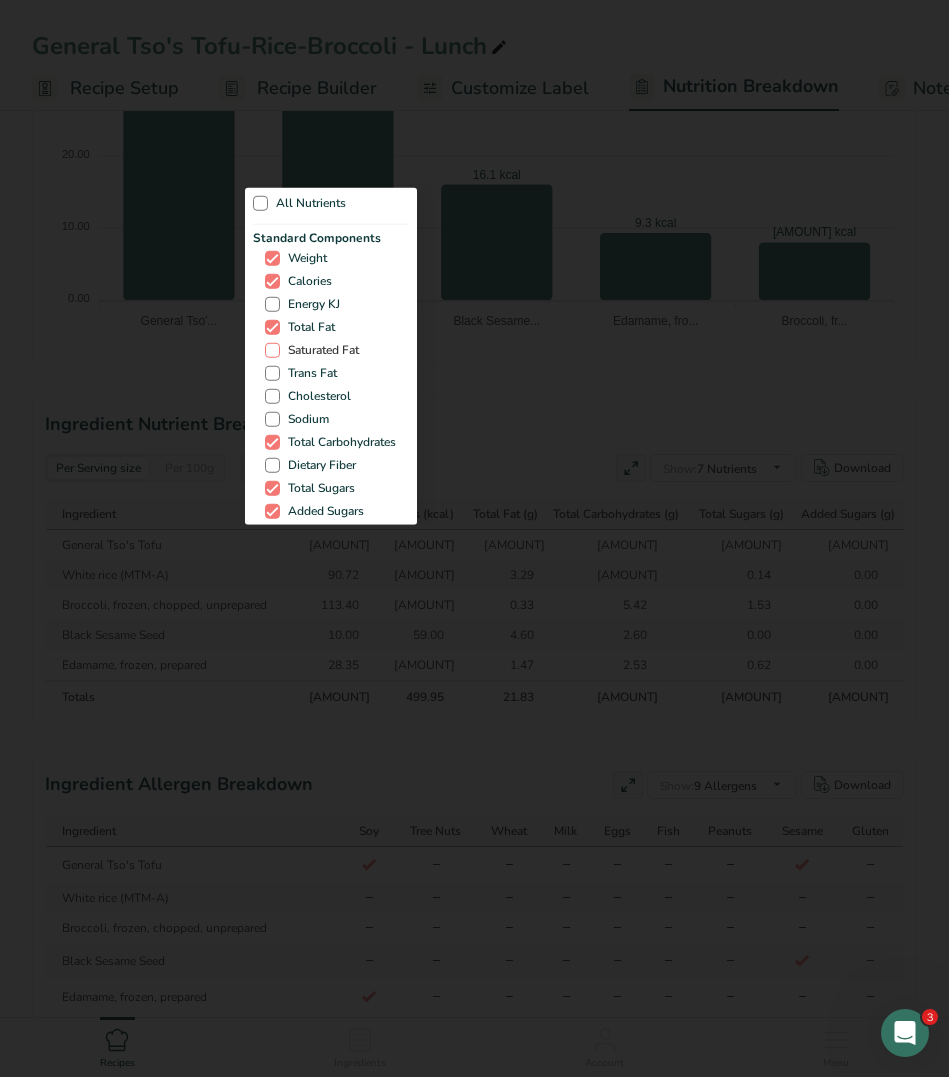 click on "Sodium" at bounding box center (304, 419) 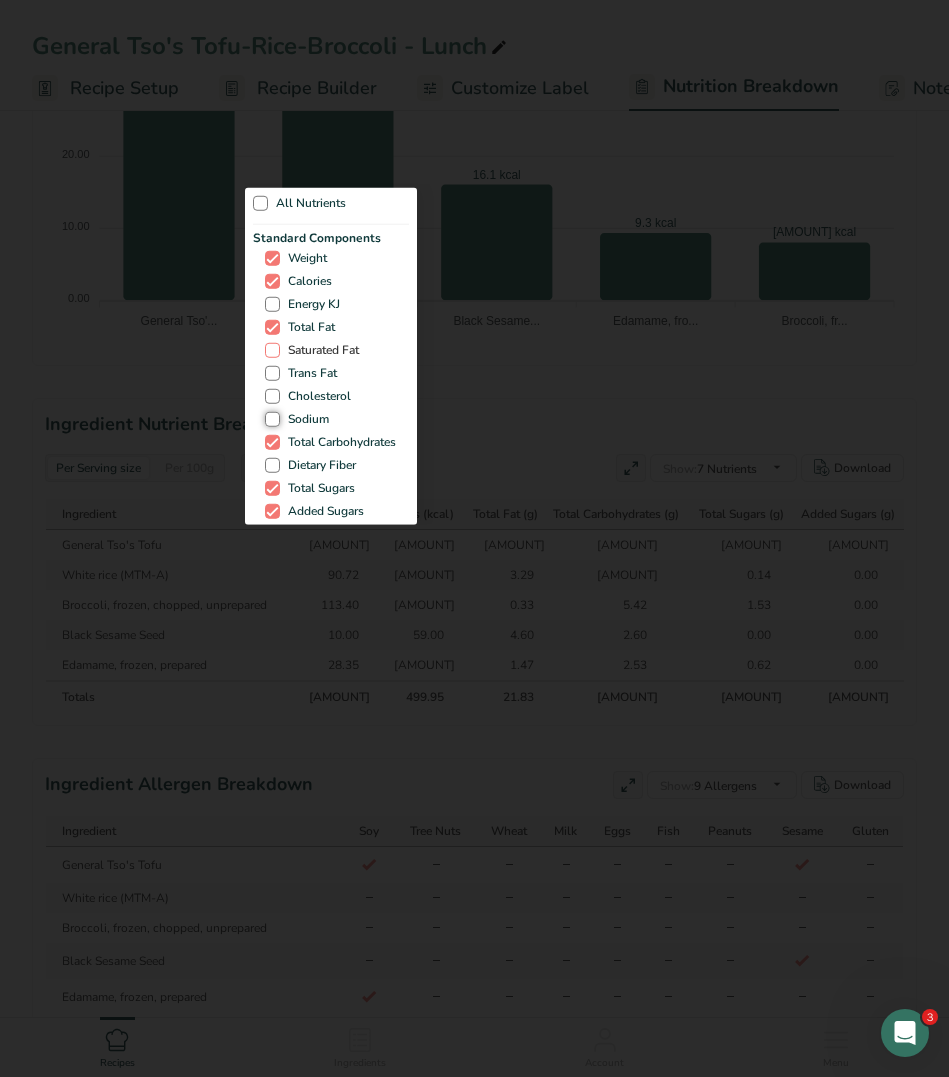 click on "Sodium" at bounding box center [271, 419] 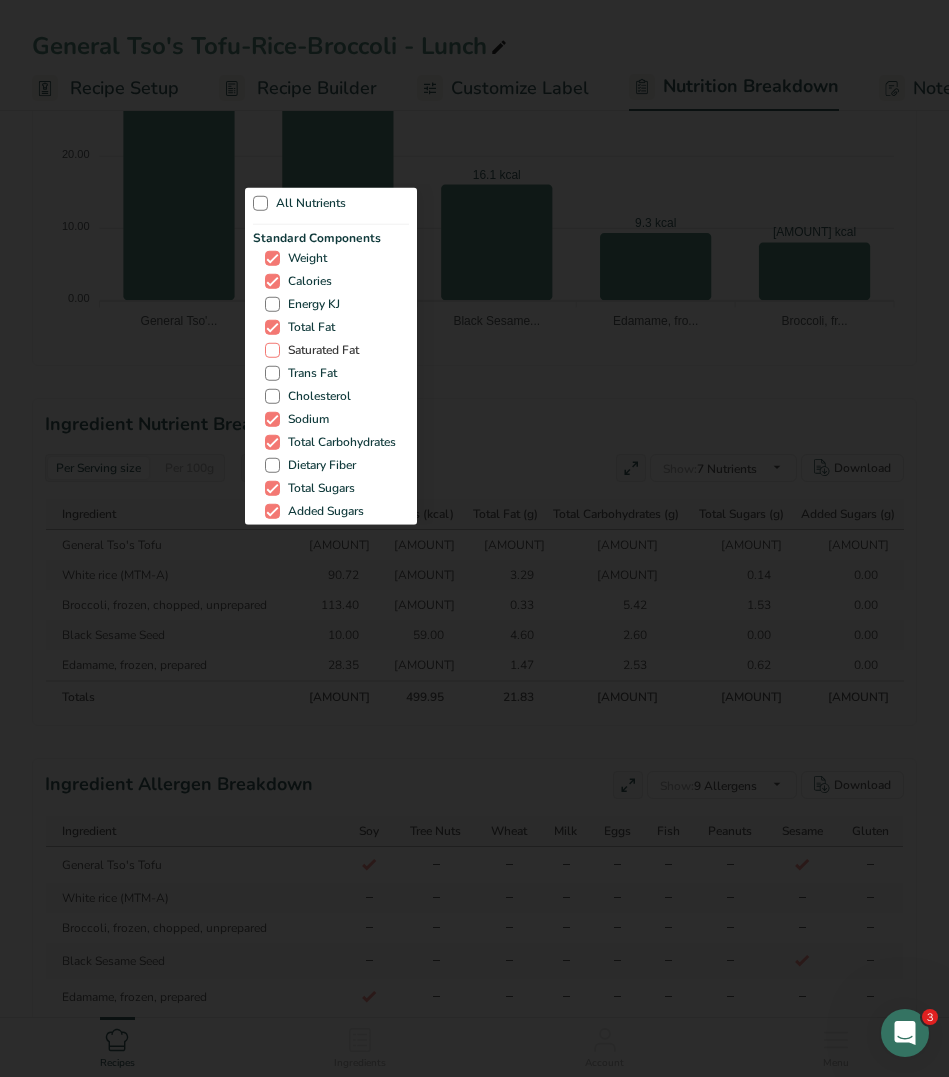 click on "Standard Components
Weight
Calories
Energy KJ
Total Fat
Saturated Fat
Trans Fat
Cholesterol
Sodium
Total Carbohydrates
Dietary Fiber
Total Sugars
Added Sugars
Protein" at bounding box center (331, 387) 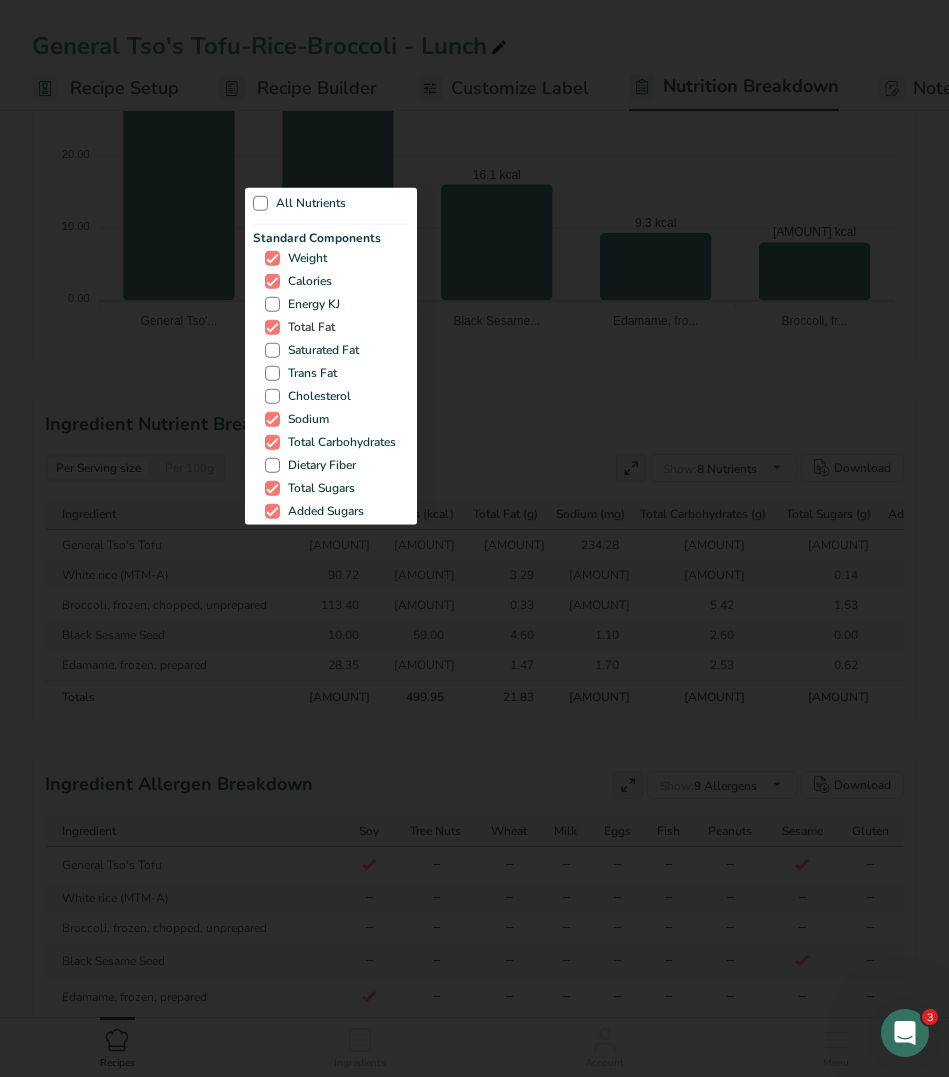 click on "Total Fat" at bounding box center (307, 327) 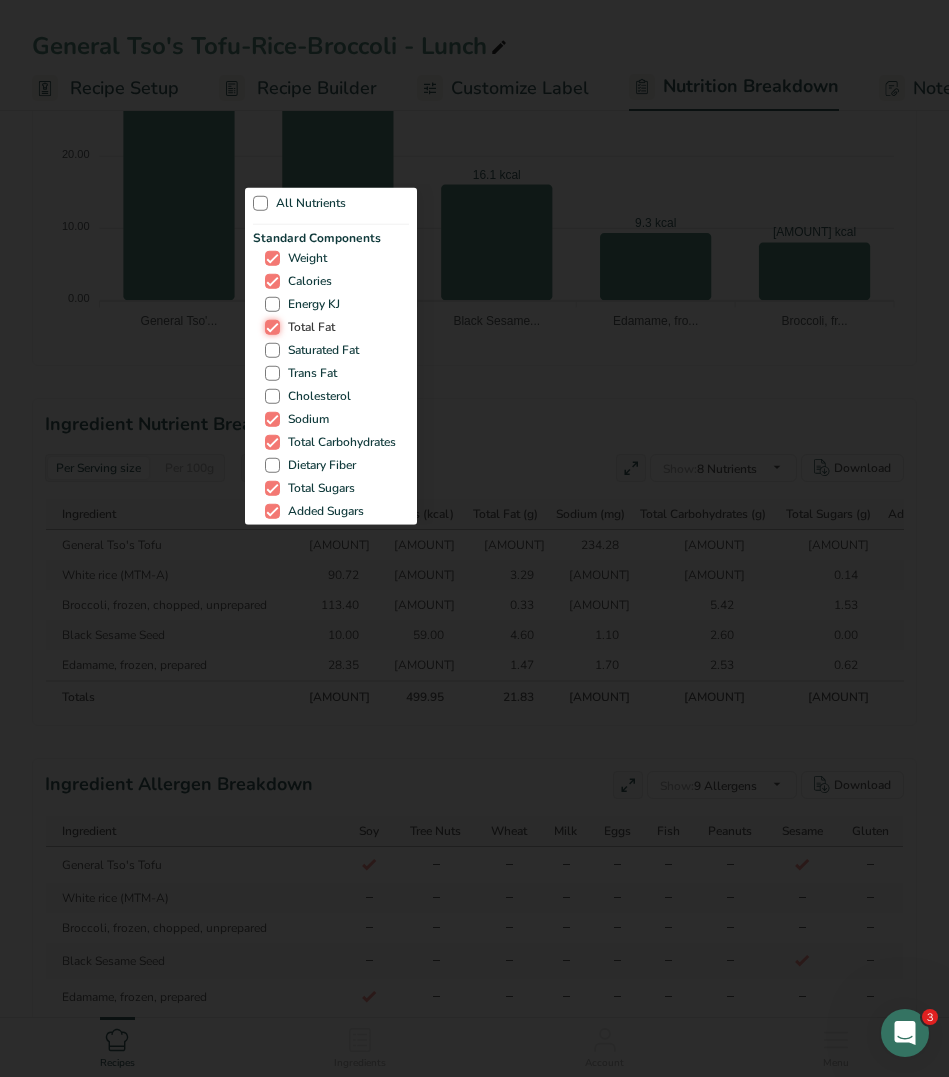 click on "Total Fat" at bounding box center (271, 327) 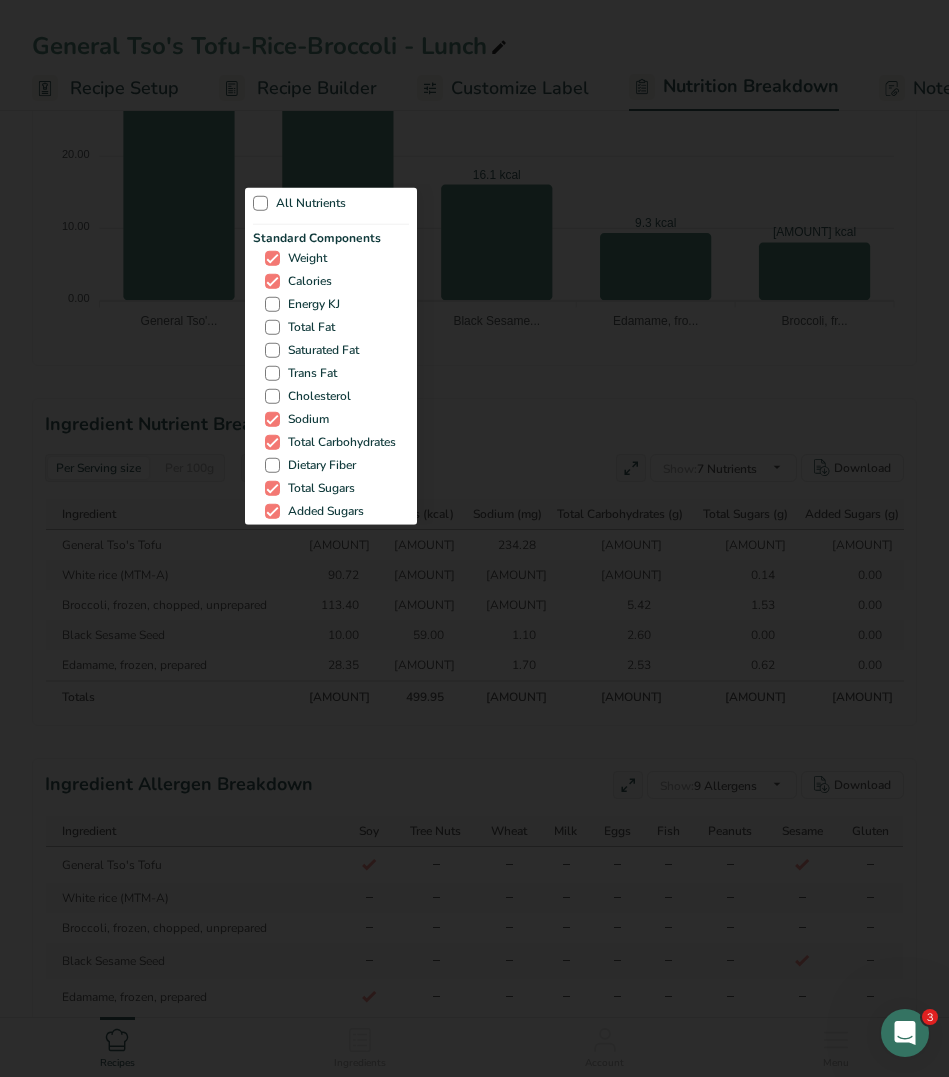 click on "Saturated Fat" at bounding box center (319, 350) 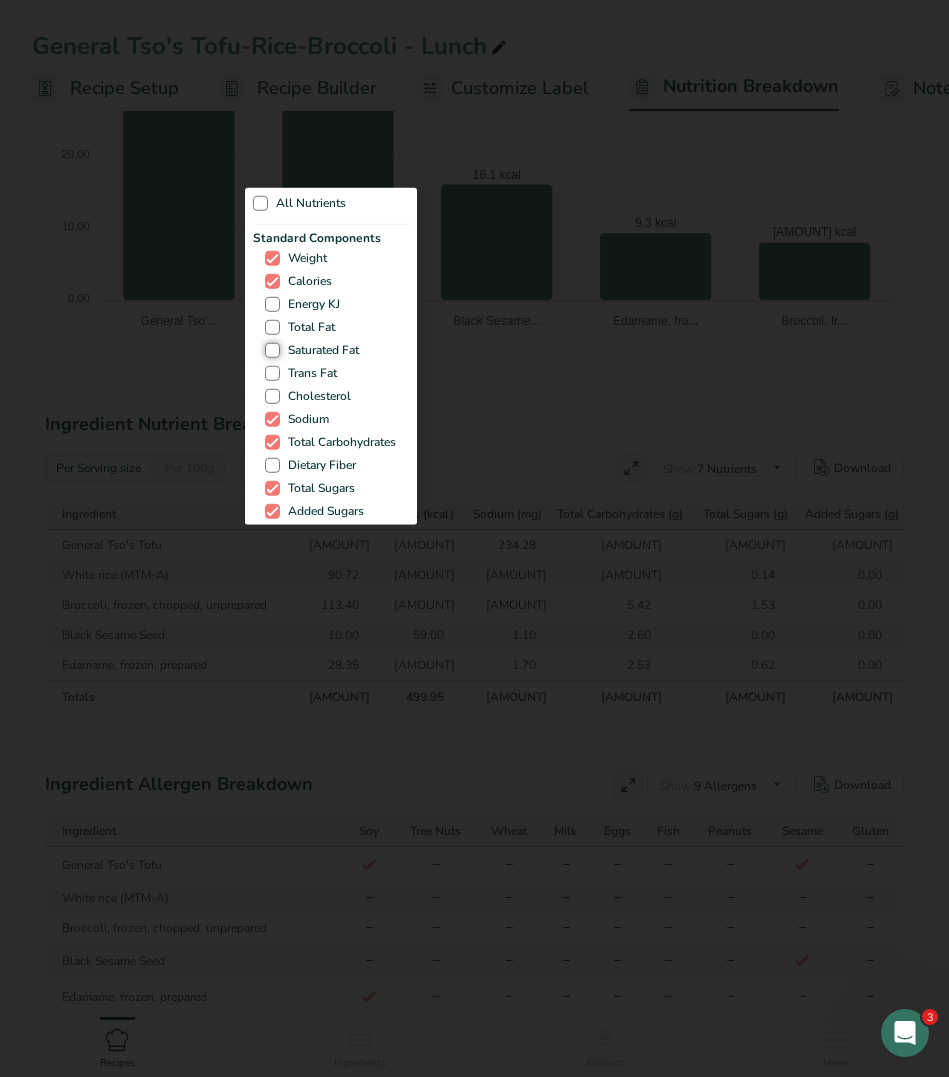 click on "Saturated Fat" at bounding box center (271, 350) 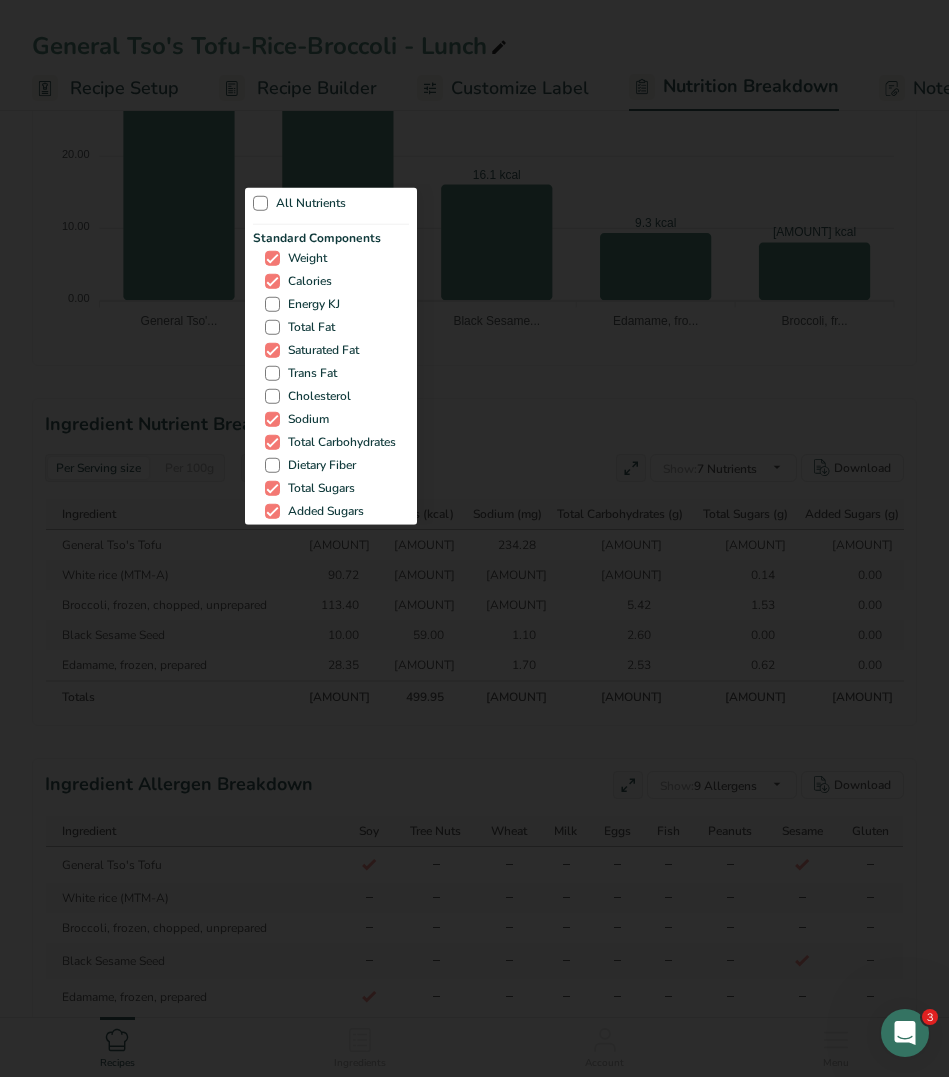 click on "Total Fat" at bounding box center (307, 327) 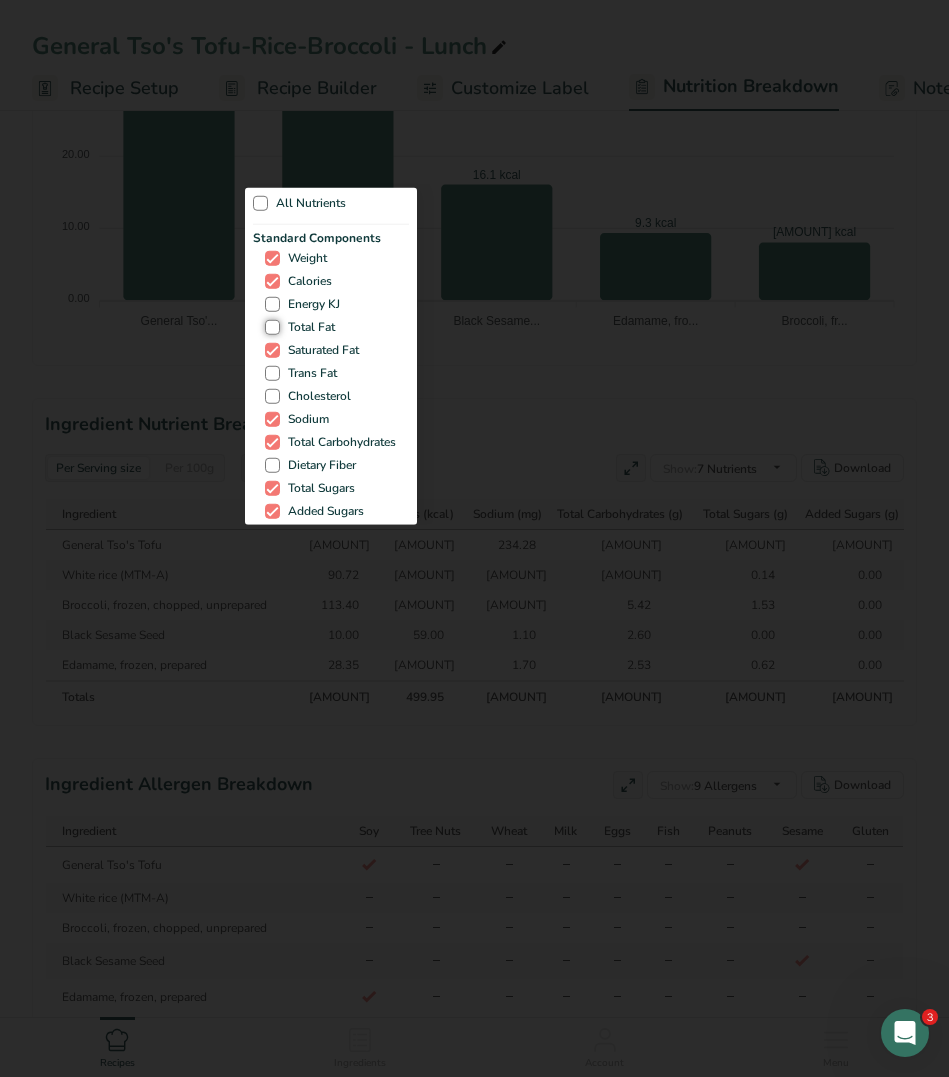 click on "Total Fat" at bounding box center [271, 327] 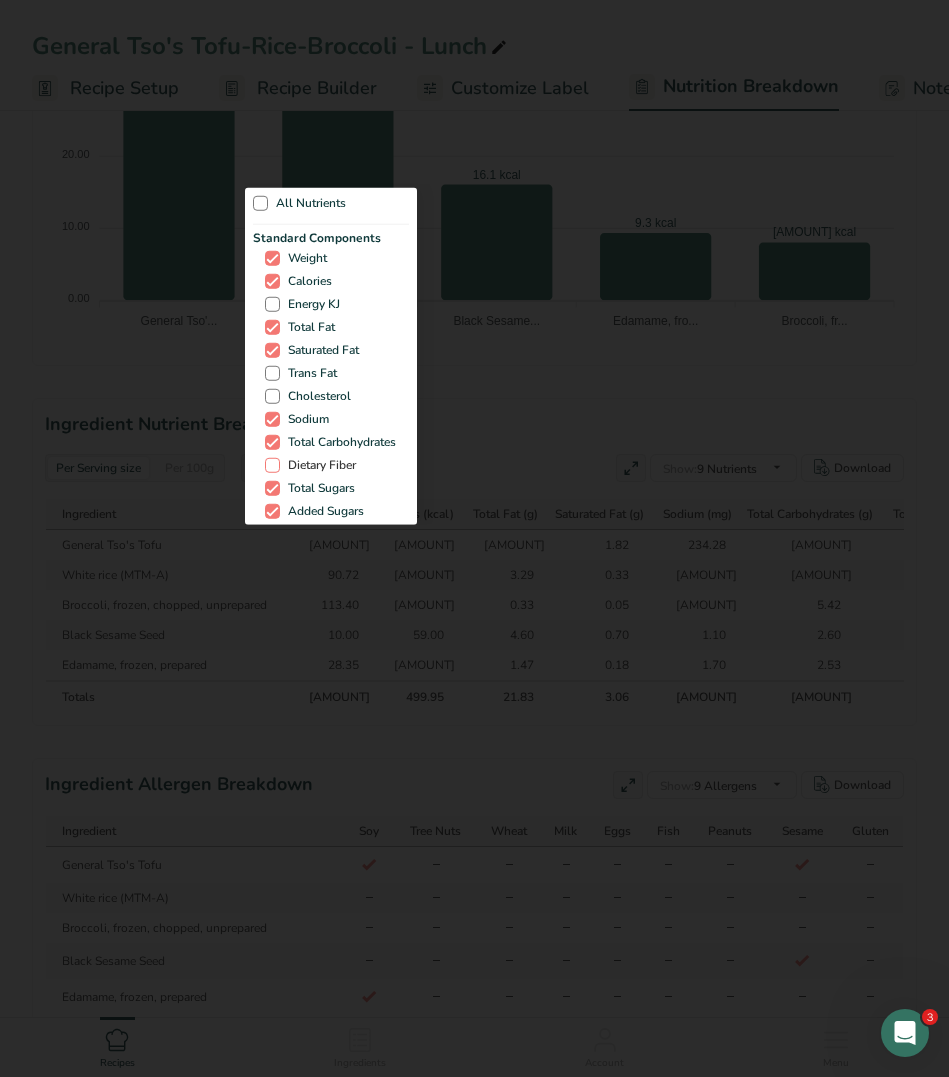 click on "Dietary Fiber" at bounding box center (318, 465) 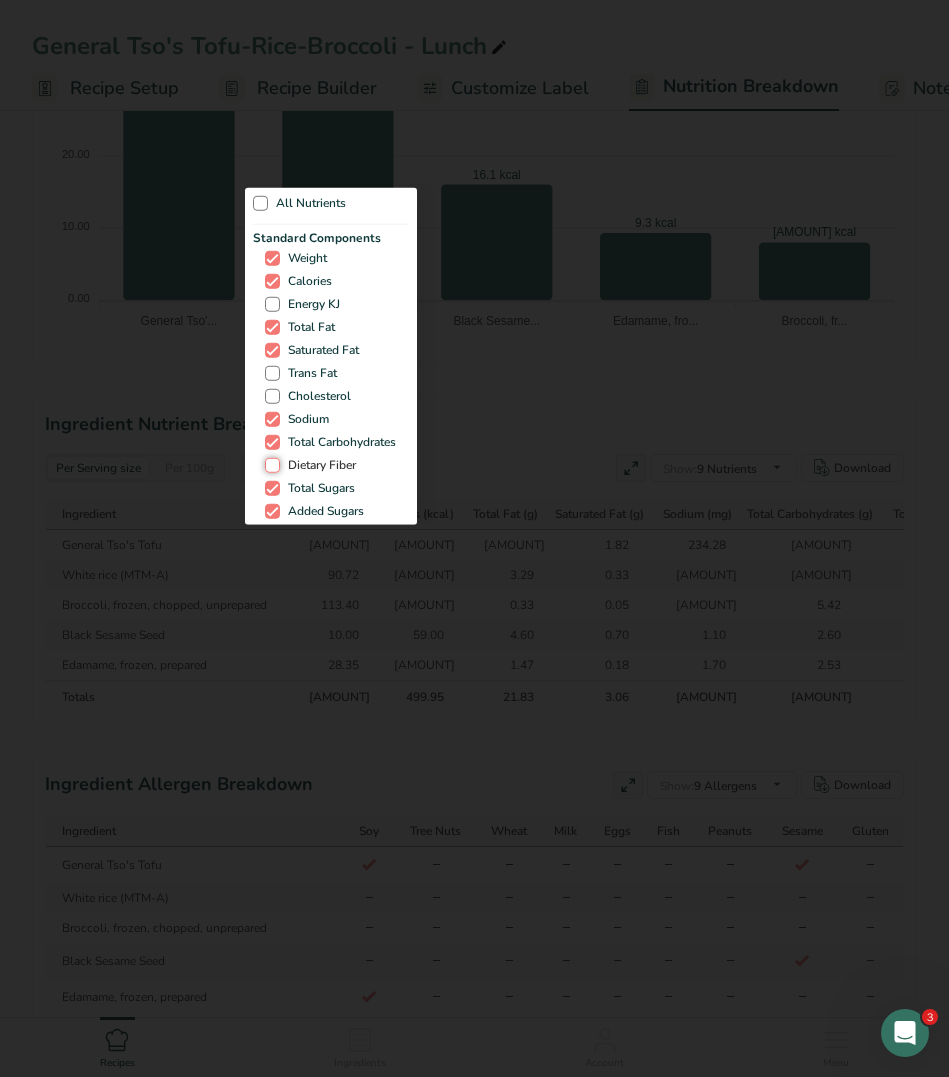 click on "Dietary Fiber" at bounding box center (271, 465) 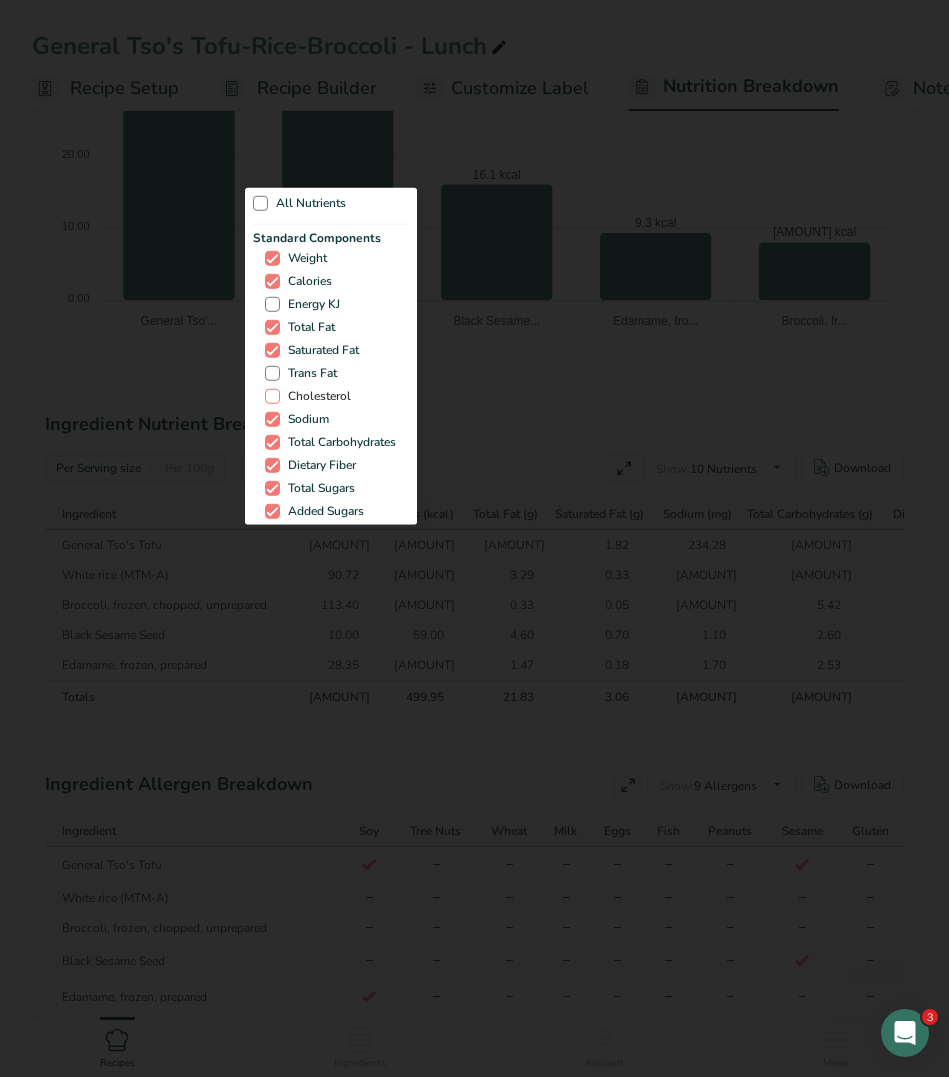 click on "Cholesterol" at bounding box center [315, 396] 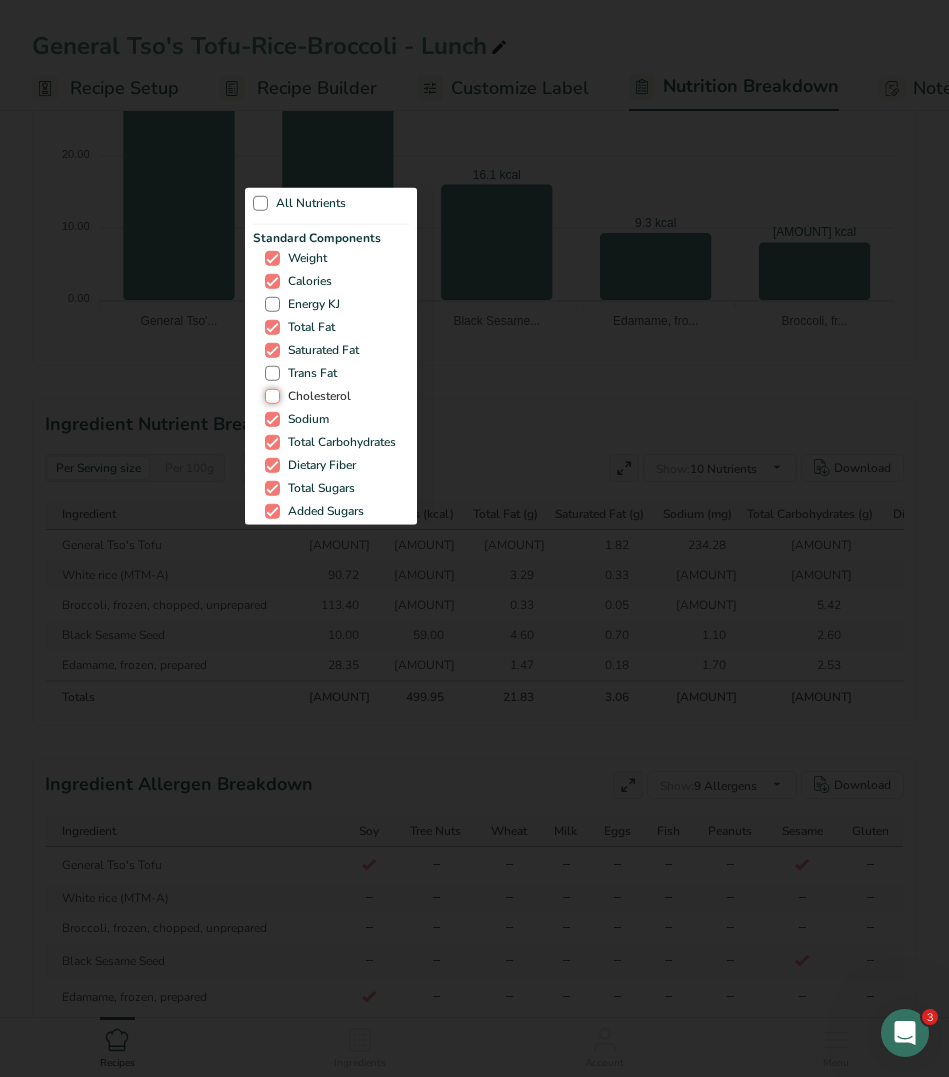 click on "Cholesterol" at bounding box center [271, 396] 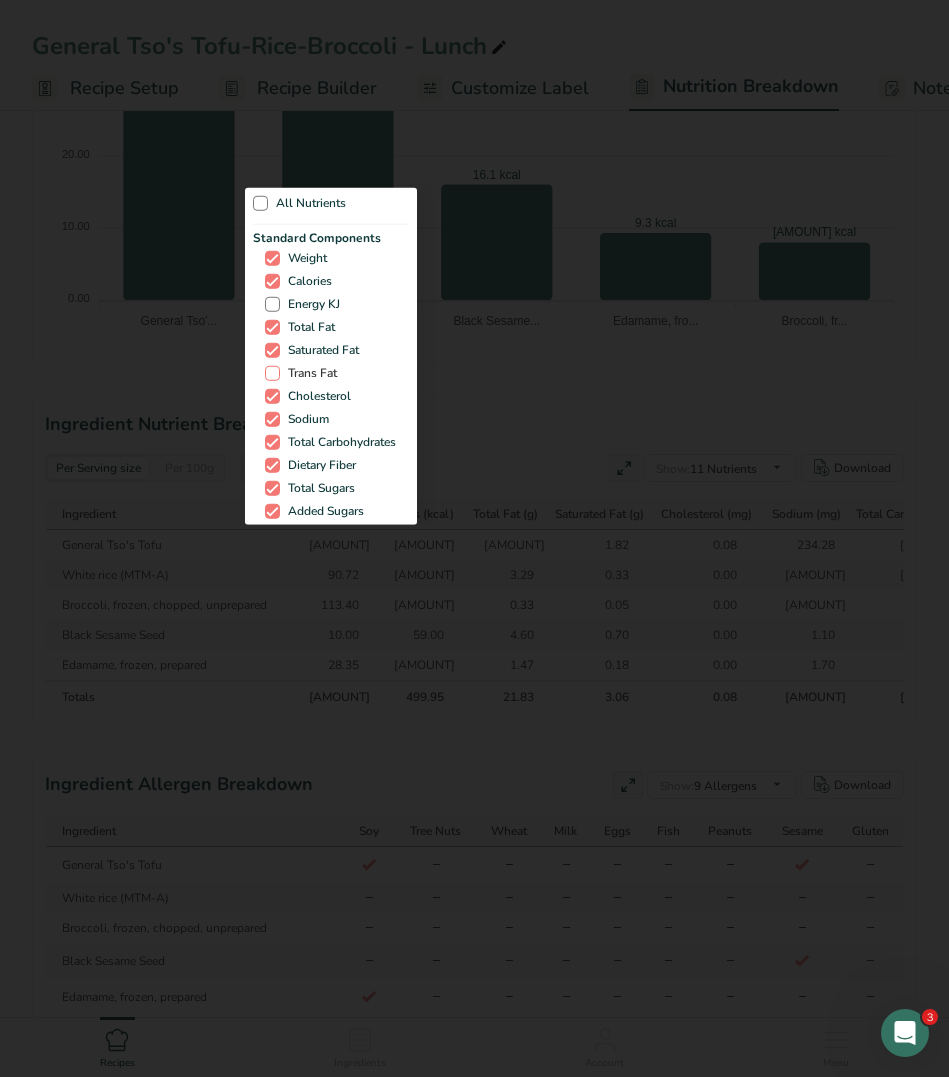 click on "Trans Fat" at bounding box center (308, 373) 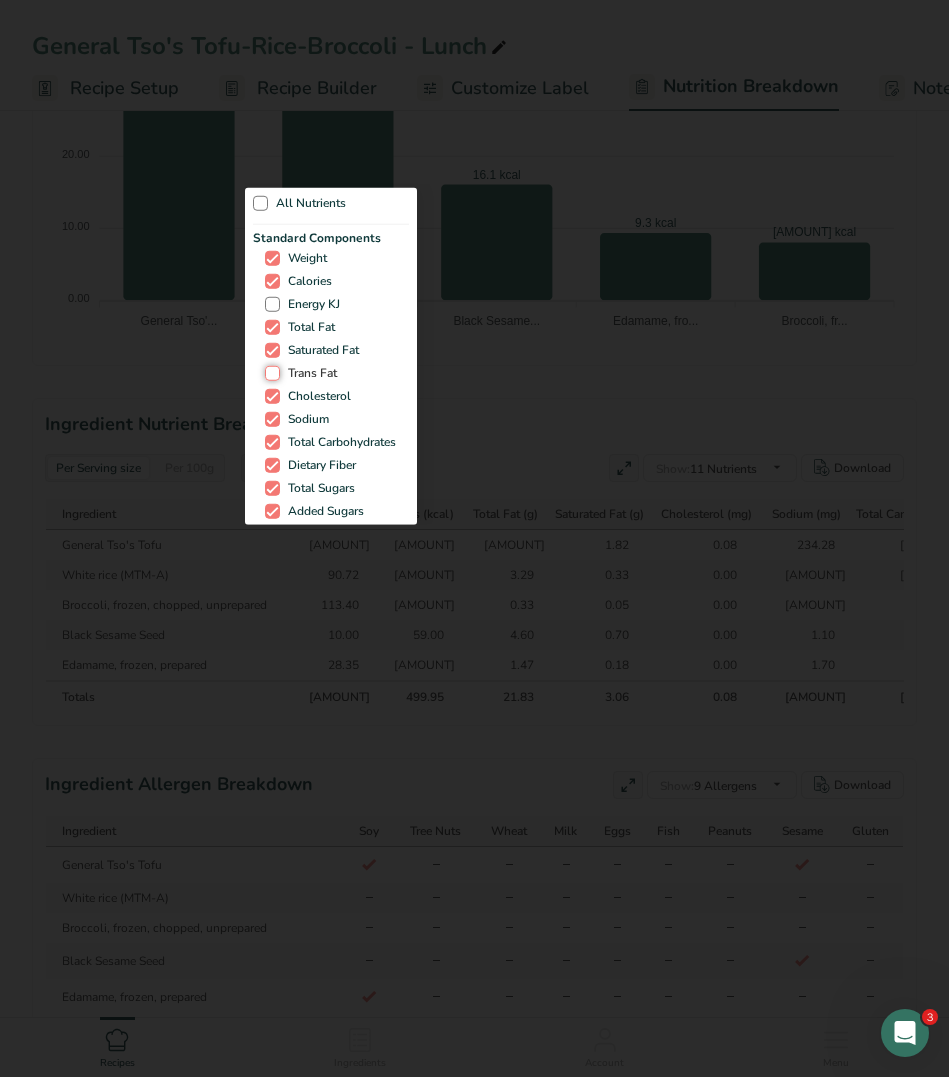 click on "Trans Fat" at bounding box center (271, 373) 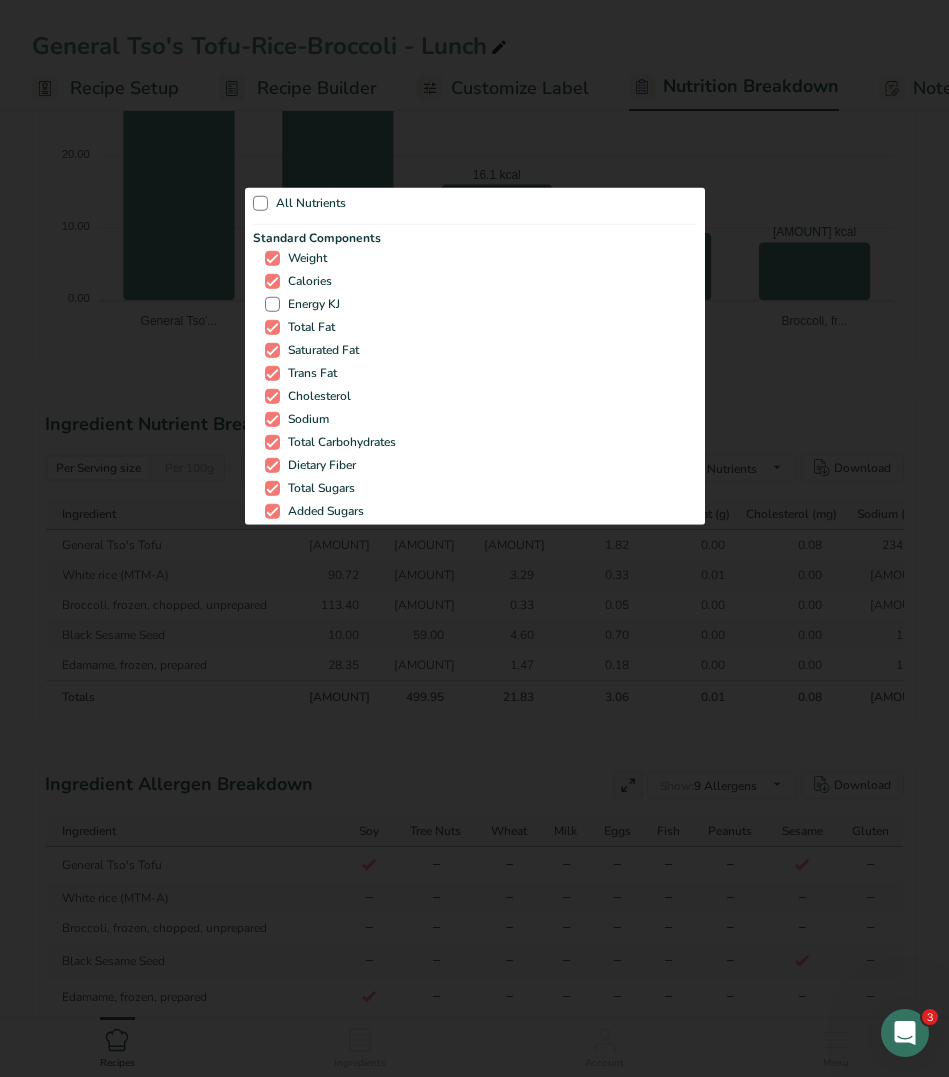 select on "Calories" 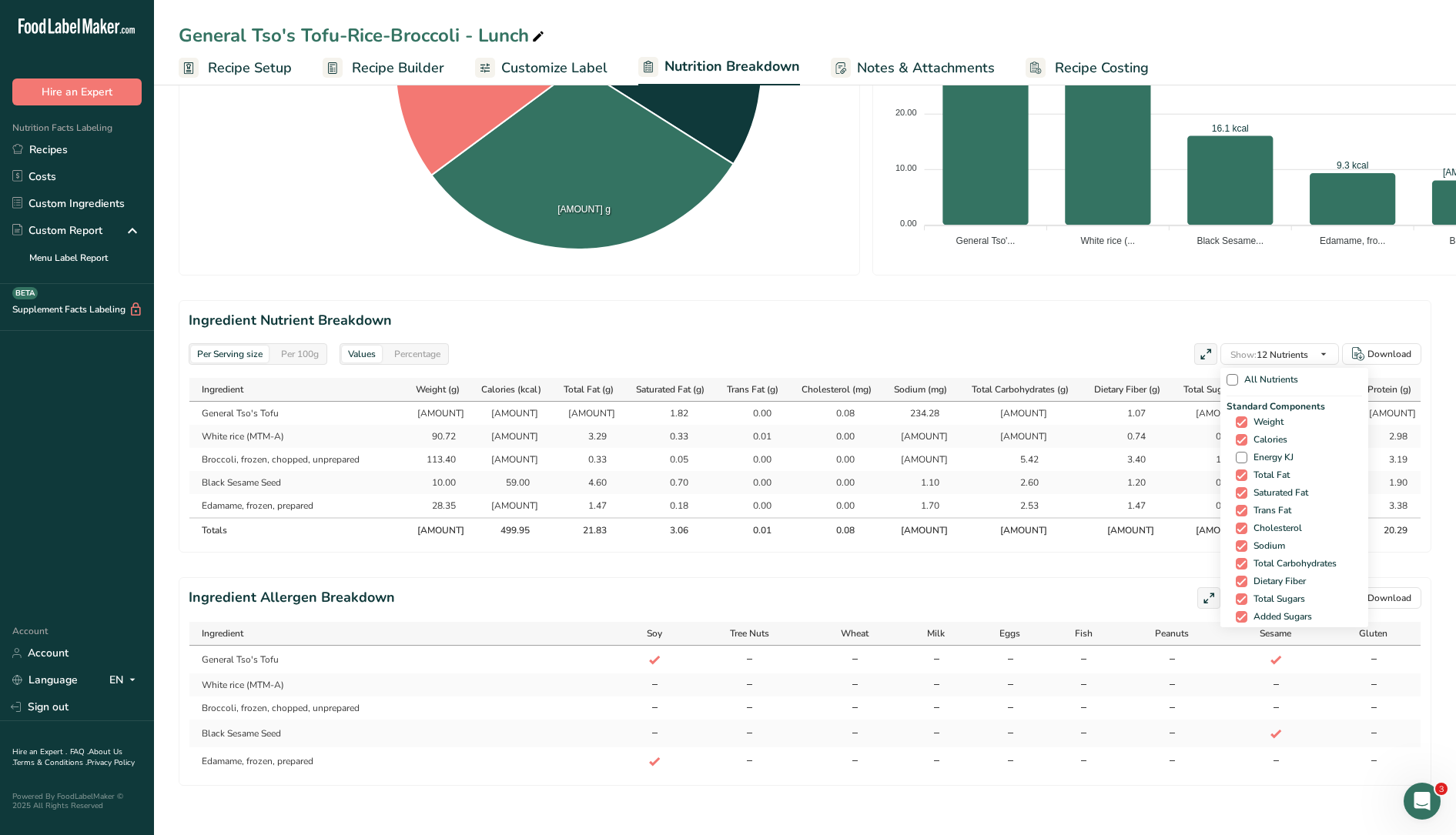 scroll, scrollTop: 500, scrollLeft: 0, axis: vertical 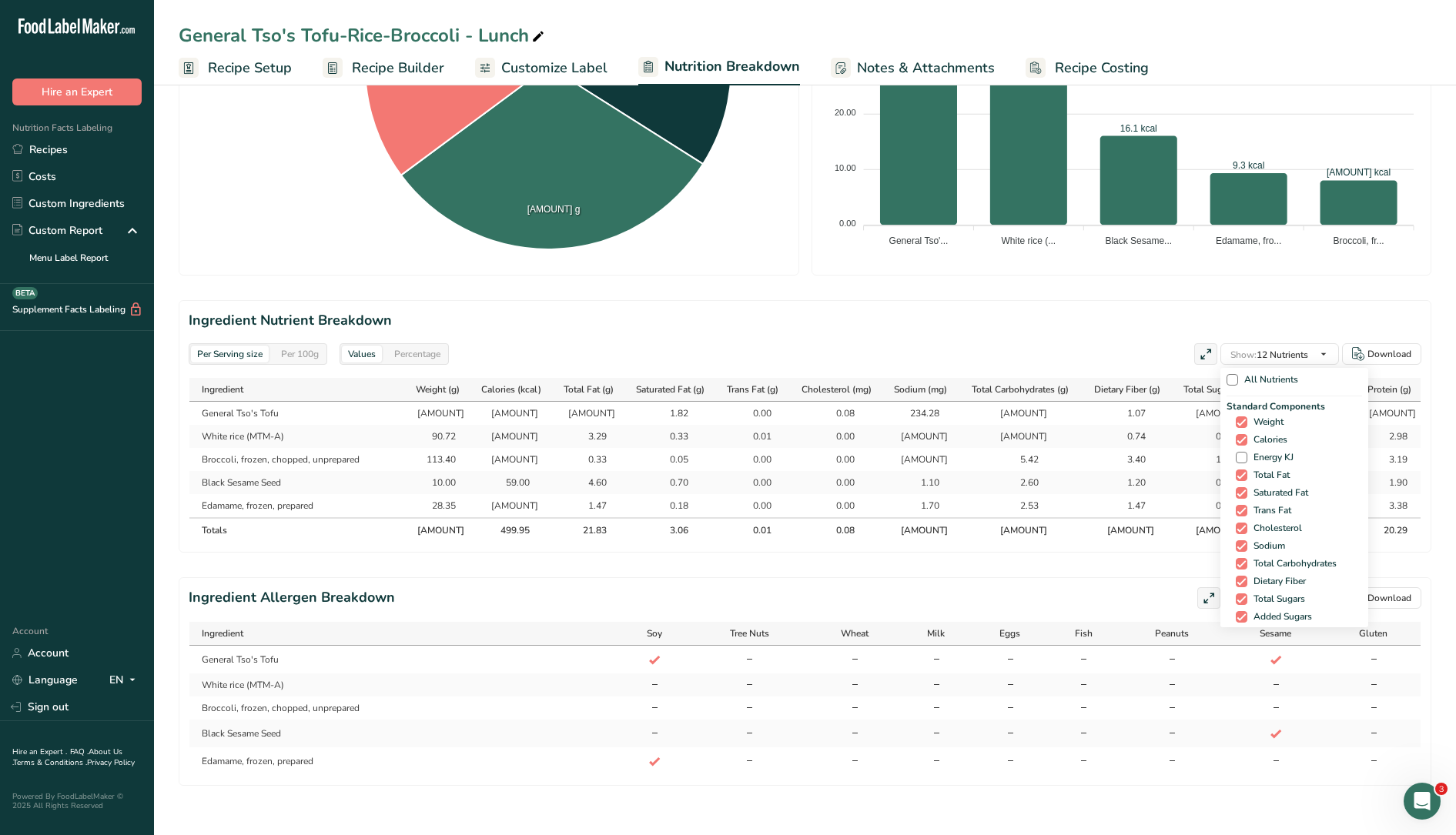 click on "Ingredient Nutrient Breakdown
Per Serving size
Per 100g
Values
Percentage
Show:
12 Nutrients
All Nutrients
Standard Components
Weight
Calories
Energy KJ
Total Fat
Saturated Fat
Trans Fat
Cholesterol
Sodium
Total Carbohydrates
Dietary Fiber
Total Sugars
Added Sugars
Protein
Vitamins
Vitamin D
Vitamin A, RAE
Vitamin C
Minerals   Other Nutrients" at bounding box center (805, 426) 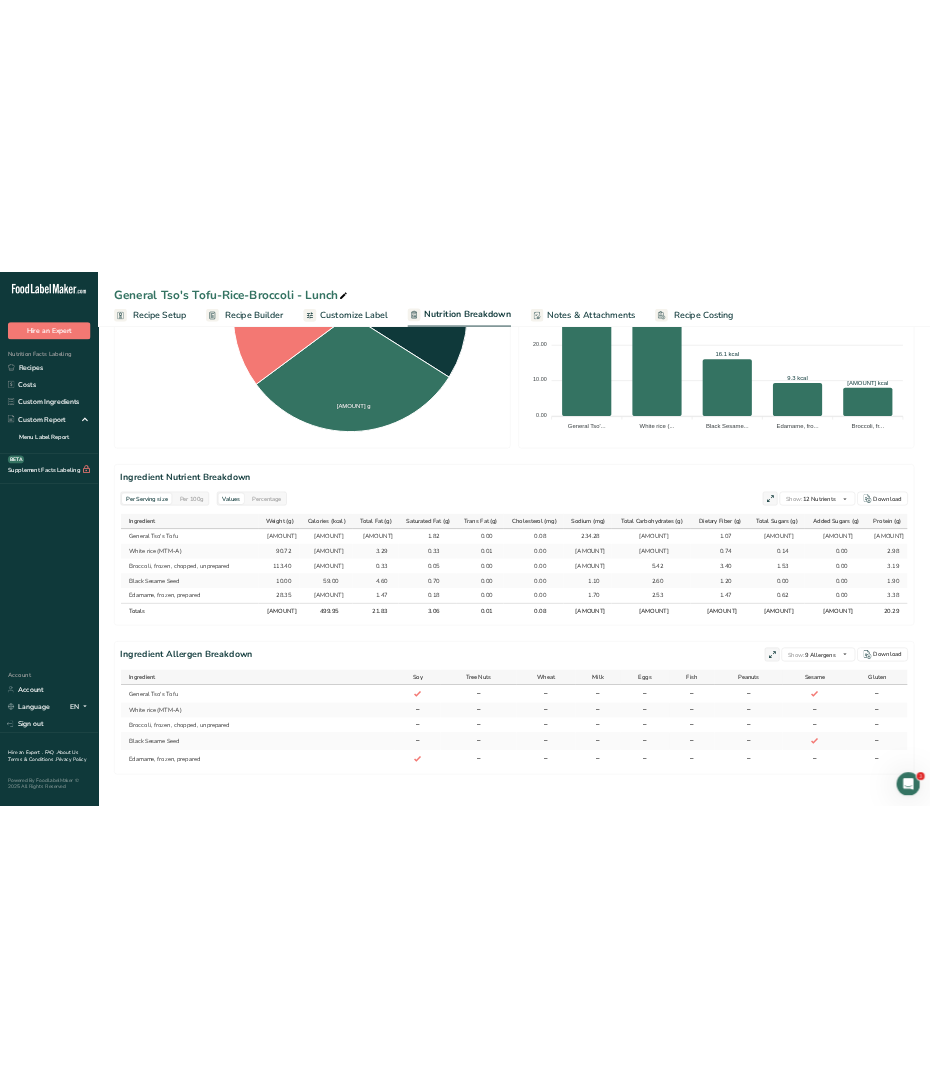scroll, scrollTop: 0, scrollLeft: 3, axis: horizontal 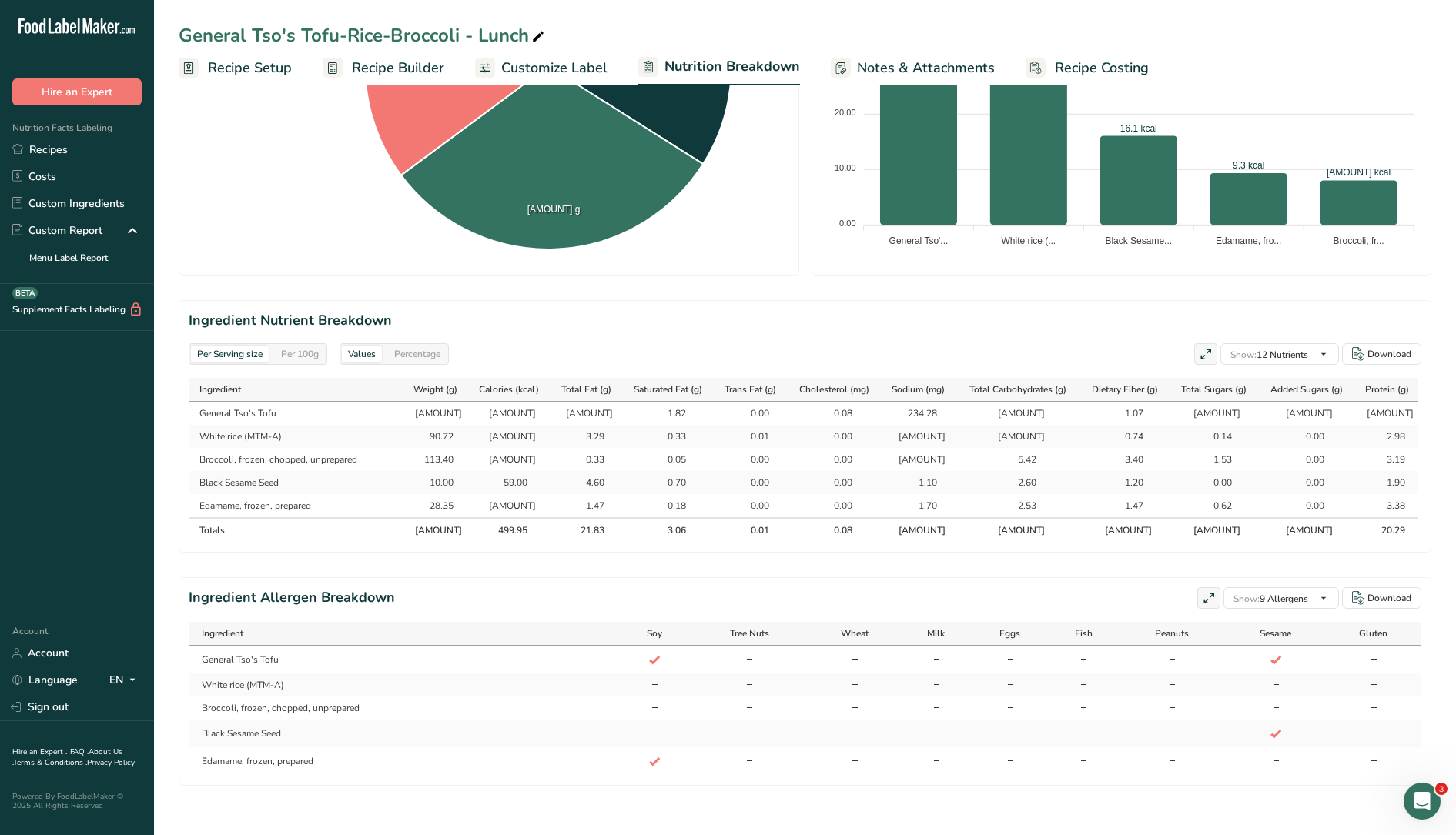 drag, startPoint x: 426, startPoint y: 467, endPoint x: 1419, endPoint y: 468, distance: 993.0005 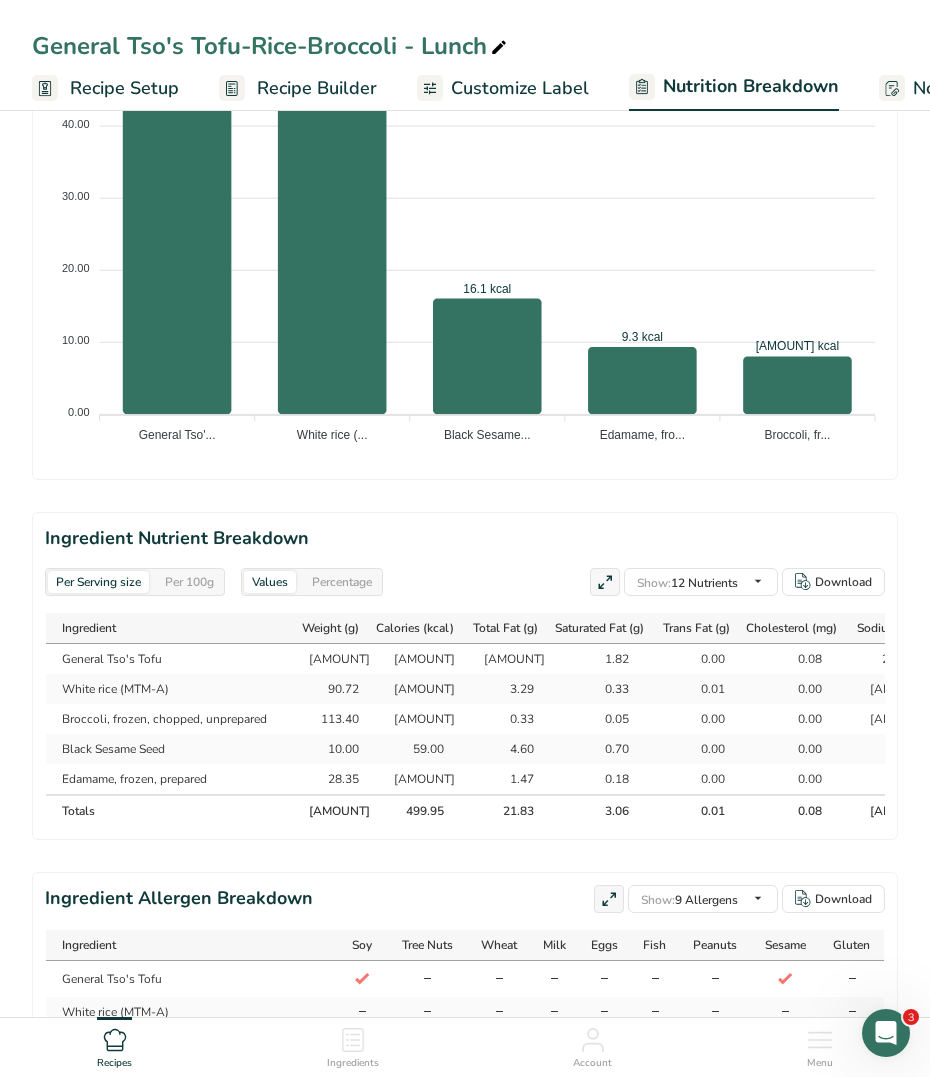 scroll, scrollTop: 1514, scrollLeft: 0, axis: vertical 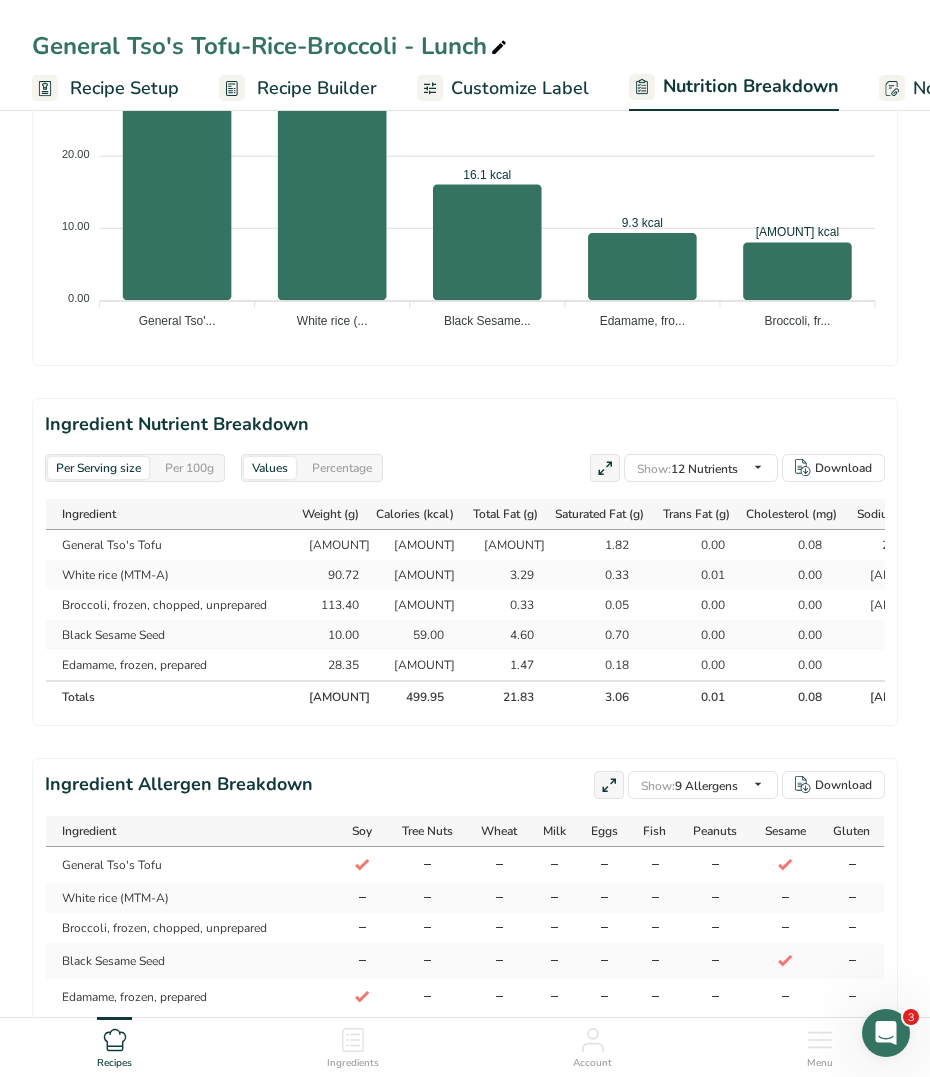 click on "Per Serving size
Per 100g
Download
Total Calories
500 kcal
Total Carbs
58.1 g
Total Fat
21.8 g
Total Protein
20.3 g
Recipe Weight in Grams
Weight (g)
Calories (kcal)
Energy KJ (kj)
Total Fat (g)
Saturated Fat (g)
Trans Fat (g)
Cholesterol (mg)
Sodium (mg)
Total Carbohydrates (g)
Dietary Fiber (g)
Total Sugars (g)
Added Sugars (g)
Protein (g)
Vitamin D (mcg)
Vitamin A, RAE (mcg)
Vitamin C (mg)" at bounding box center (465, -175) 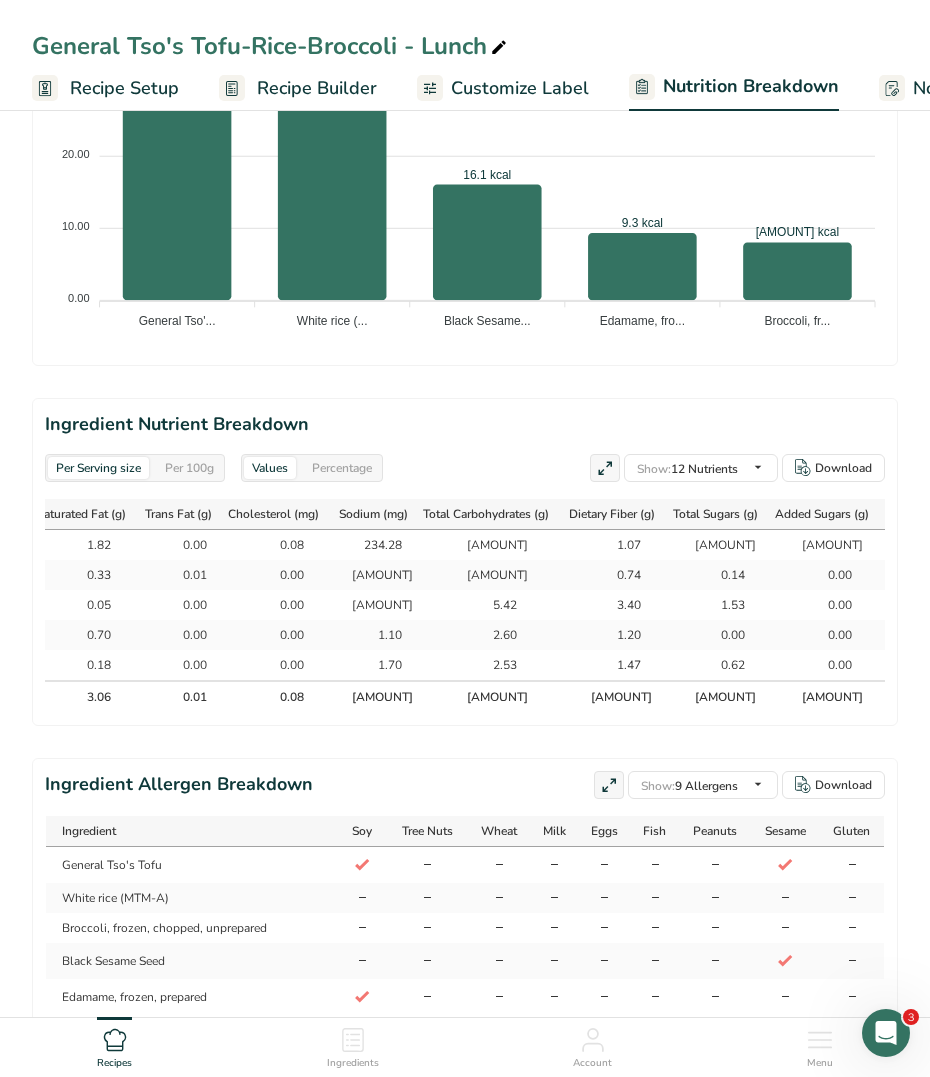 scroll, scrollTop: 0, scrollLeft: 617, axis: horizontal 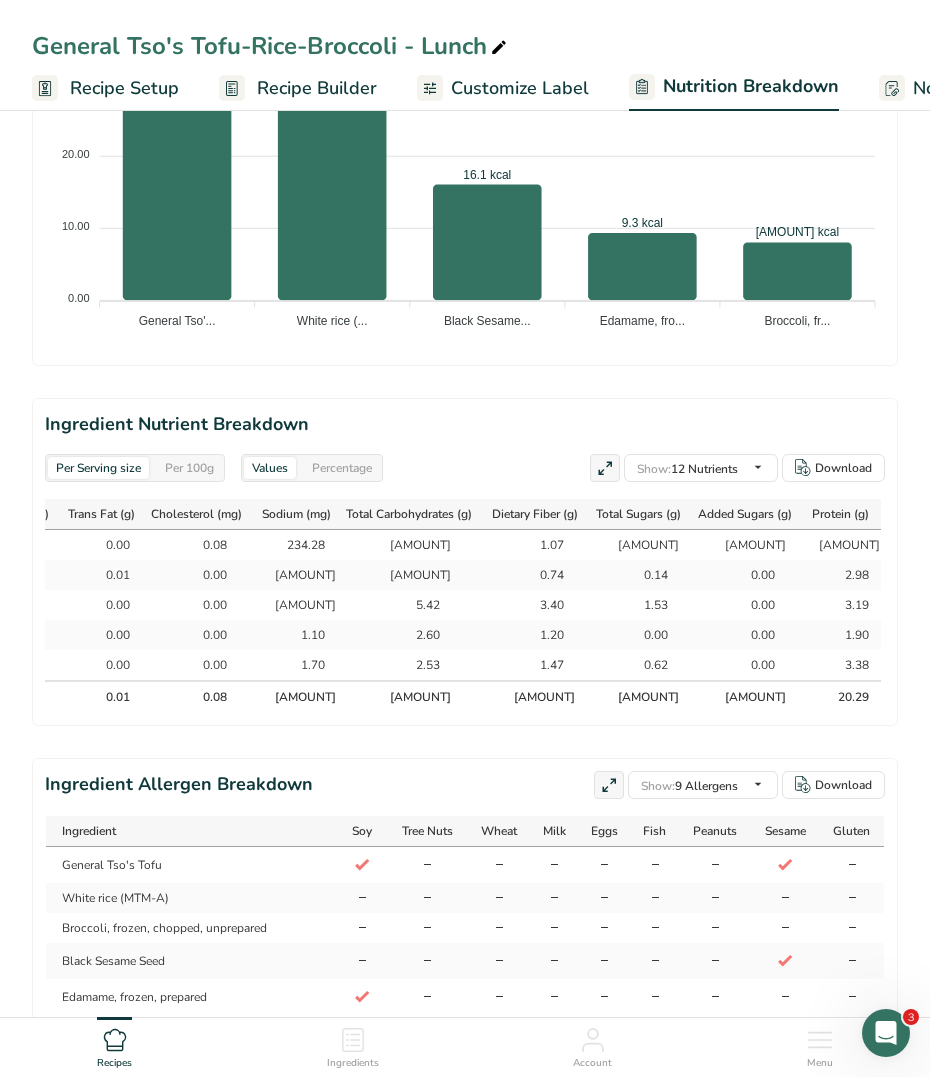 drag, startPoint x: 331, startPoint y: 550, endPoint x: 877, endPoint y: 551, distance: 546.0009 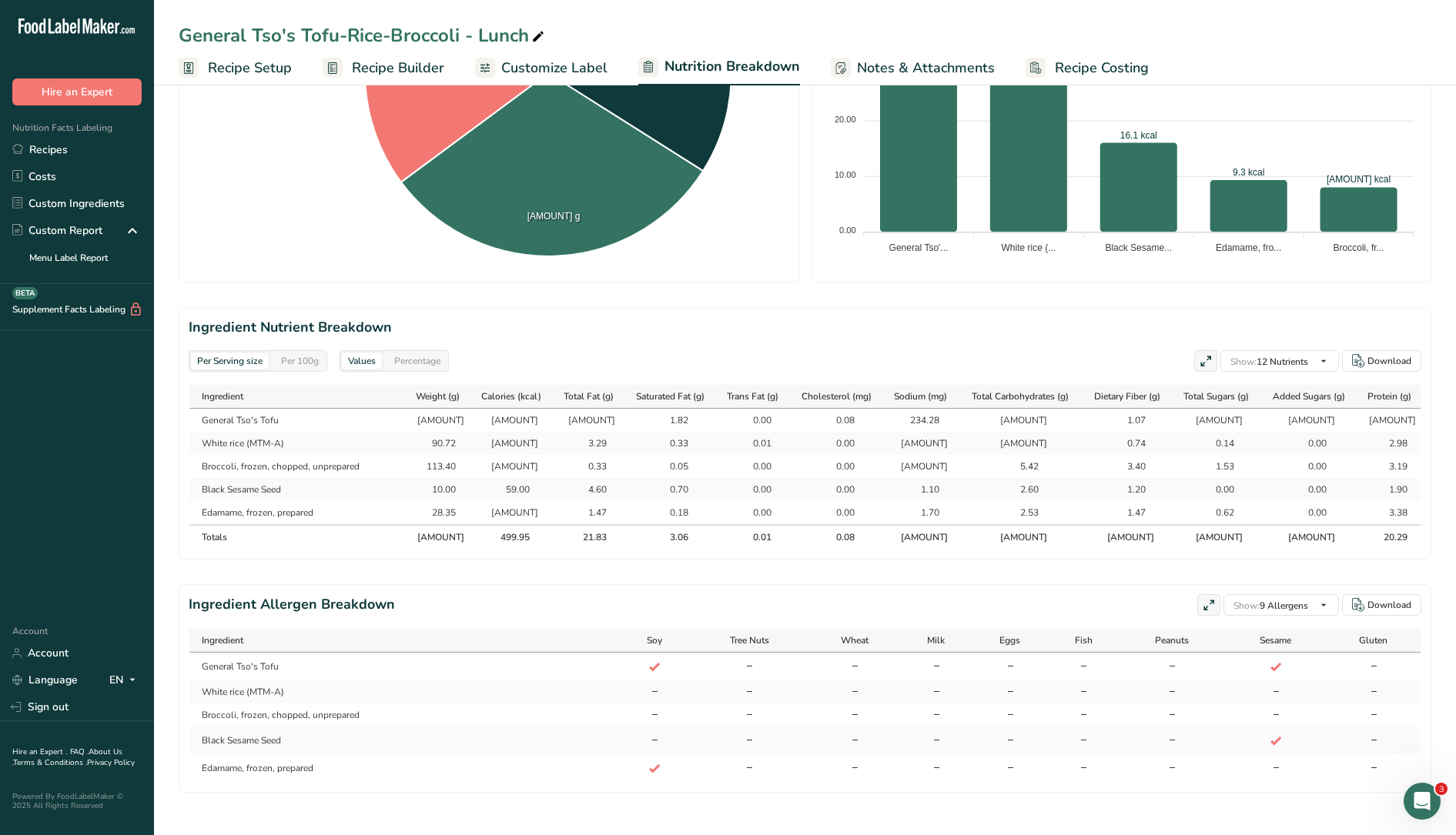 scroll, scrollTop: 0, scrollLeft: 0, axis: both 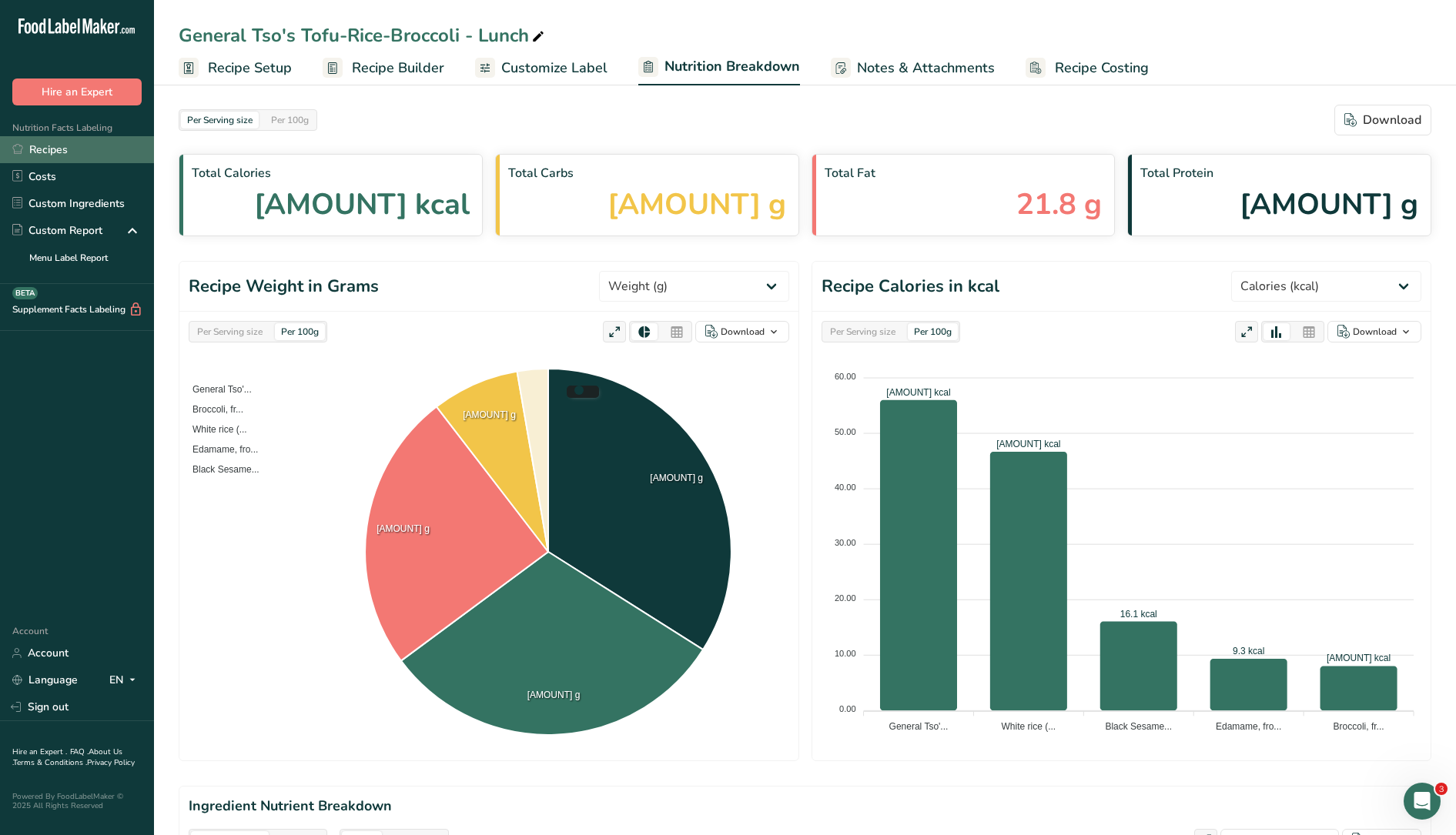 click on "Recipes" at bounding box center (77, 149) 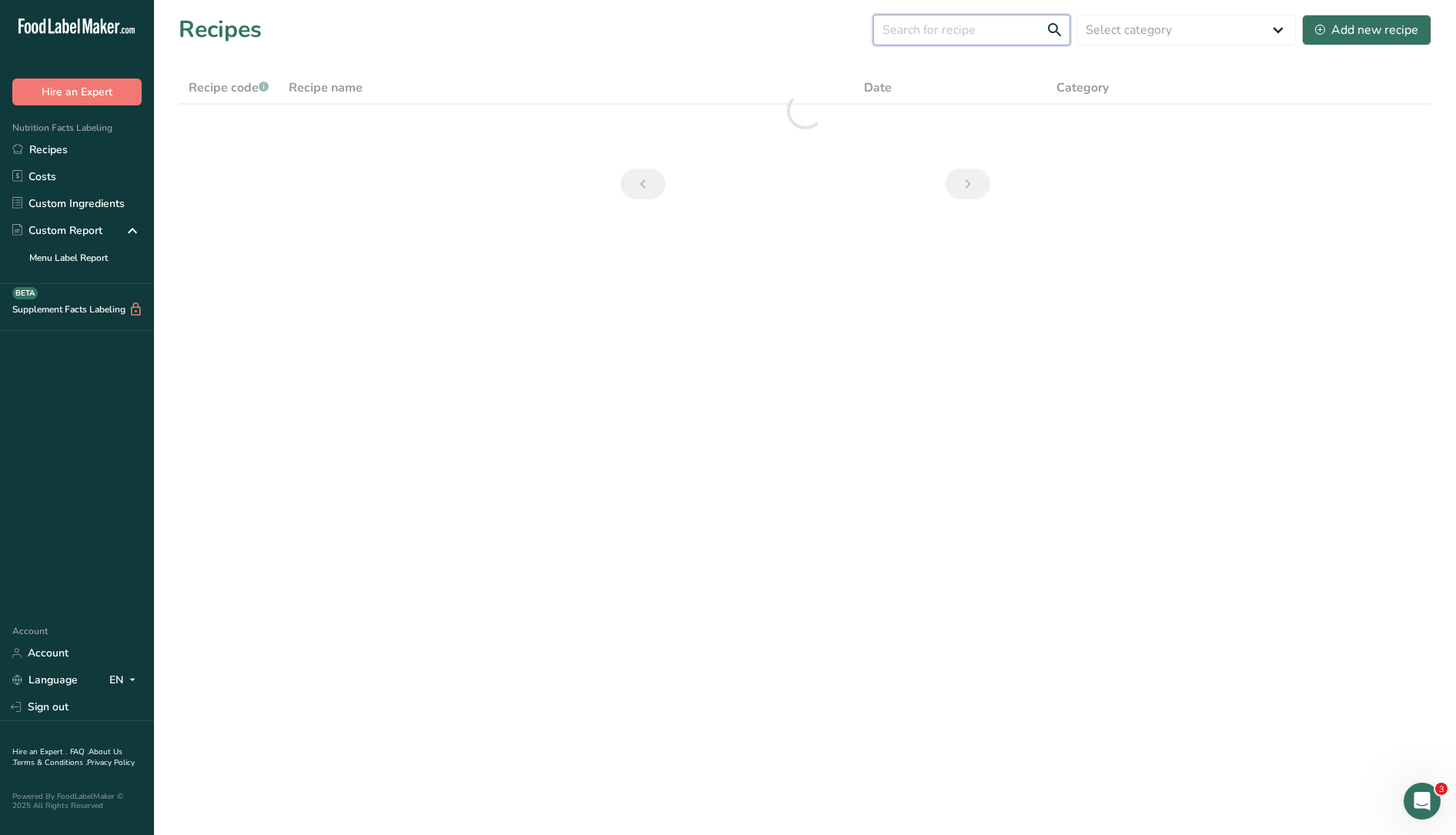 click at bounding box center [972, 30] 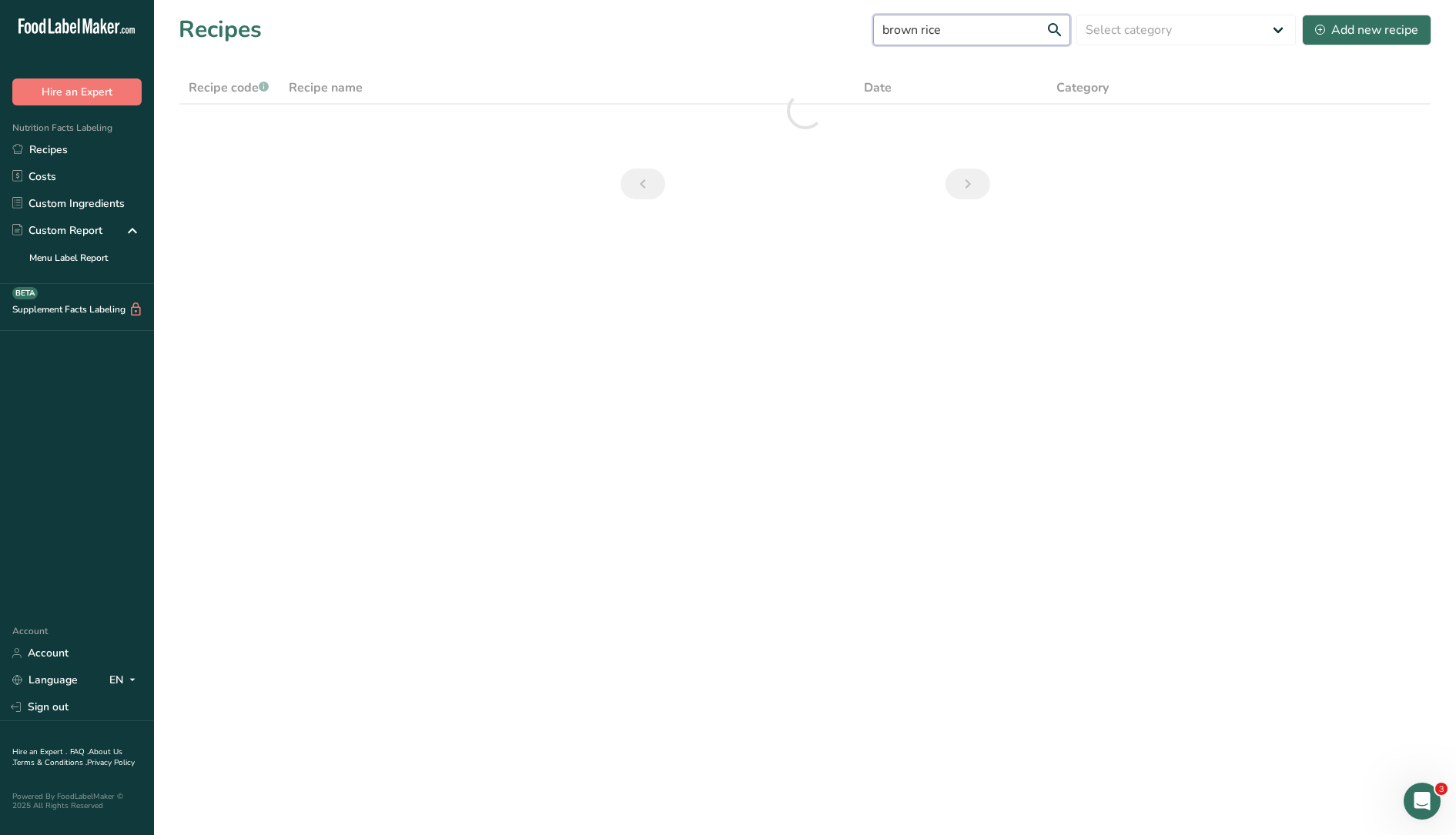 drag, startPoint x: 943, startPoint y: 29, endPoint x: 951, endPoint y: 39, distance: 12.80625 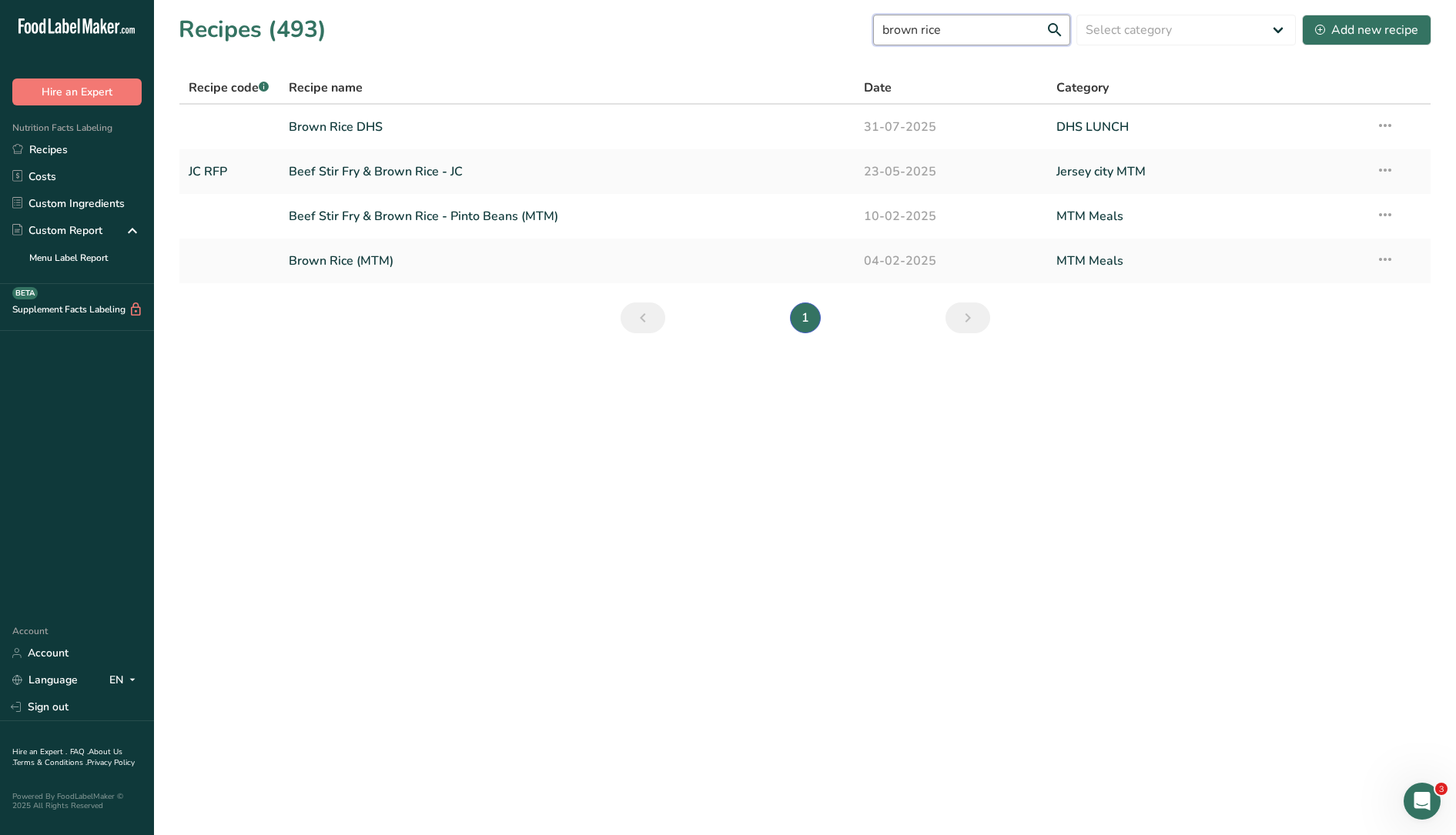 click on "brown rice" at bounding box center (972, 30) 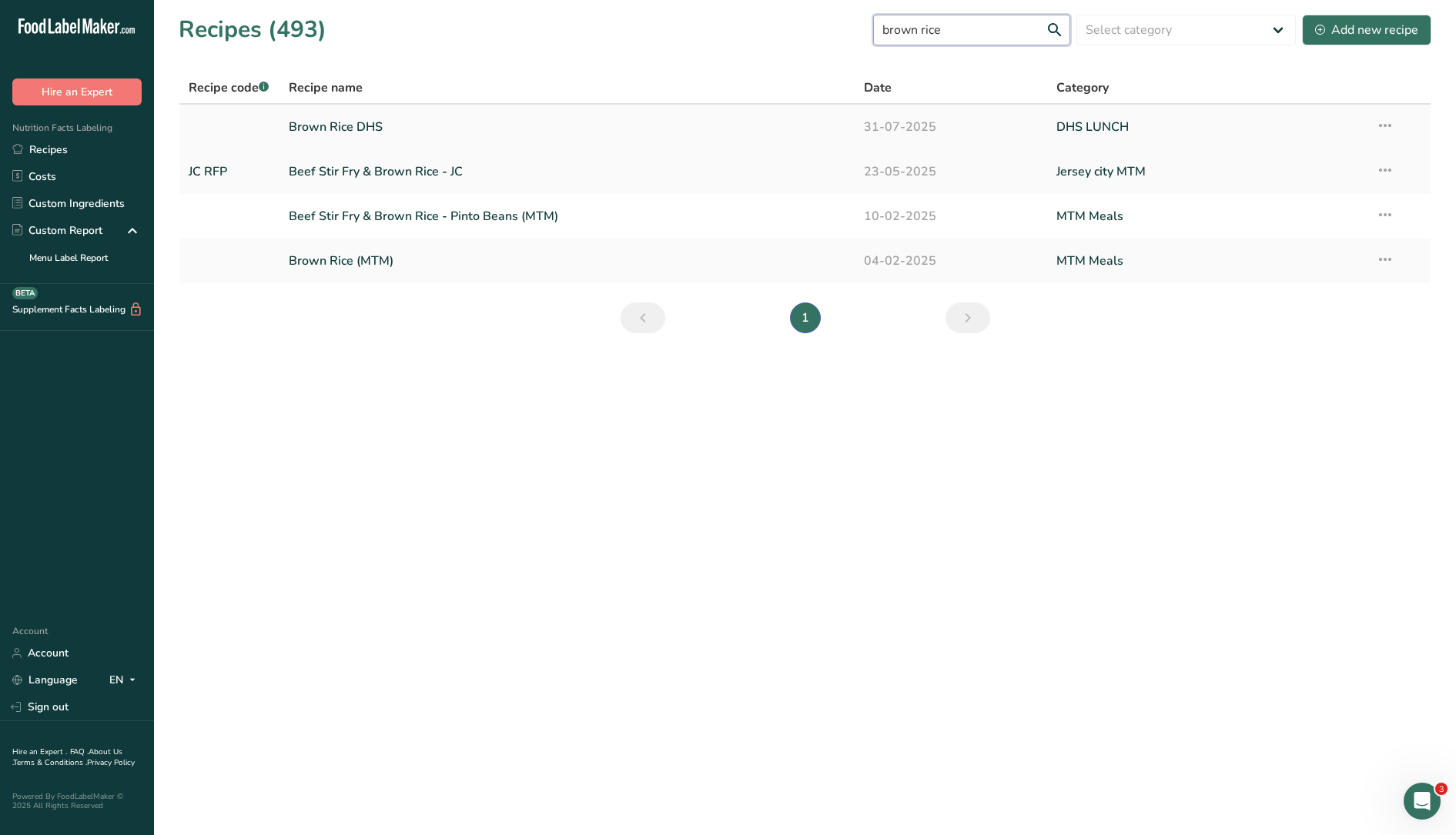 type on "brown rice" 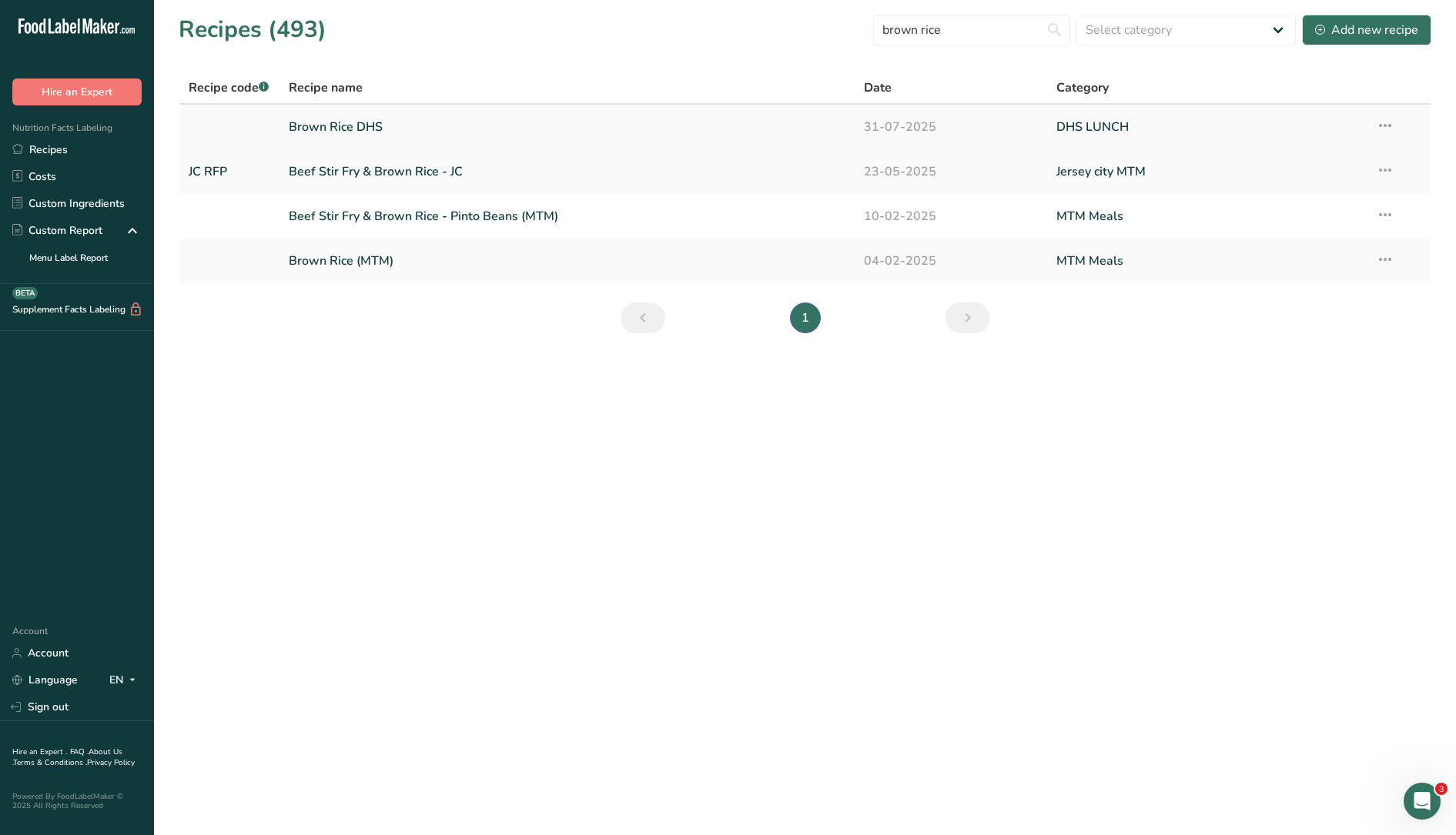 click on "Brown Rice DHS" at bounding box center [567, 127] 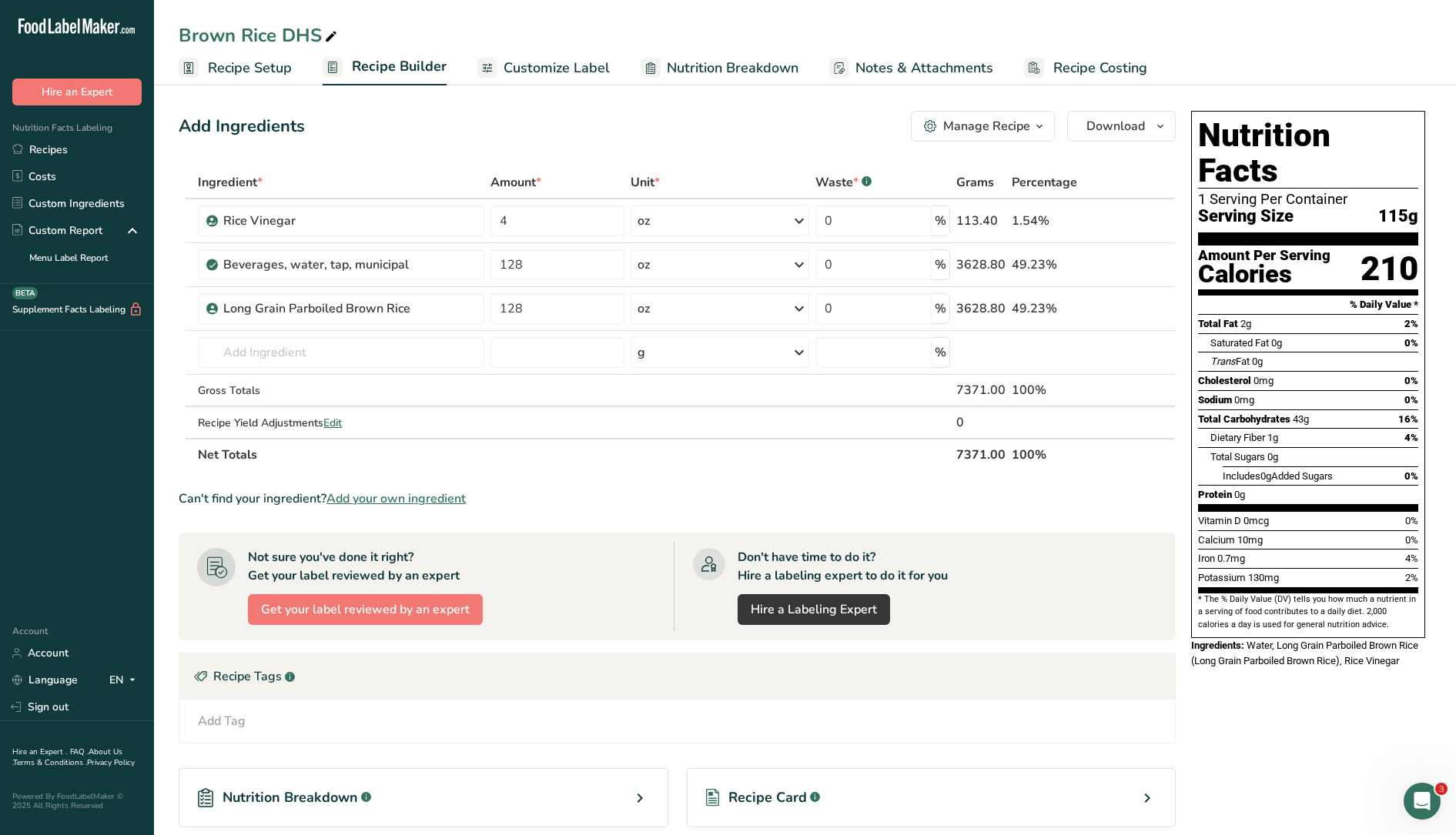 click on "Recipe Setup" at bounding box center (249, 68) 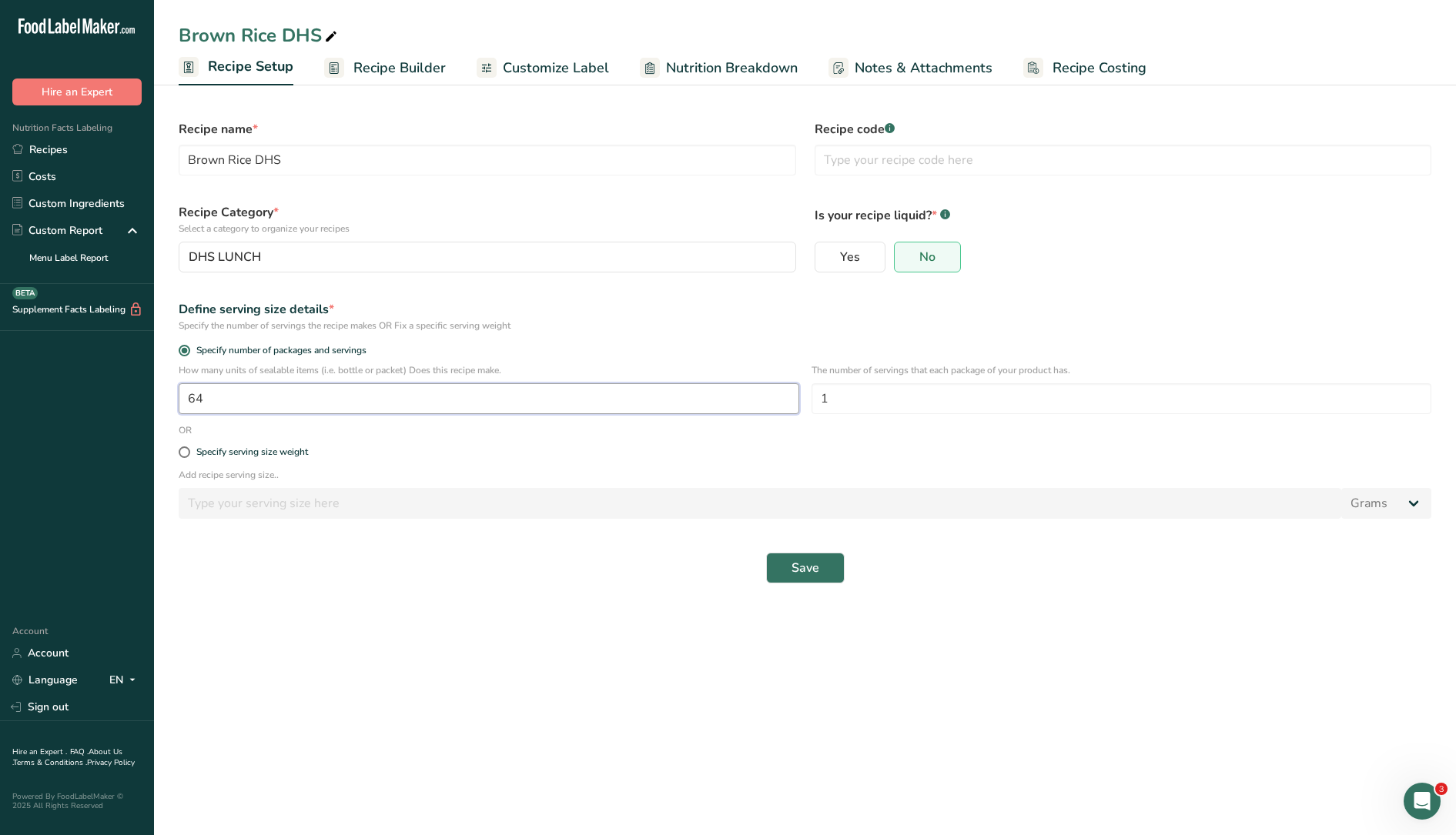 drag, startPoint x: 232, startPoint y: 397, endPoint x: 194, endPoint y: 398, distance: 38.013156 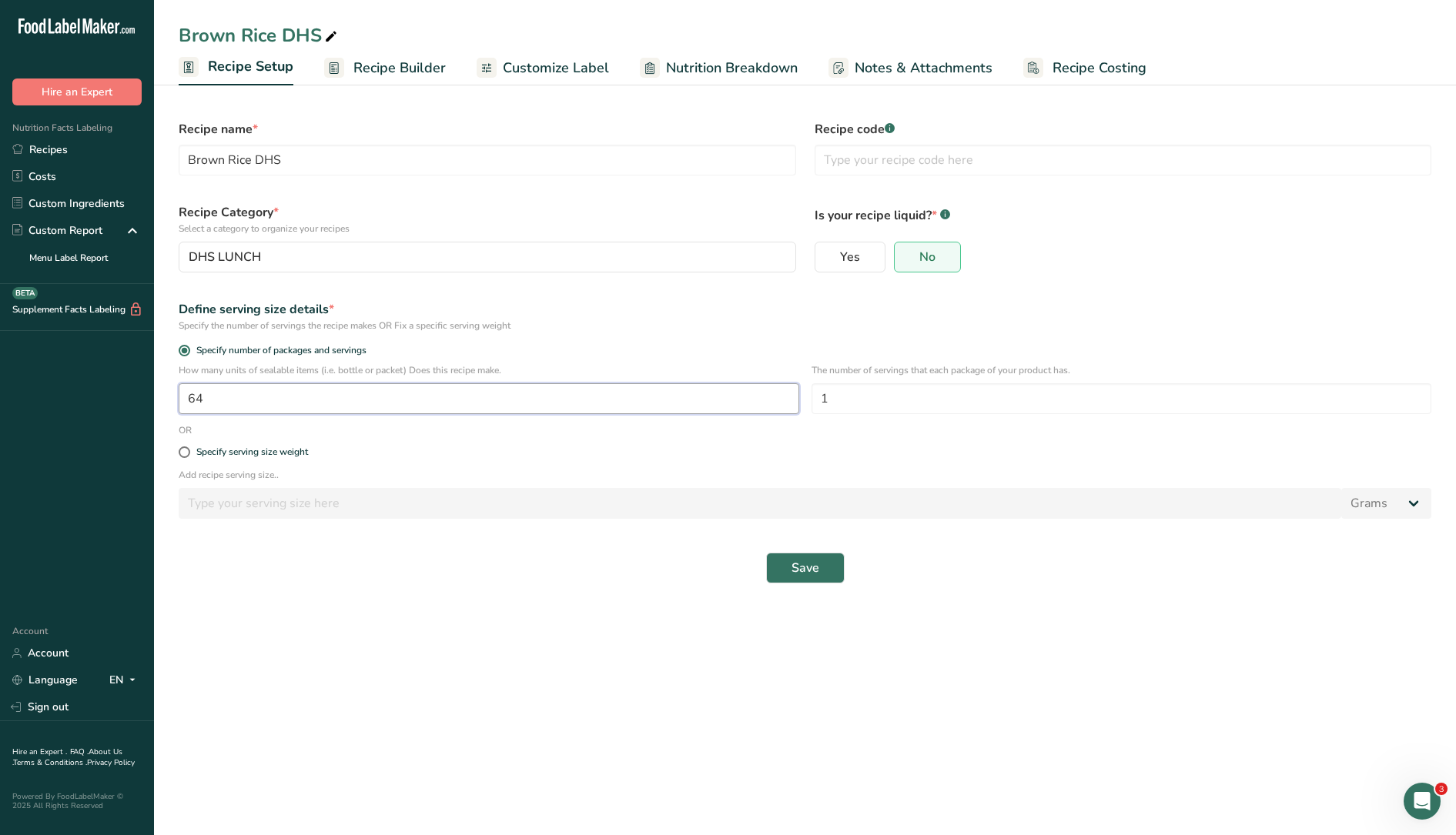 click on "64" at bounding box center [489, 399] 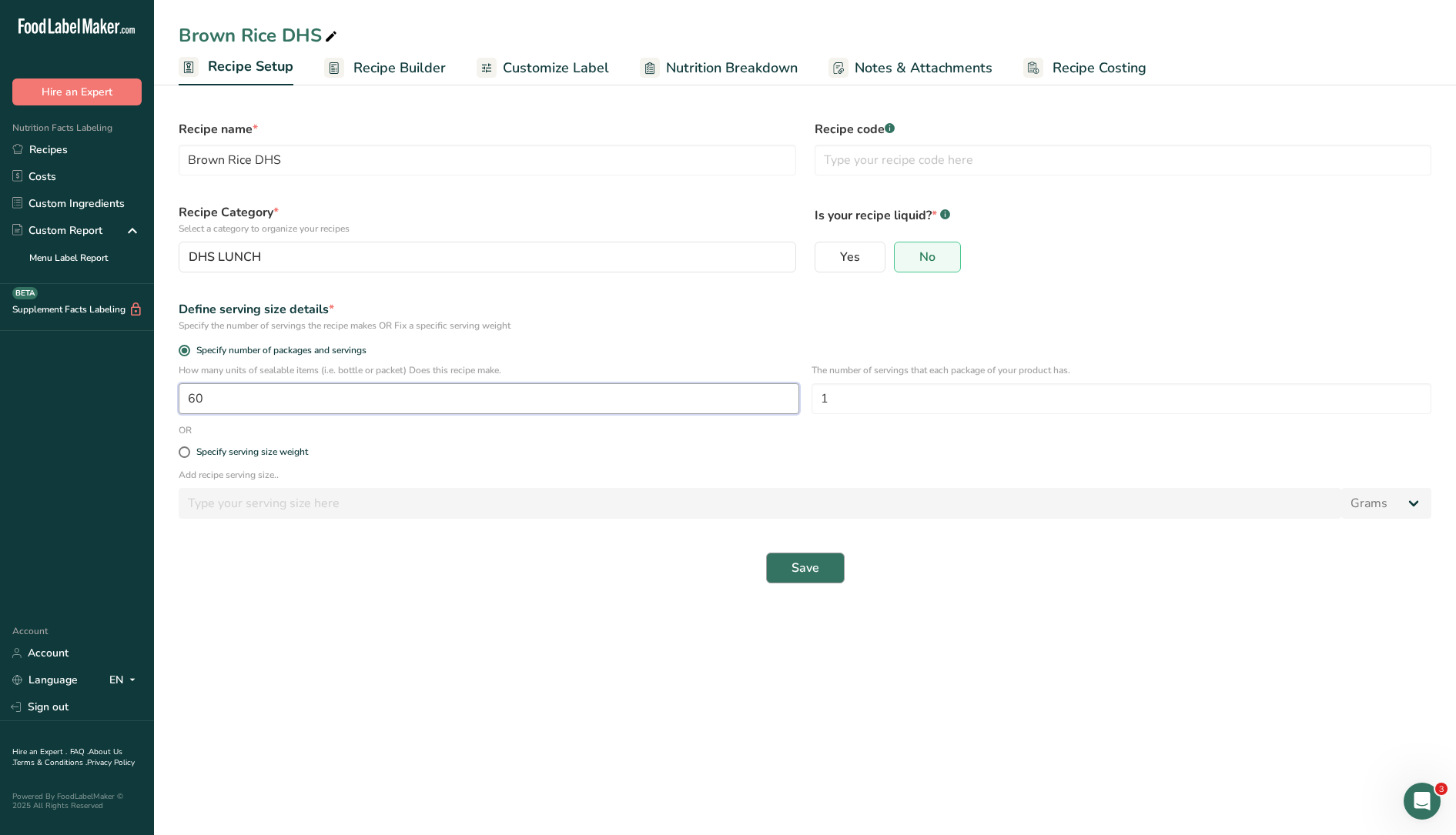 type on "60" 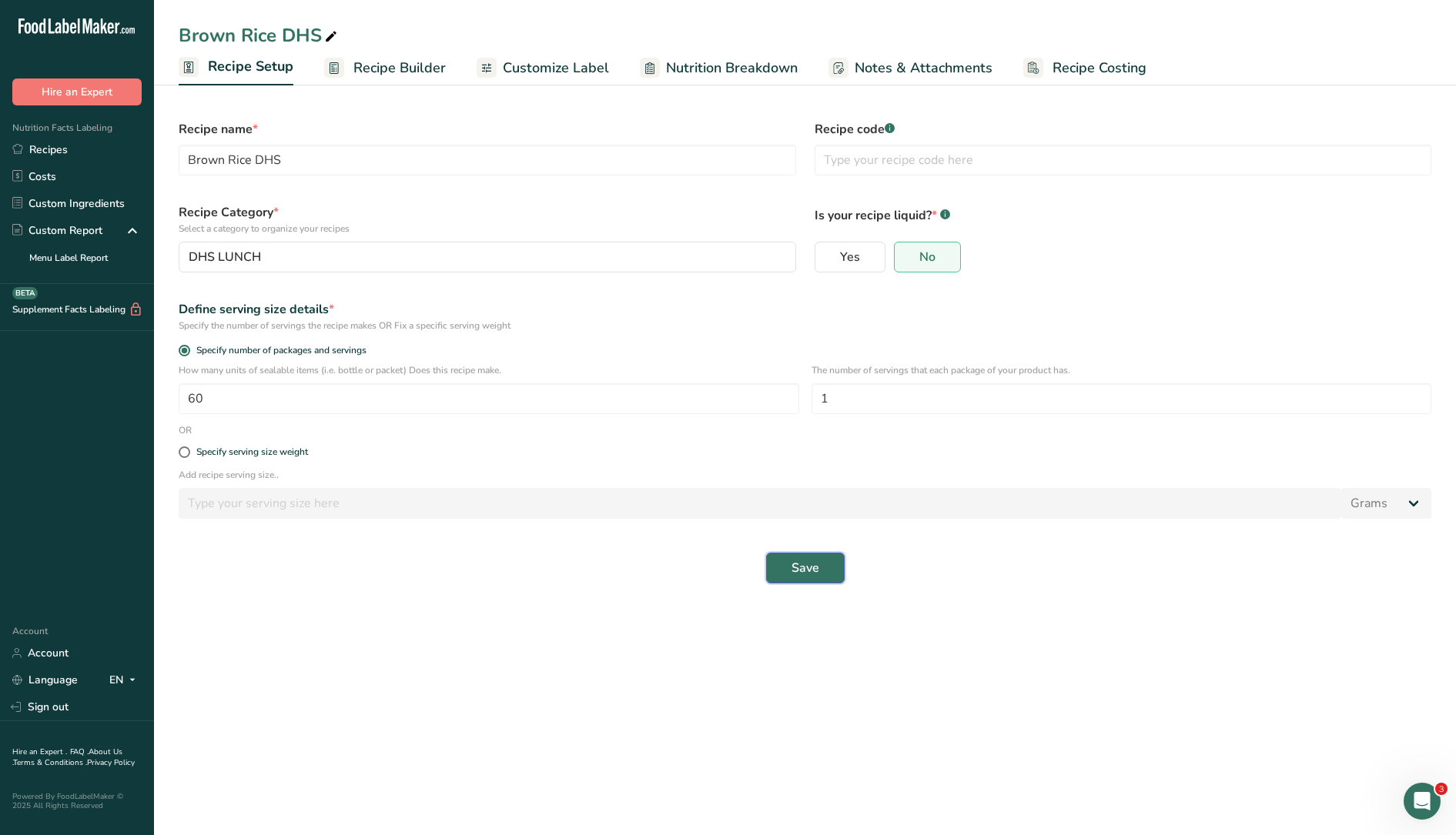 click on "Save" at bounding box center (805, 568) 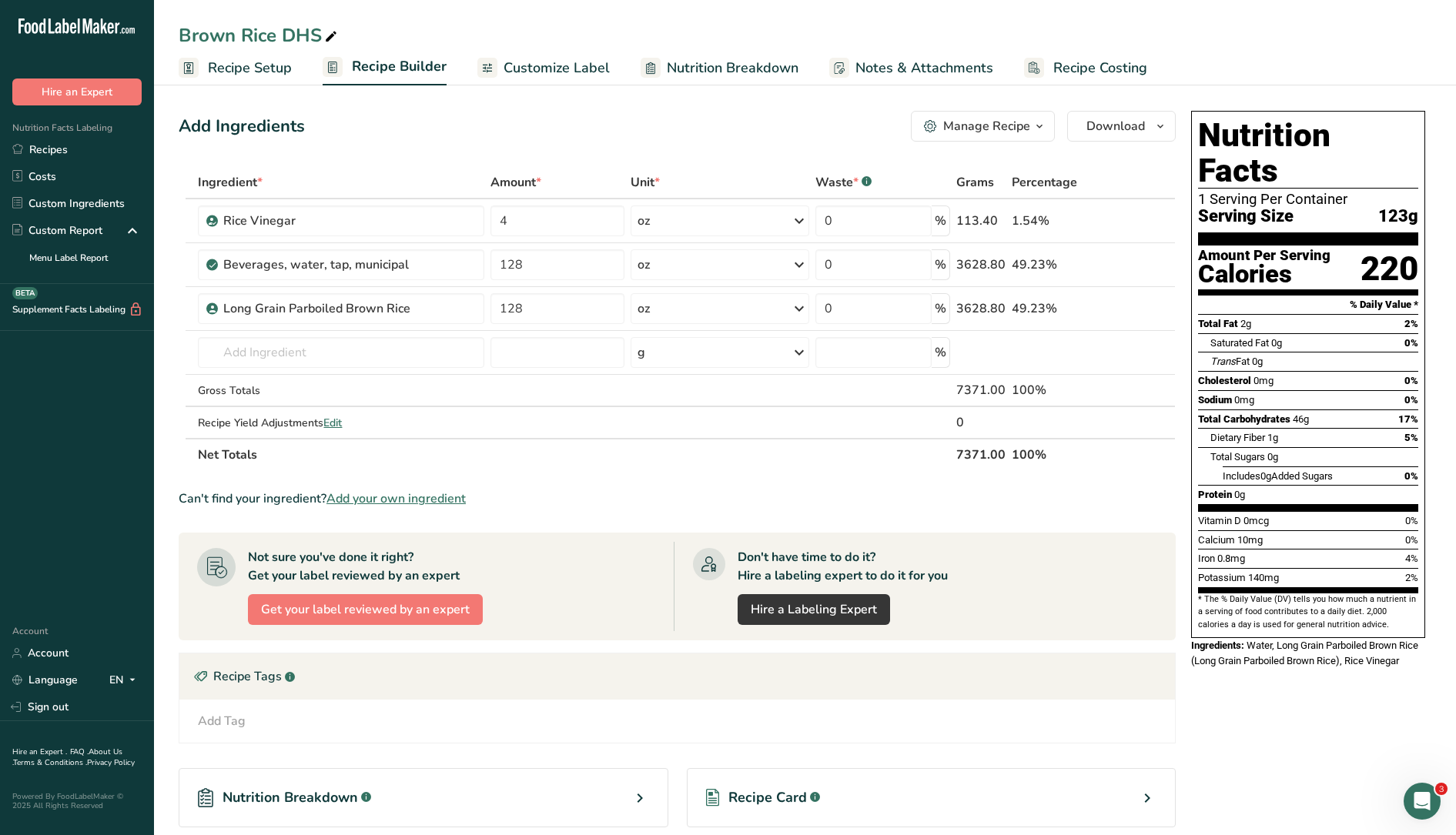 click on "Recipe Setup" at bounding box center (249, 68) 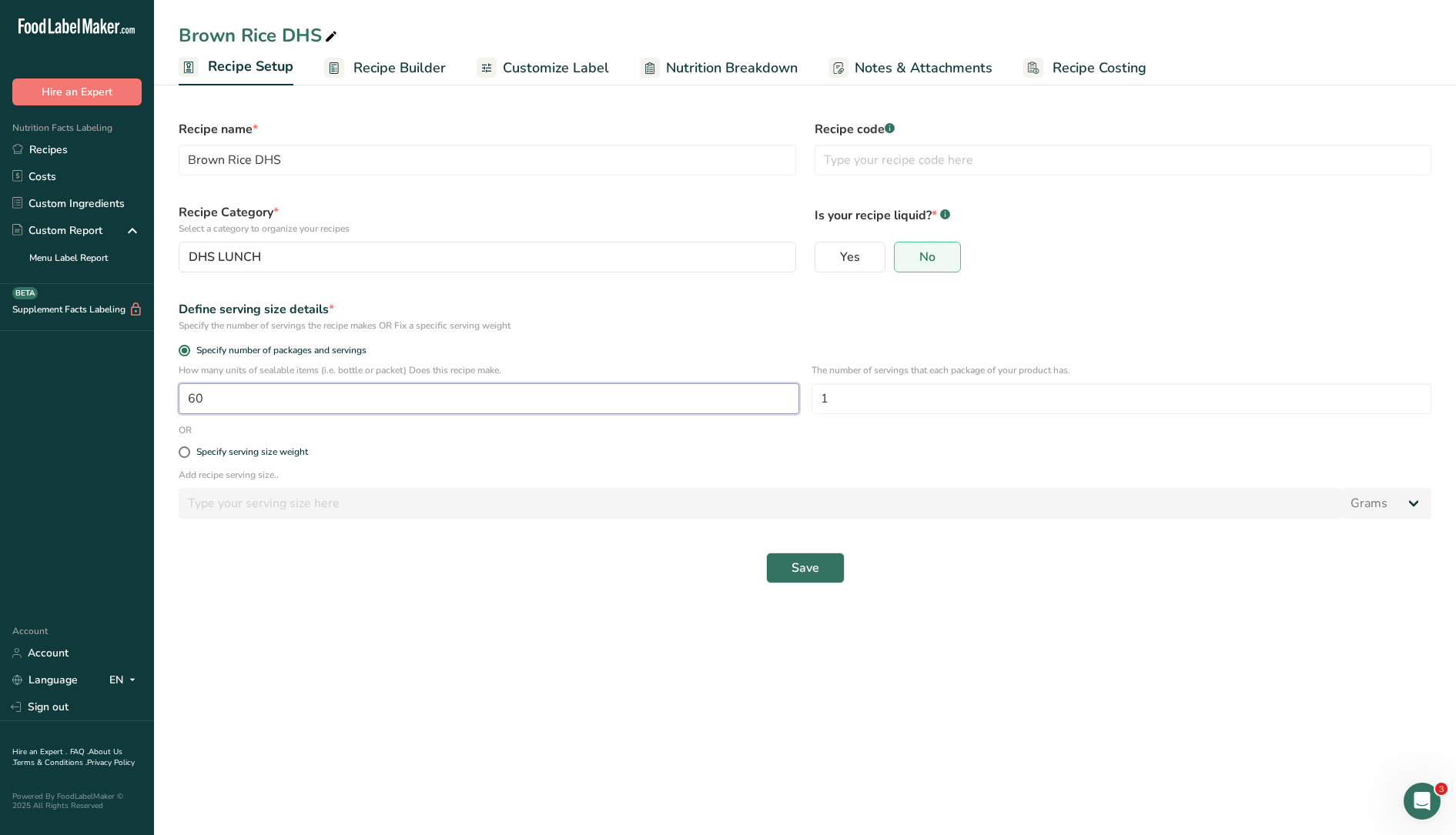 drag, startPoint x: 269, startPoint y: 399, endPoint x: 151, endPoint y: 397, distance: 118.0169 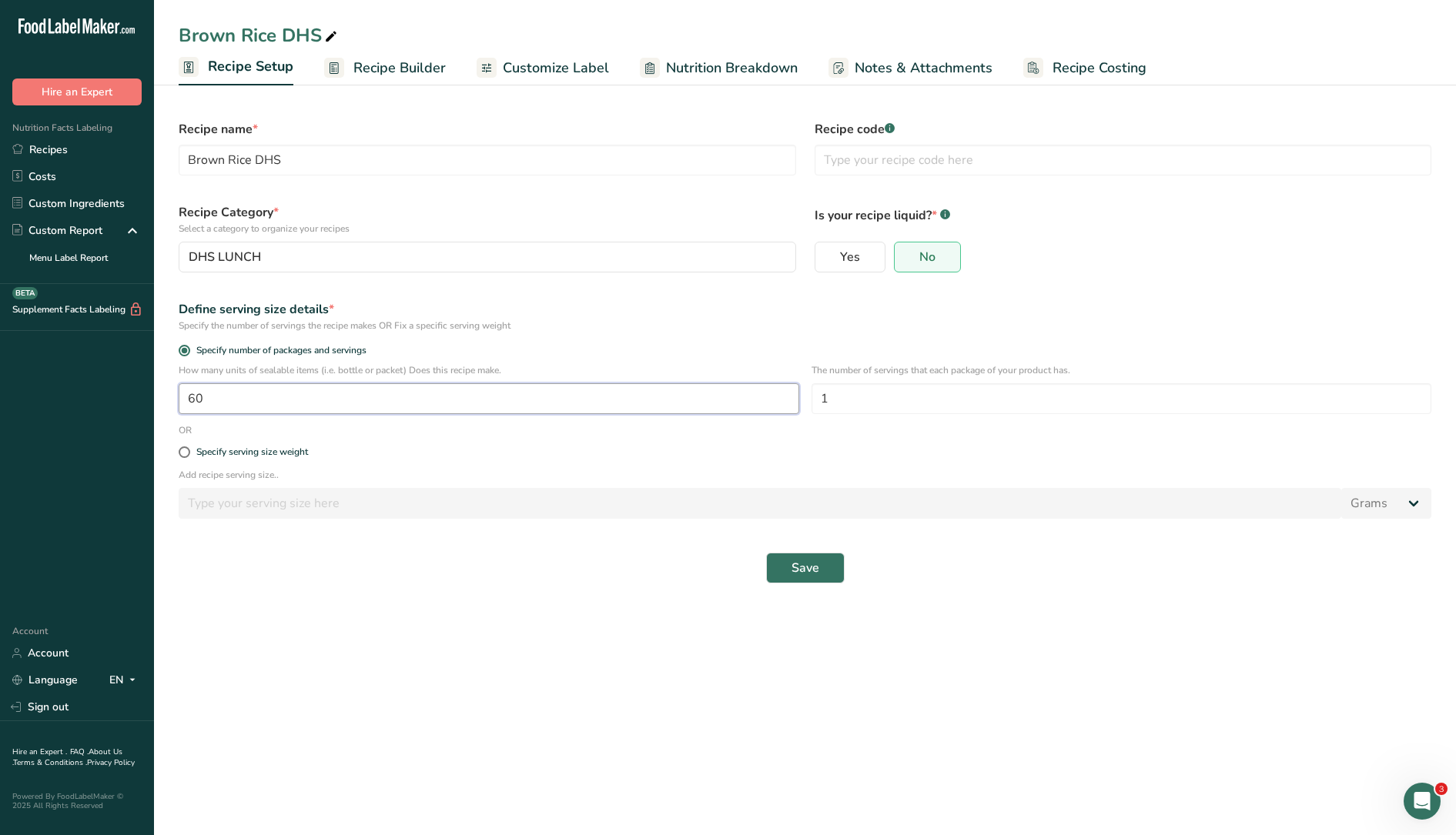 click on ".a-20{fill:#fff;}
Hire an Expert
Nutrition Facts Labeling
Recipes
Costs
Custom Ingredients
Custom Report
Menu Label Report
Supplement Facts Labeling
BETA
Account
Account
Language
EN
English
Spanish
Sign out
Hire an Expert .
FAQ .
About Us .
Terms & Conditions .
Privacy Policy
Powered By FoodLabelMaker ©   2025 All Rights Reserved
Brown Rice DHS" at bounding box center (728, 417) 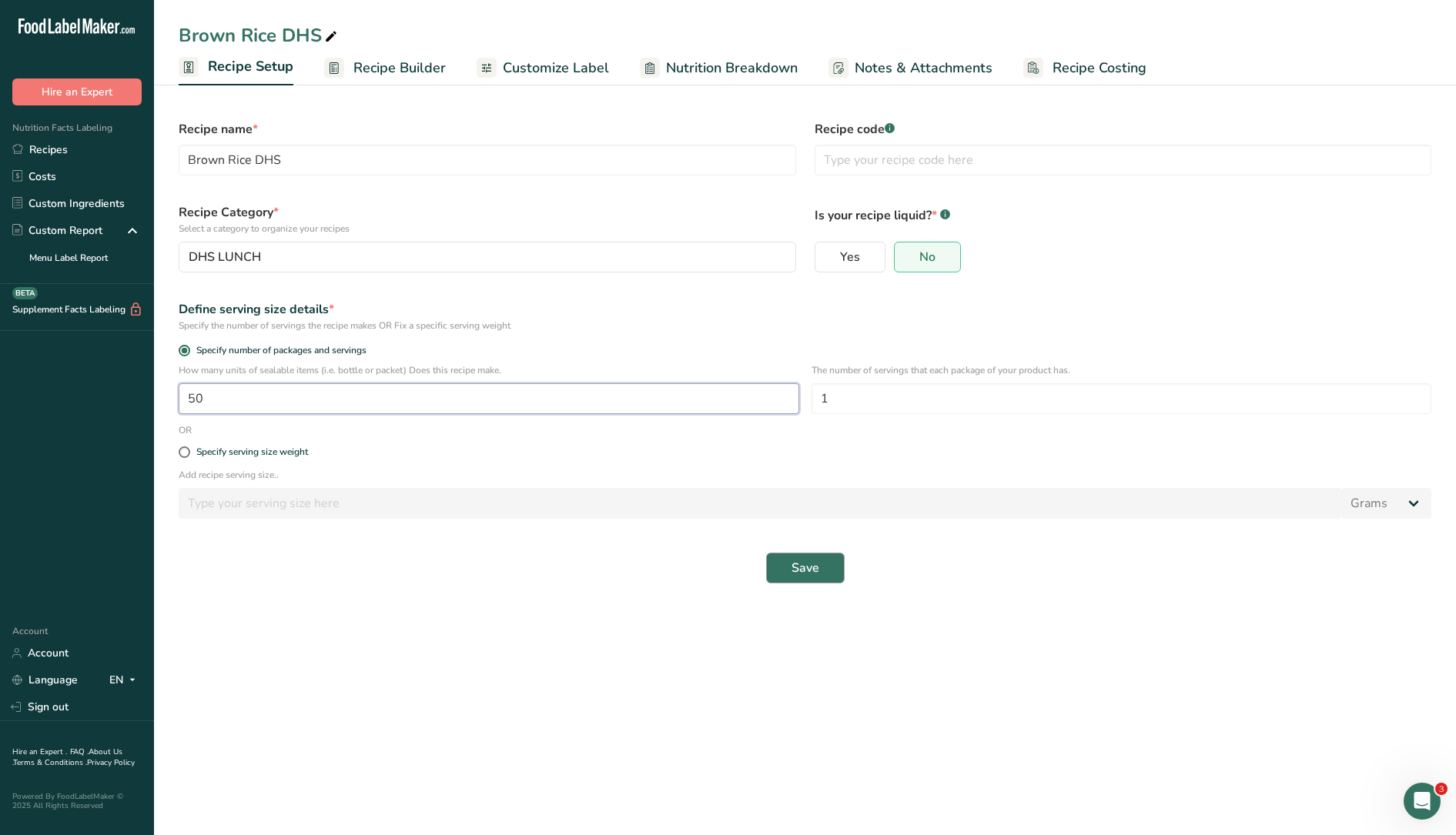 type on "50" 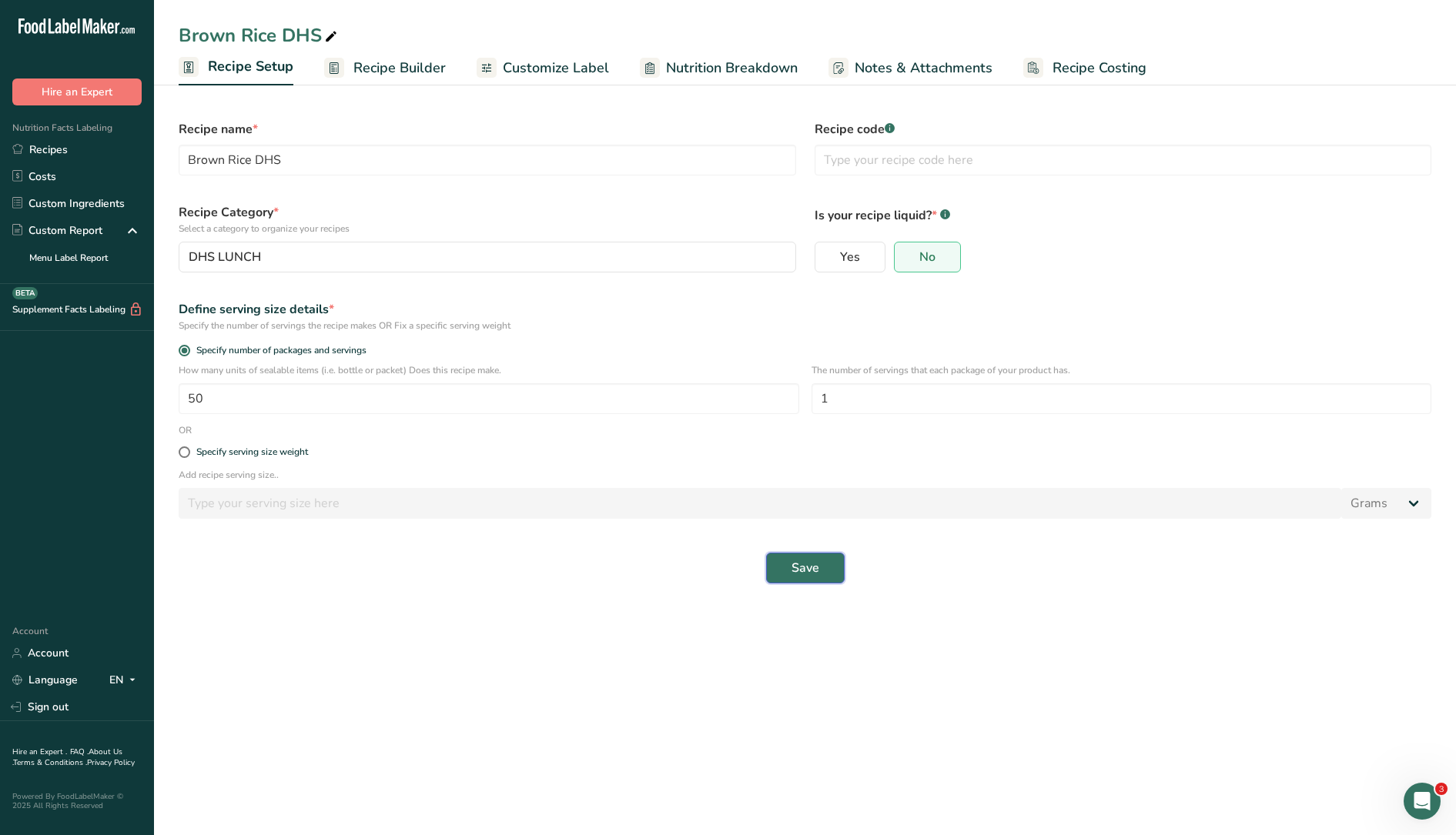 click on "Save" at bounding box center (805, 568) 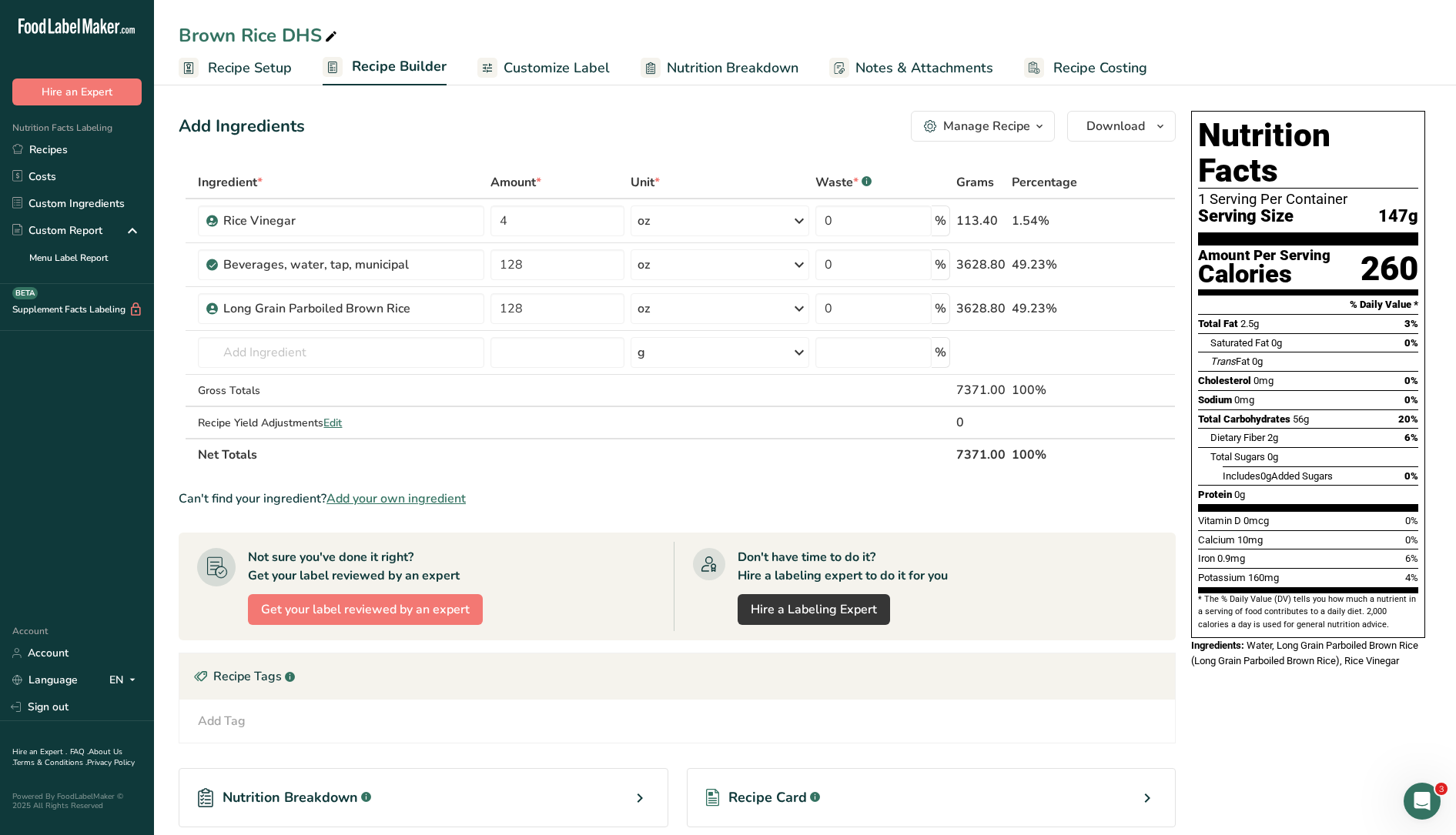 click on "Recipe Setup" at bounding box center [249, 68] 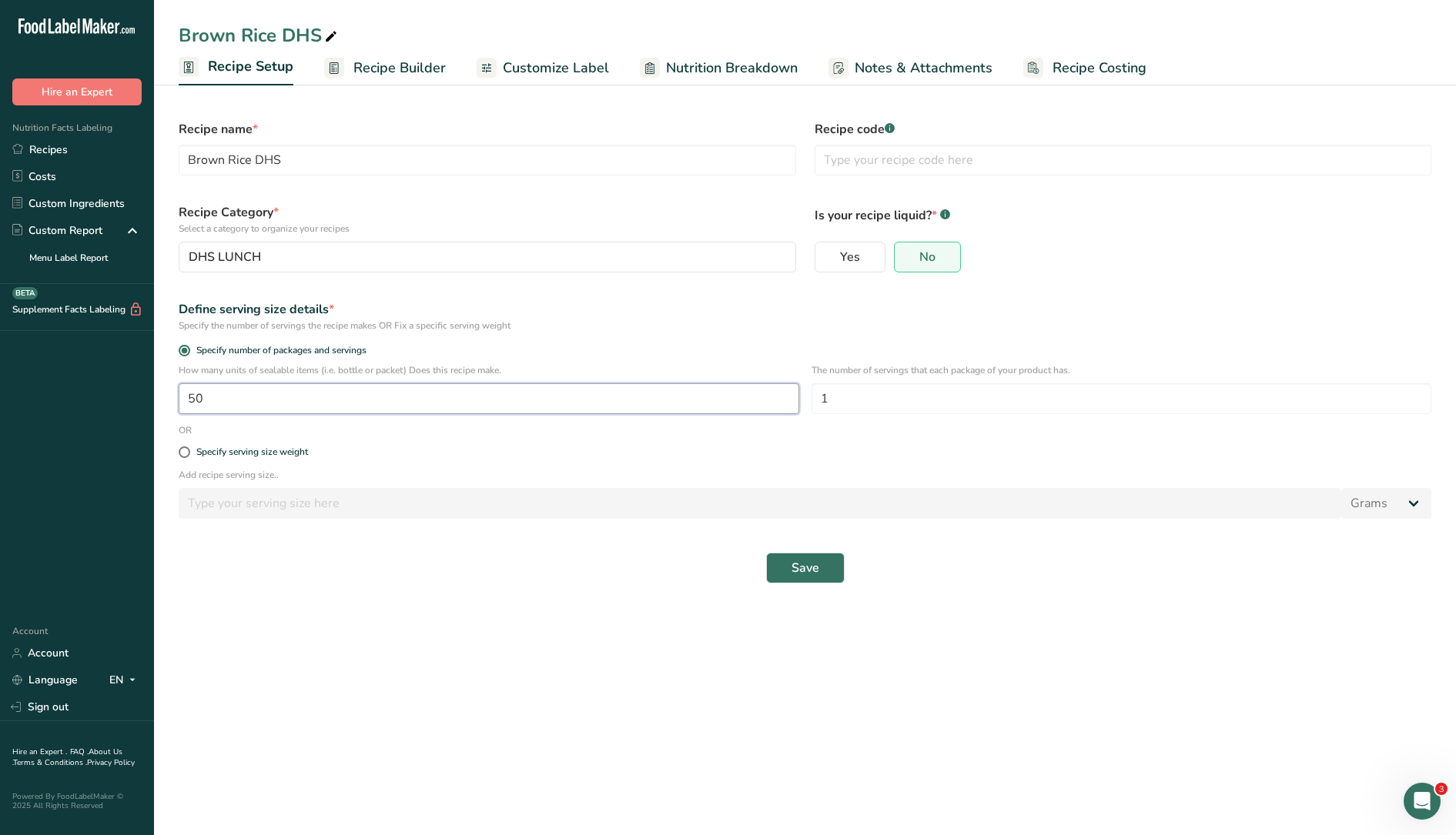 click on "50" at bounding box center [489, 399] 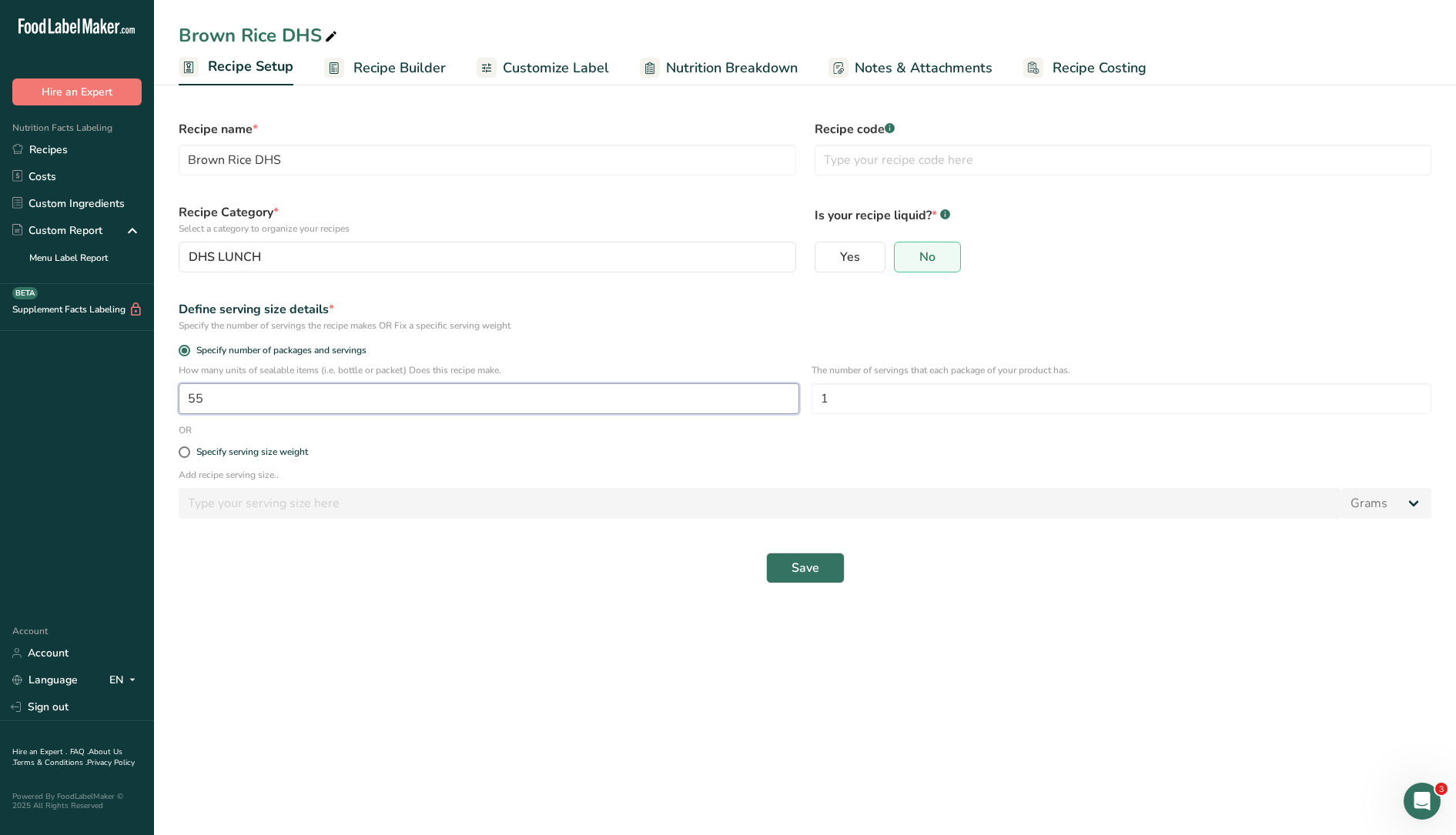 type on "55" 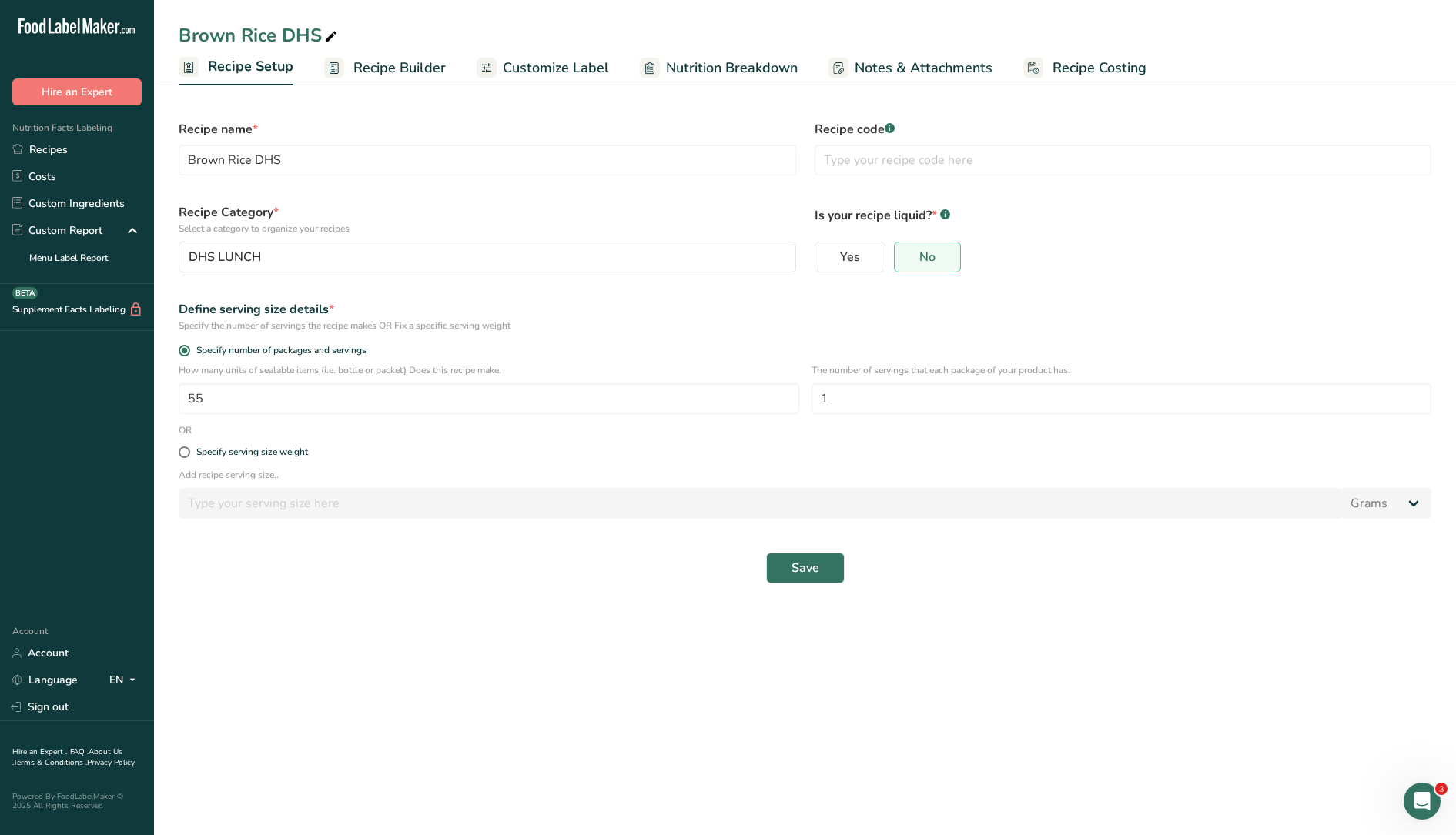 click on "Recipe name *   Brown Rice DHS
Recipe code
.a-a{fill:#347362;}.b-a{fill:#fff;}
Recipe Category *
Select a category to organize your recipes
DHS LUNCH
Standard Categories
Custom Categories
.a-a{fill:#347362;}.b-a{fill:#fff;}
Baked Goods
Beverages
Confectionery
Cooked Meals, Salads, & Sauces
Dairy
Snacks
Add New Category
Is your recipe liquid? *   .a-a{fill:#347362;}.b-a{fill:#fff;}           Yes   No
Define serving size details *
Specify the number of servings the recipe makes OR Fix a specific serving weight
Specify number of packages and servings
55     1
OR" at bounding box center [805, 352] 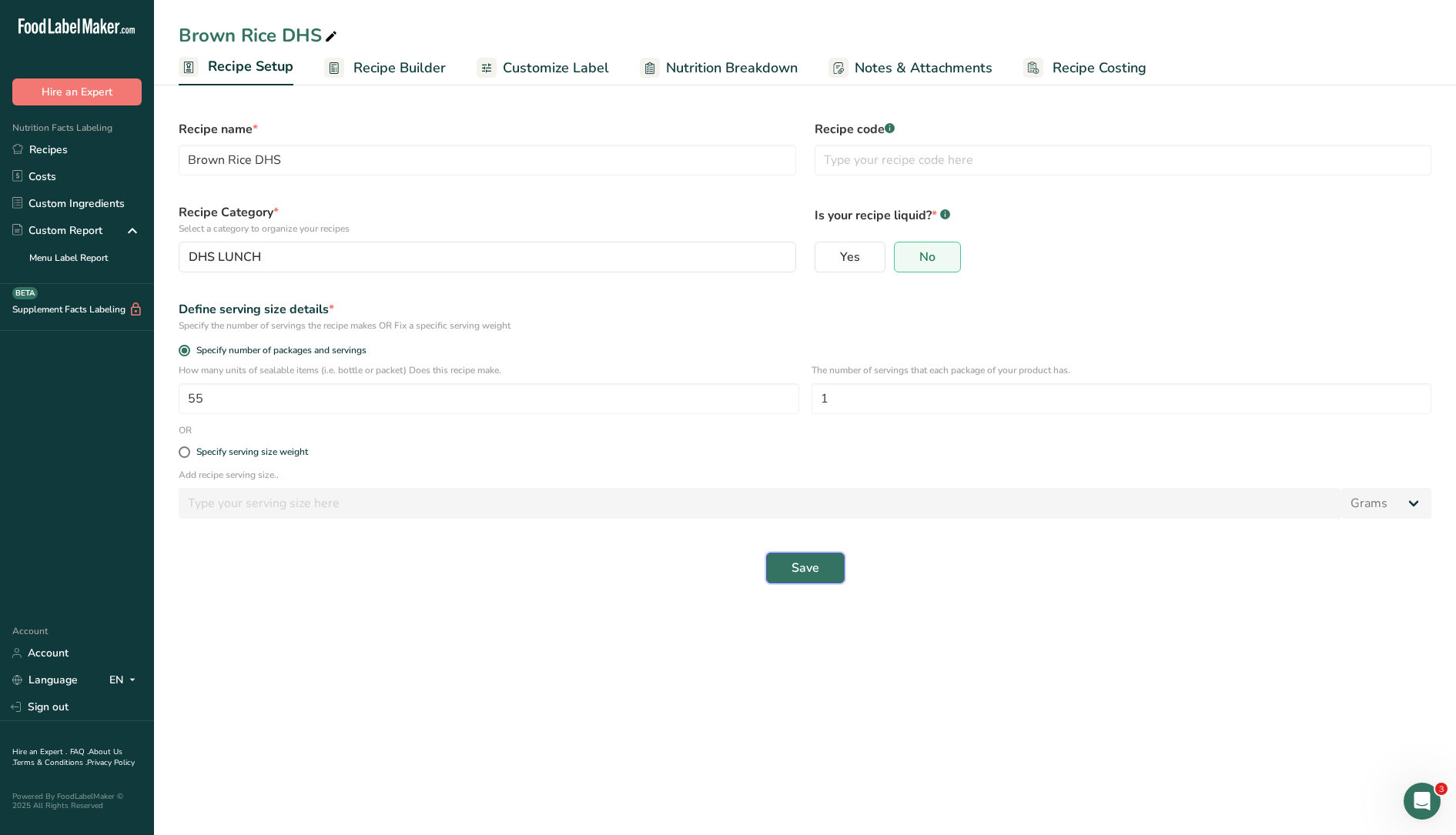 click on "Save" at bounding box center (805, 568) 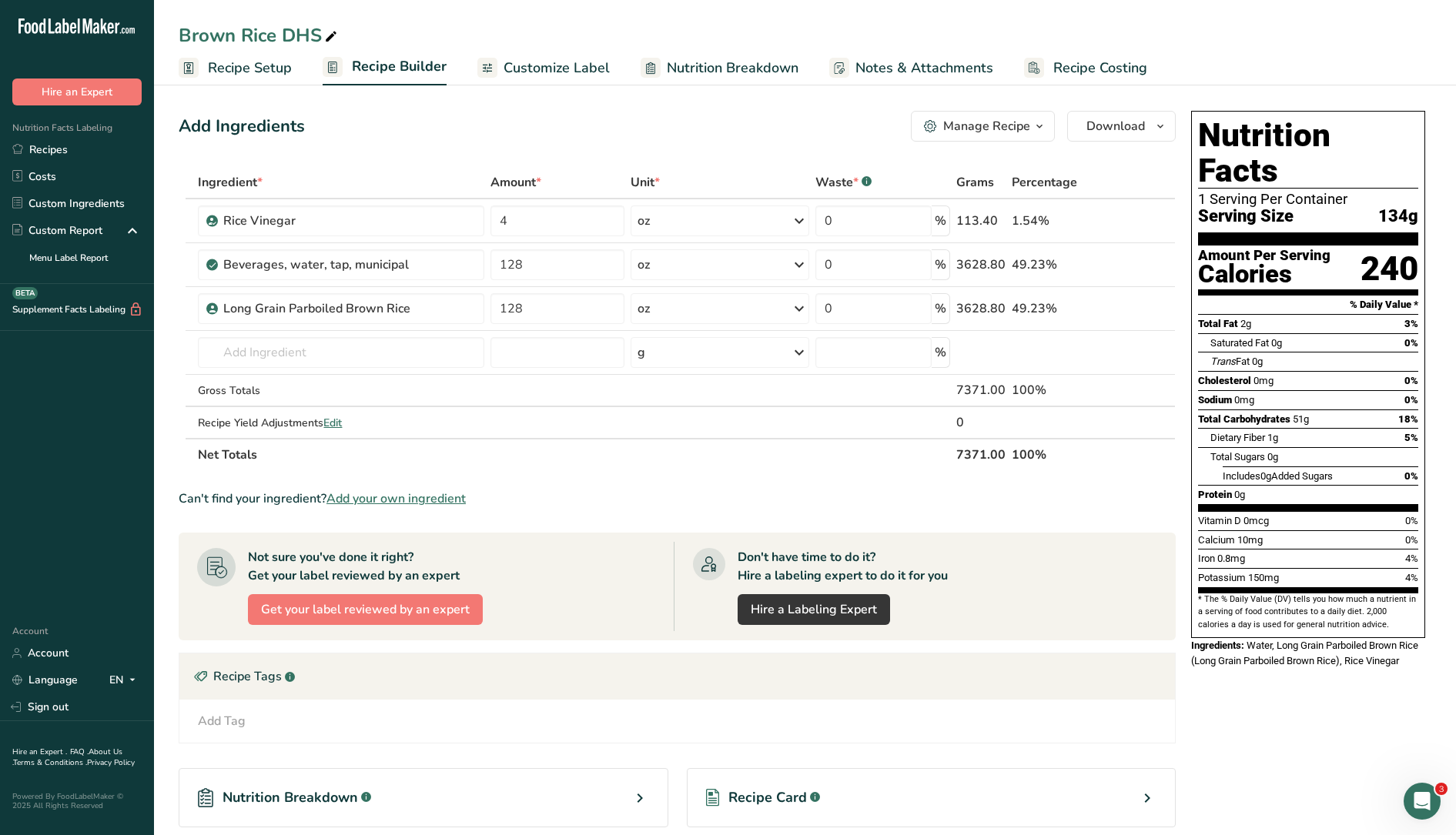 click on "Recipe Setup" at bounding box center [249, 68] 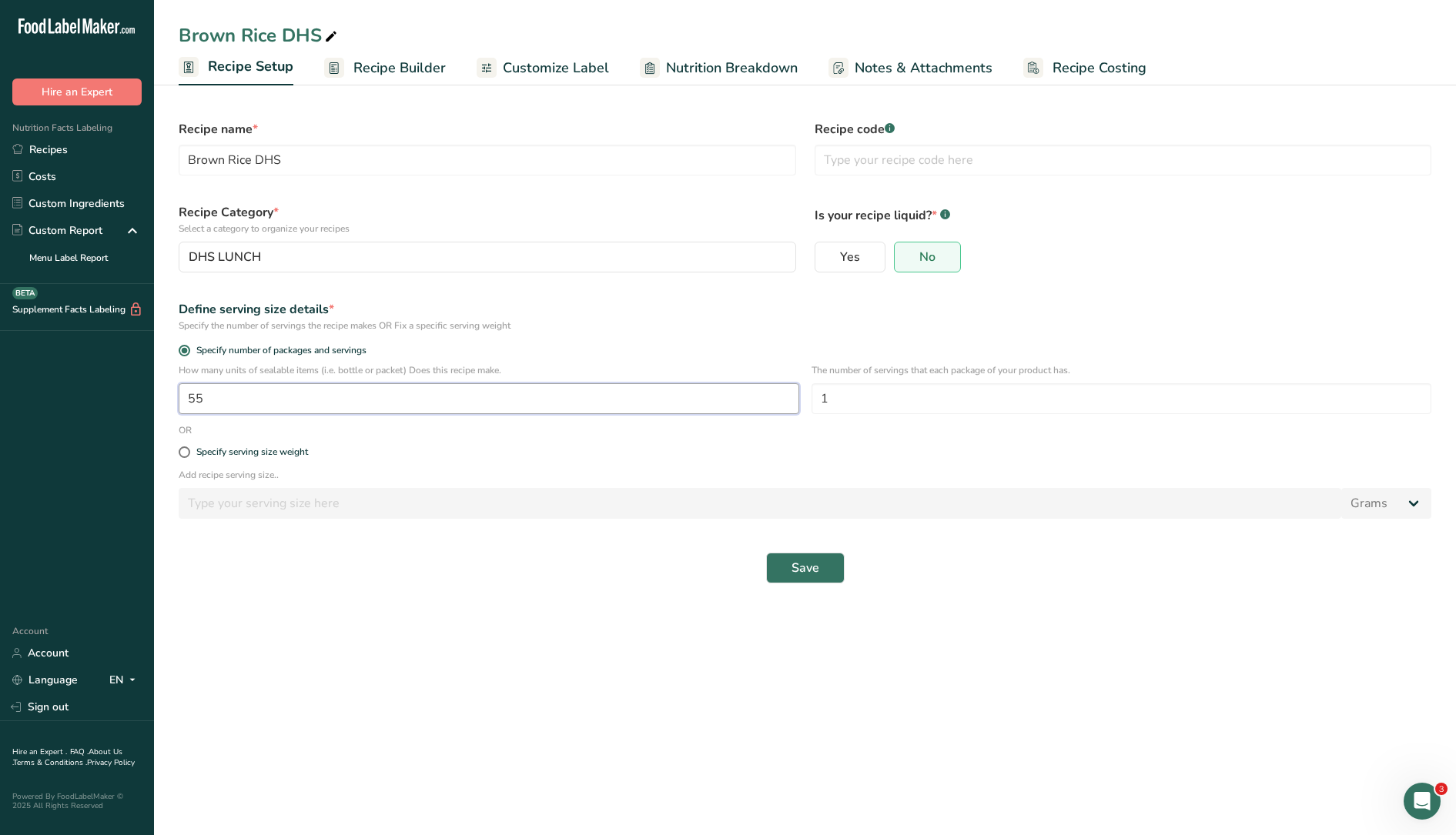 drag, startPoint x: 213, startPoint y: 402, endPoint x: 197, endPoint y: 398, distance: 16.492423 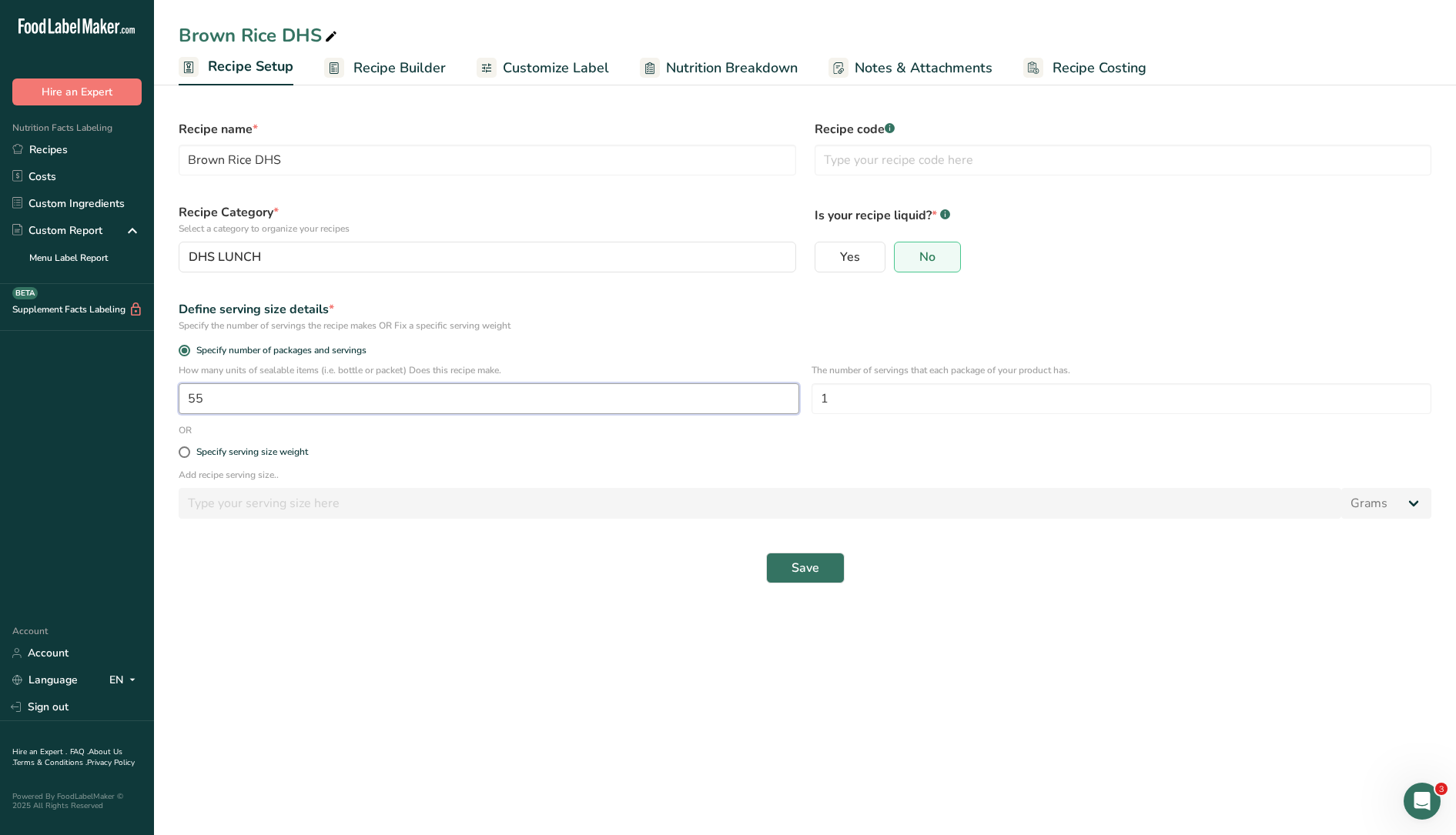 click on "55" at bounding box center [489, 399] 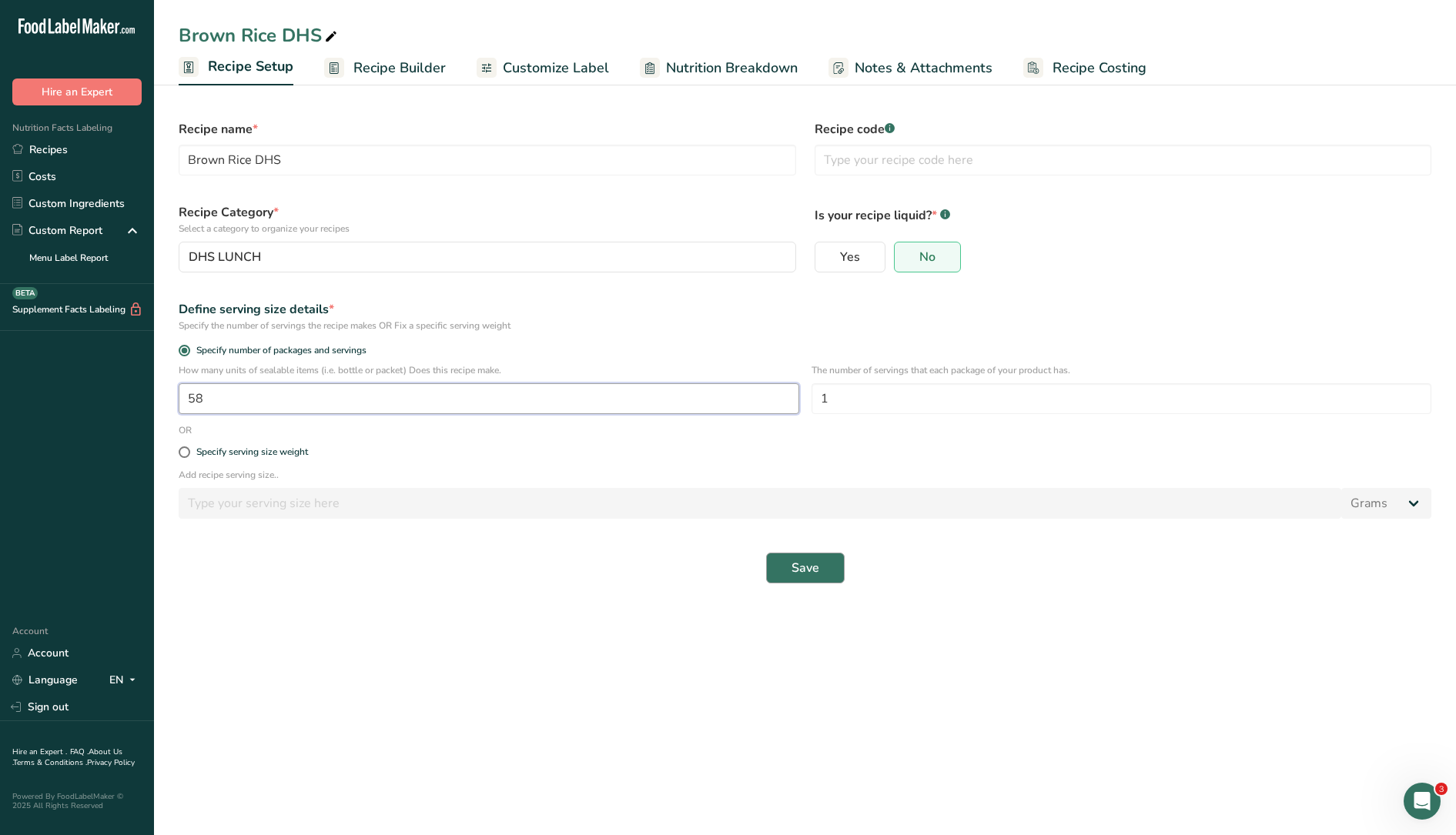 type on "58" 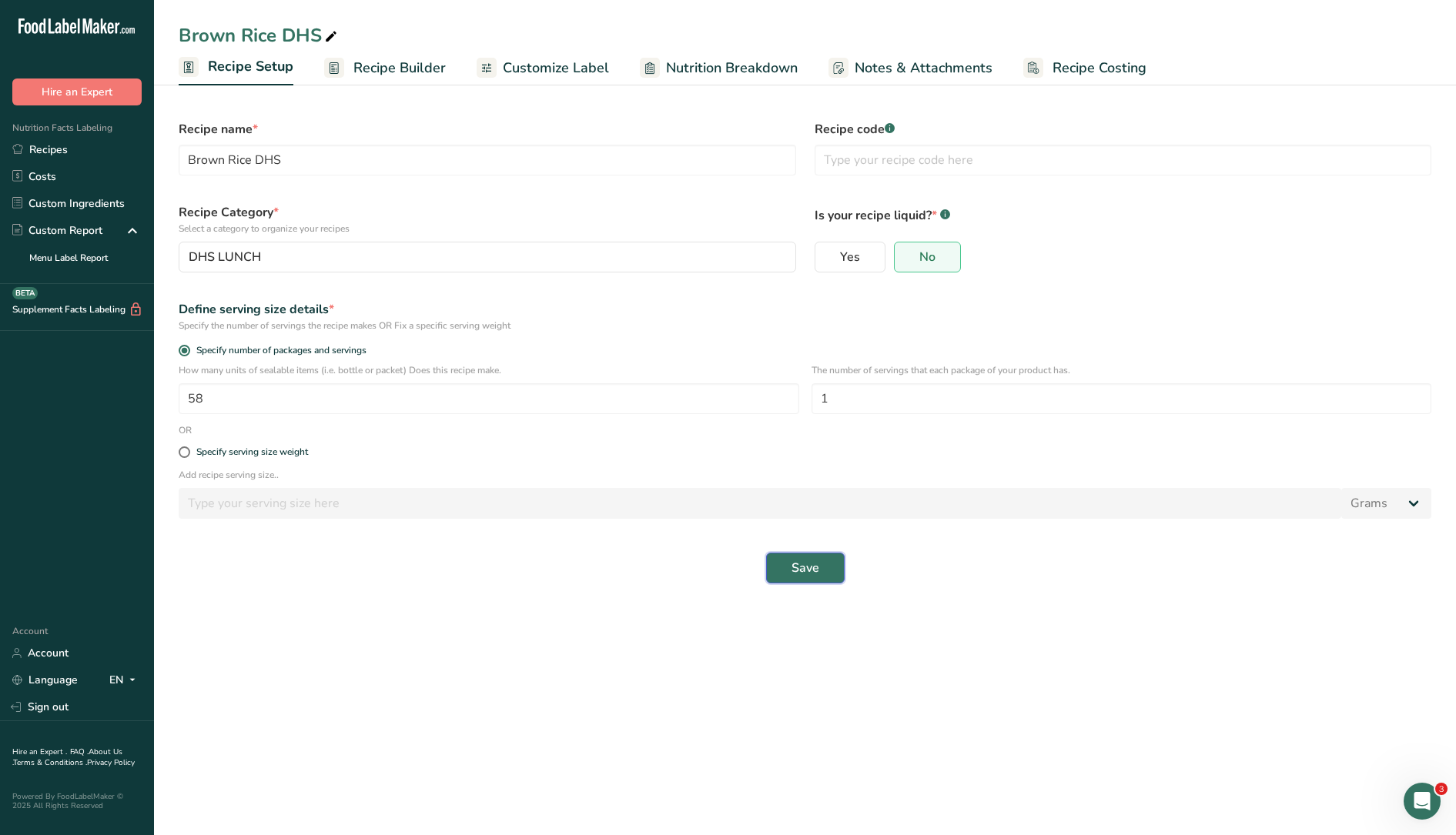 click on "Save" at bounding box center [805, 568] 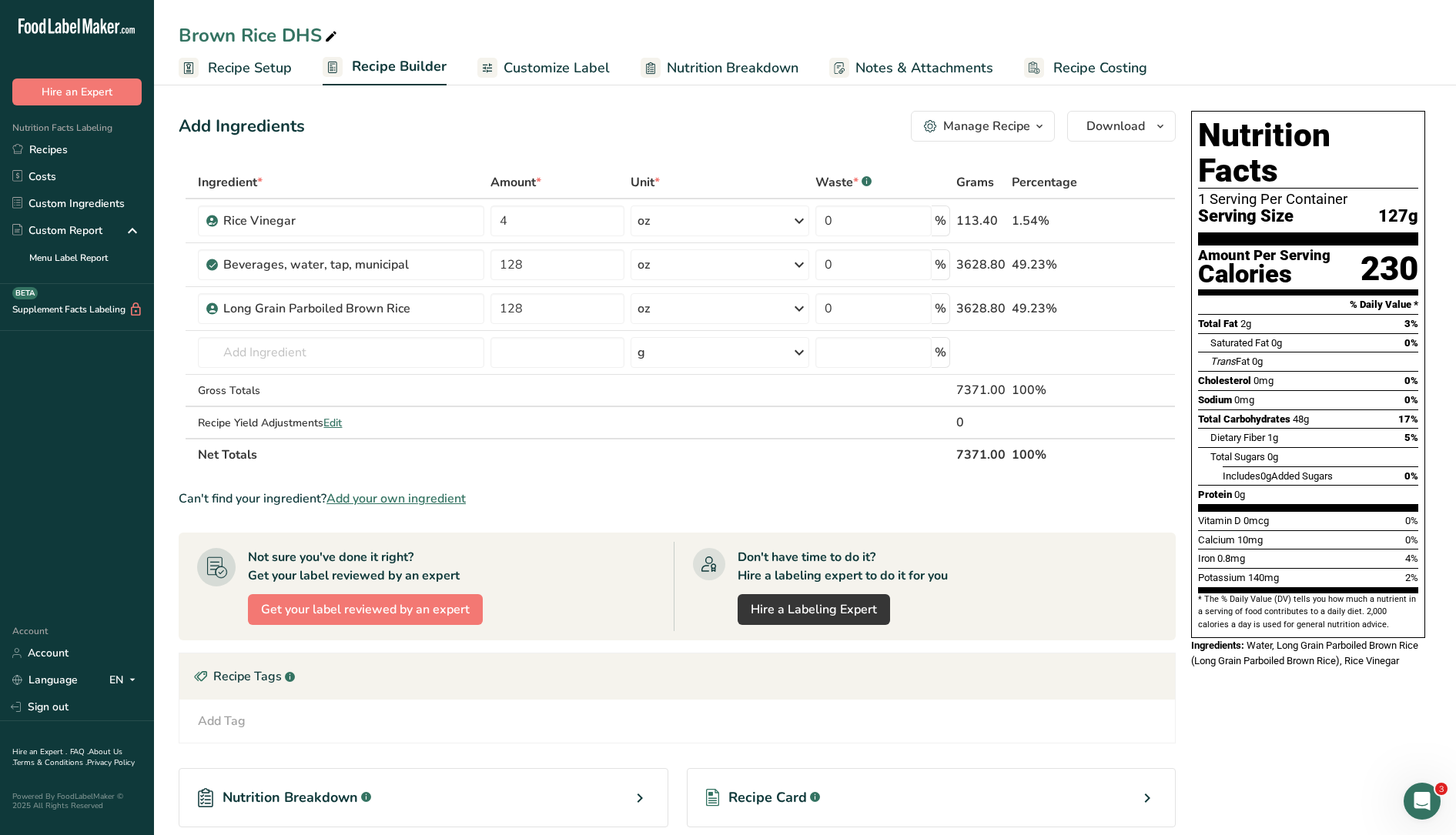 click on "Recipe Setup" at bounding box center (249, 68) 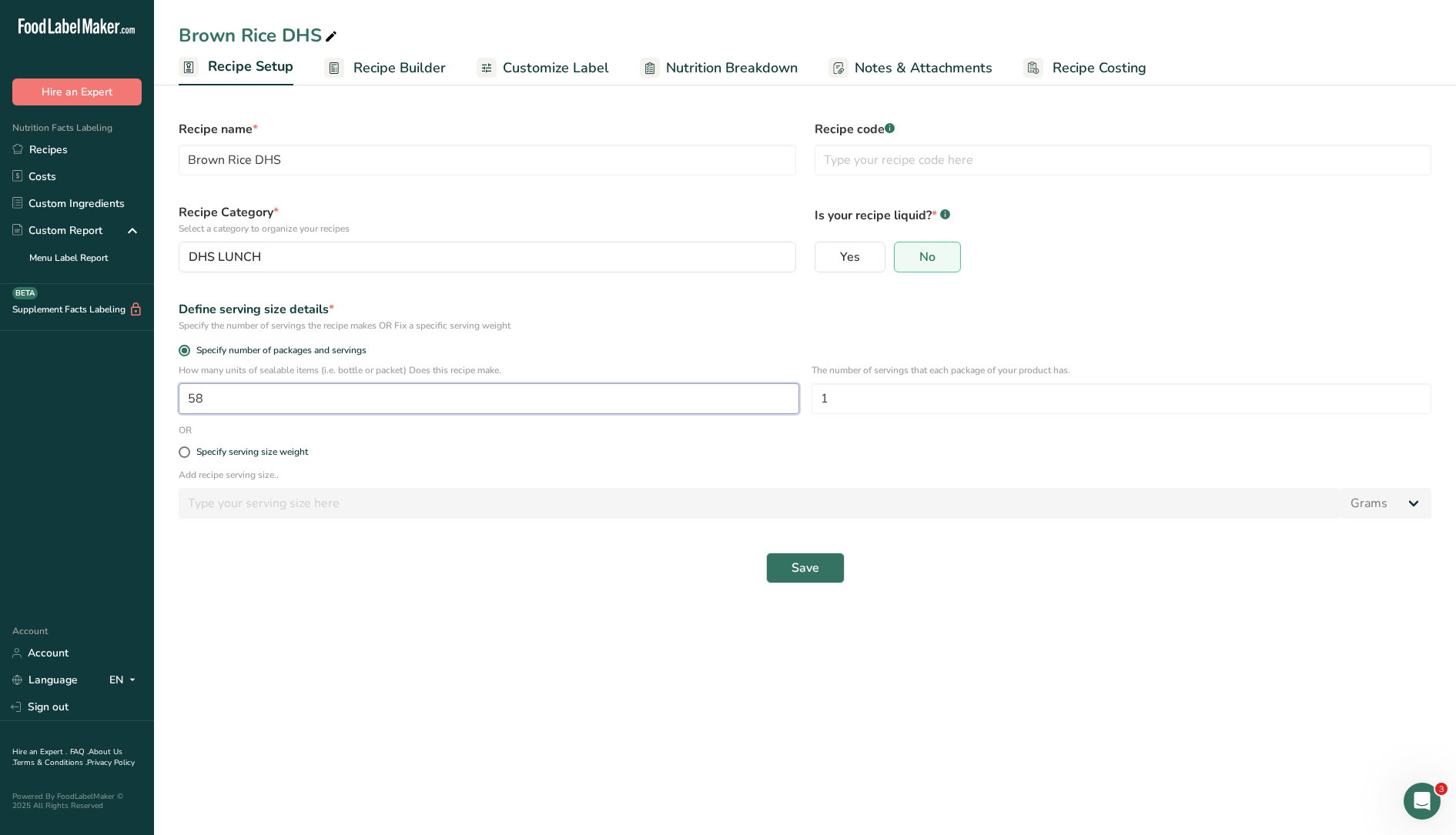 click on "58" at bounding box center [489, 399] 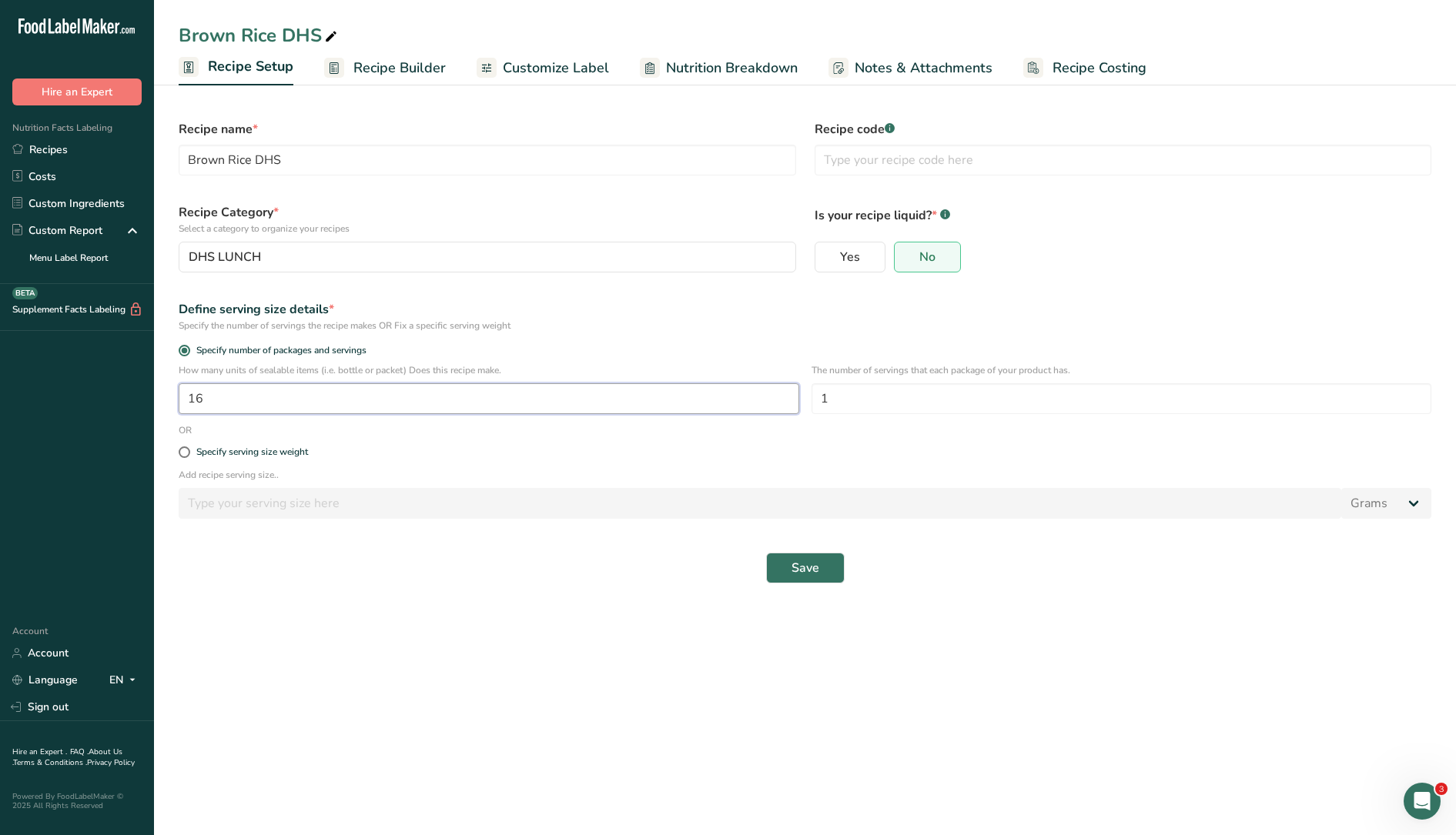 type on "1" 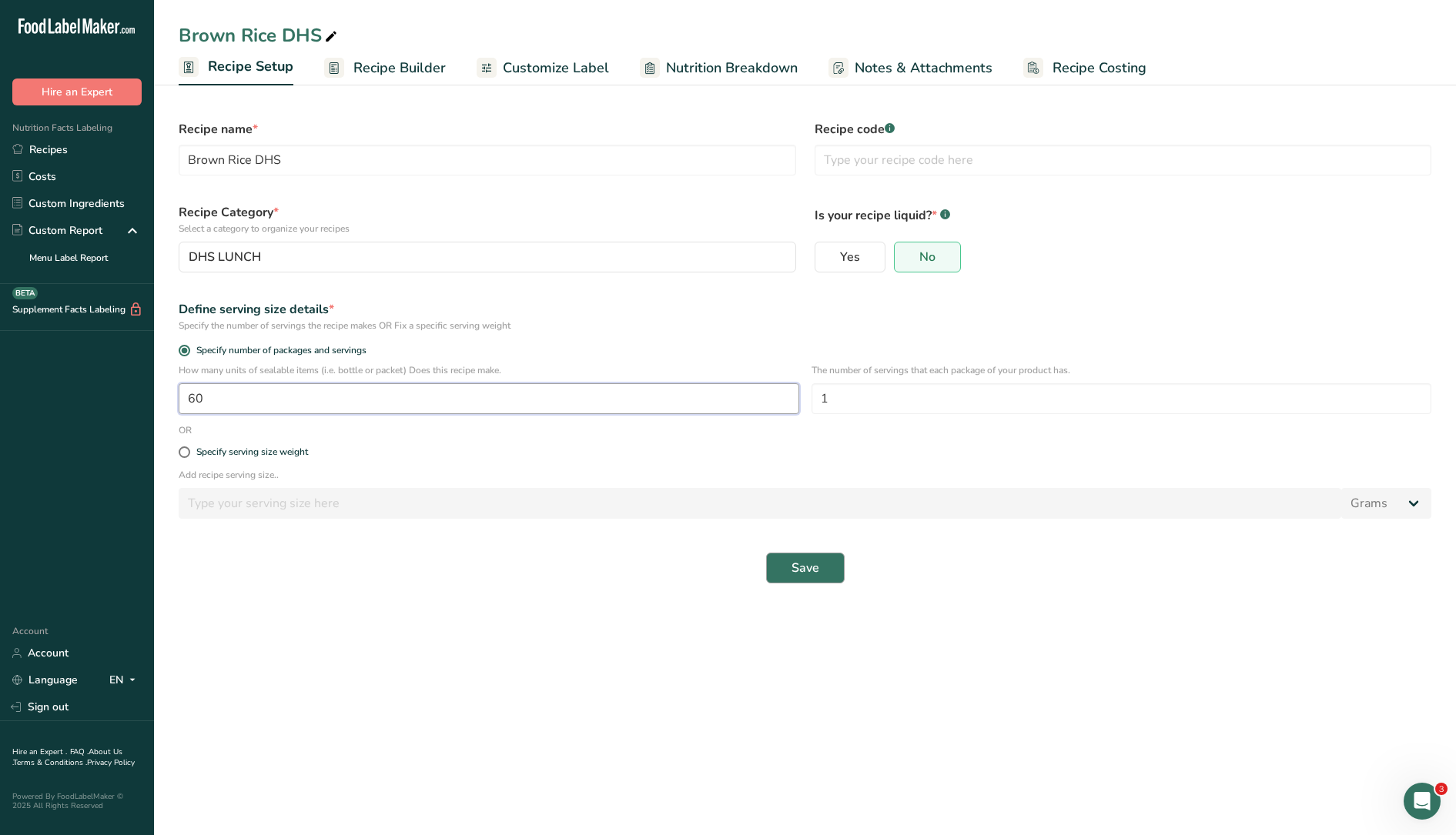 type on "60" 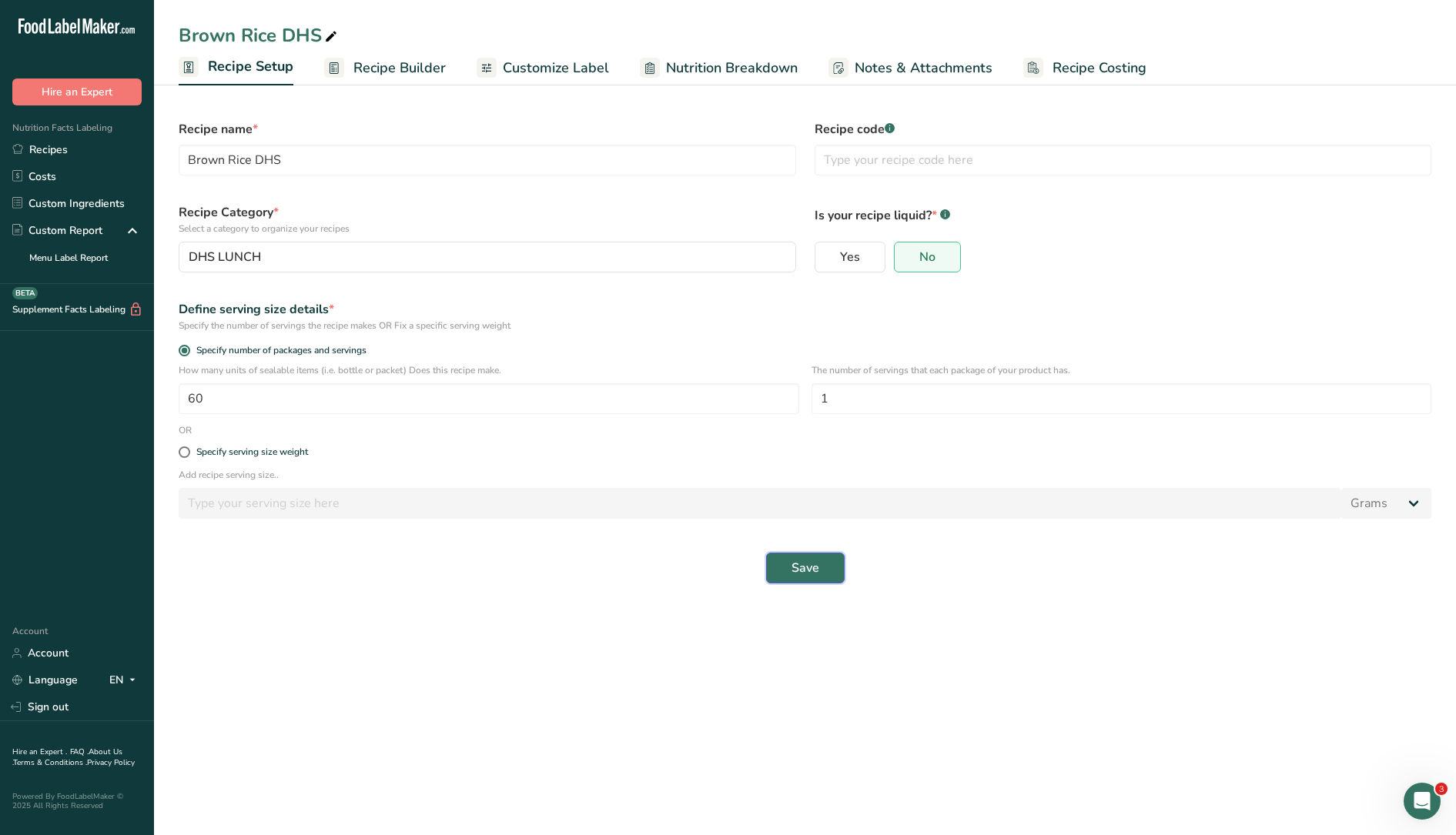 click on "Save" at bounding box center (805, 568) 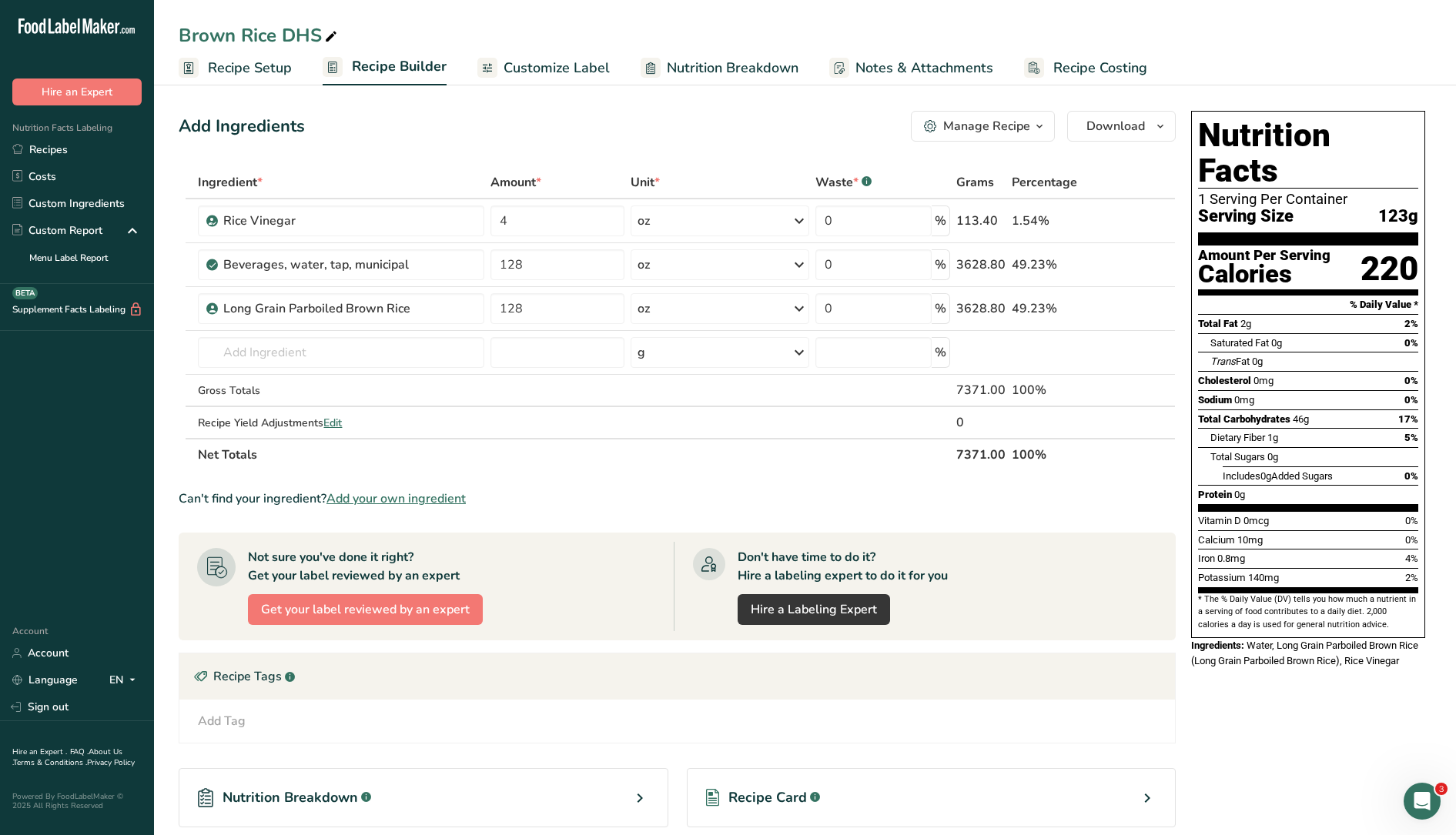 click on "Recipe Setup" at bounding box center (249, 68) 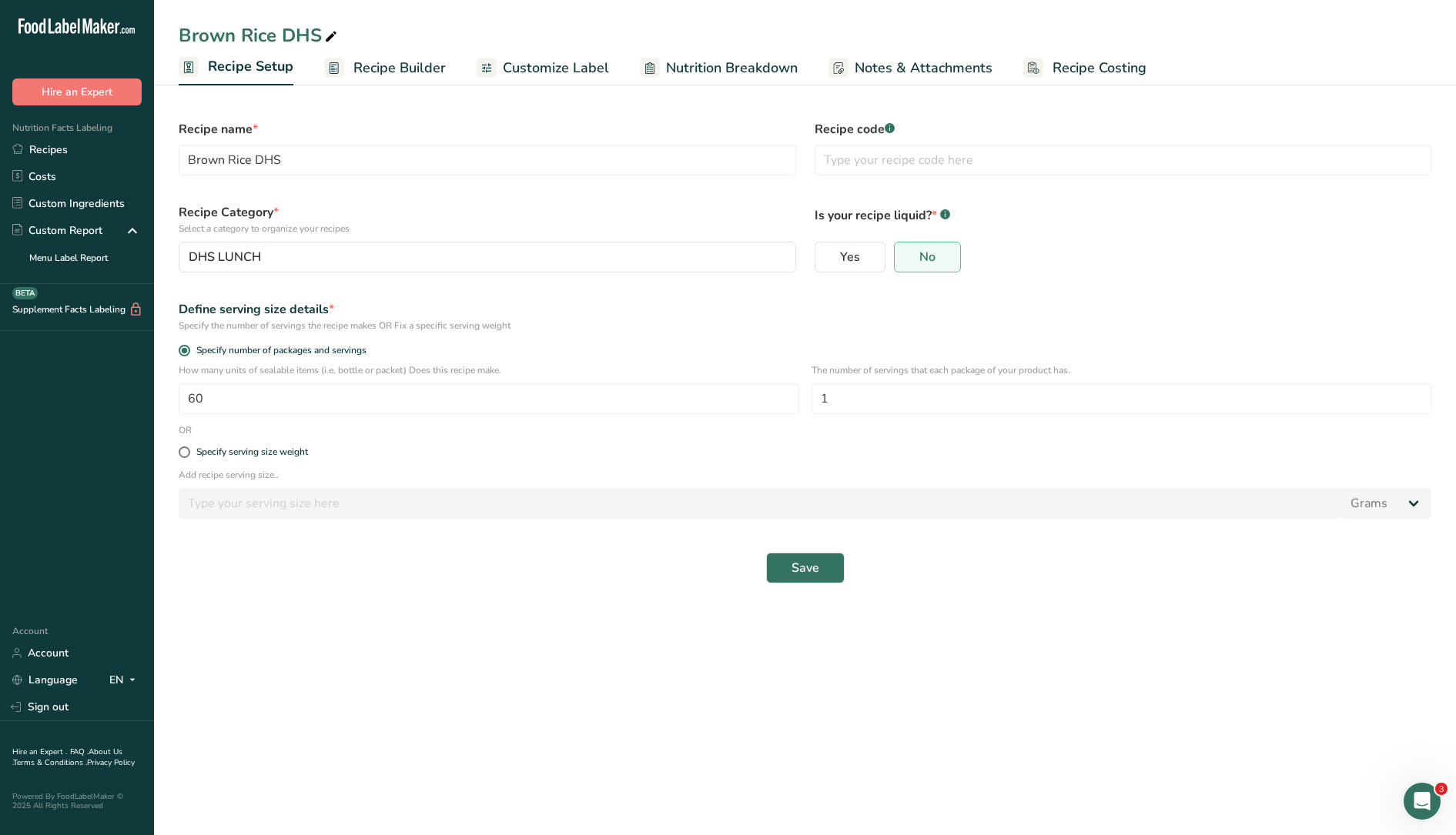 click on "Recipe Builder" at bounding box center (400, 68) 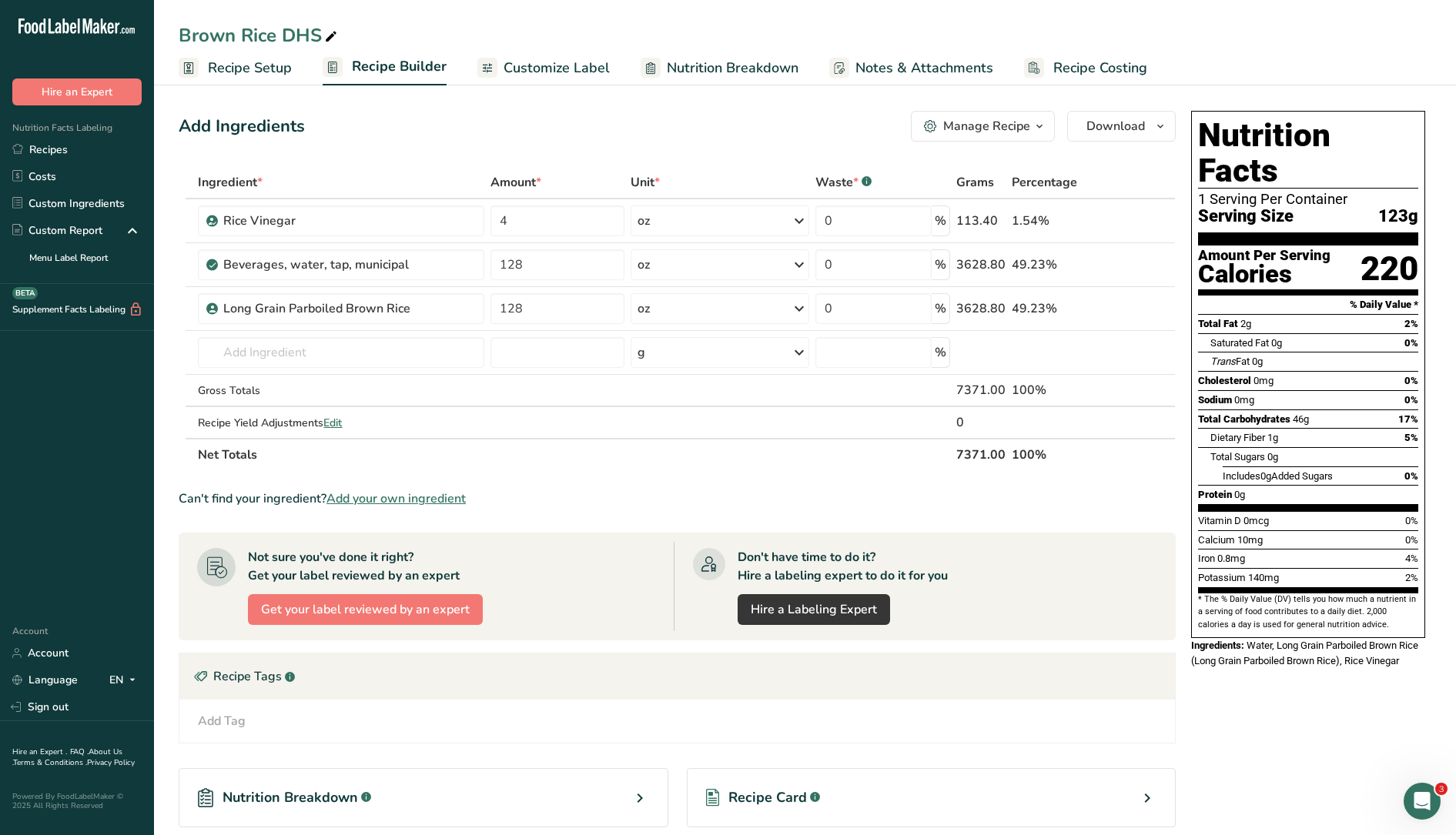 click on "Recipe Setup" at bounding box center (249, 68) 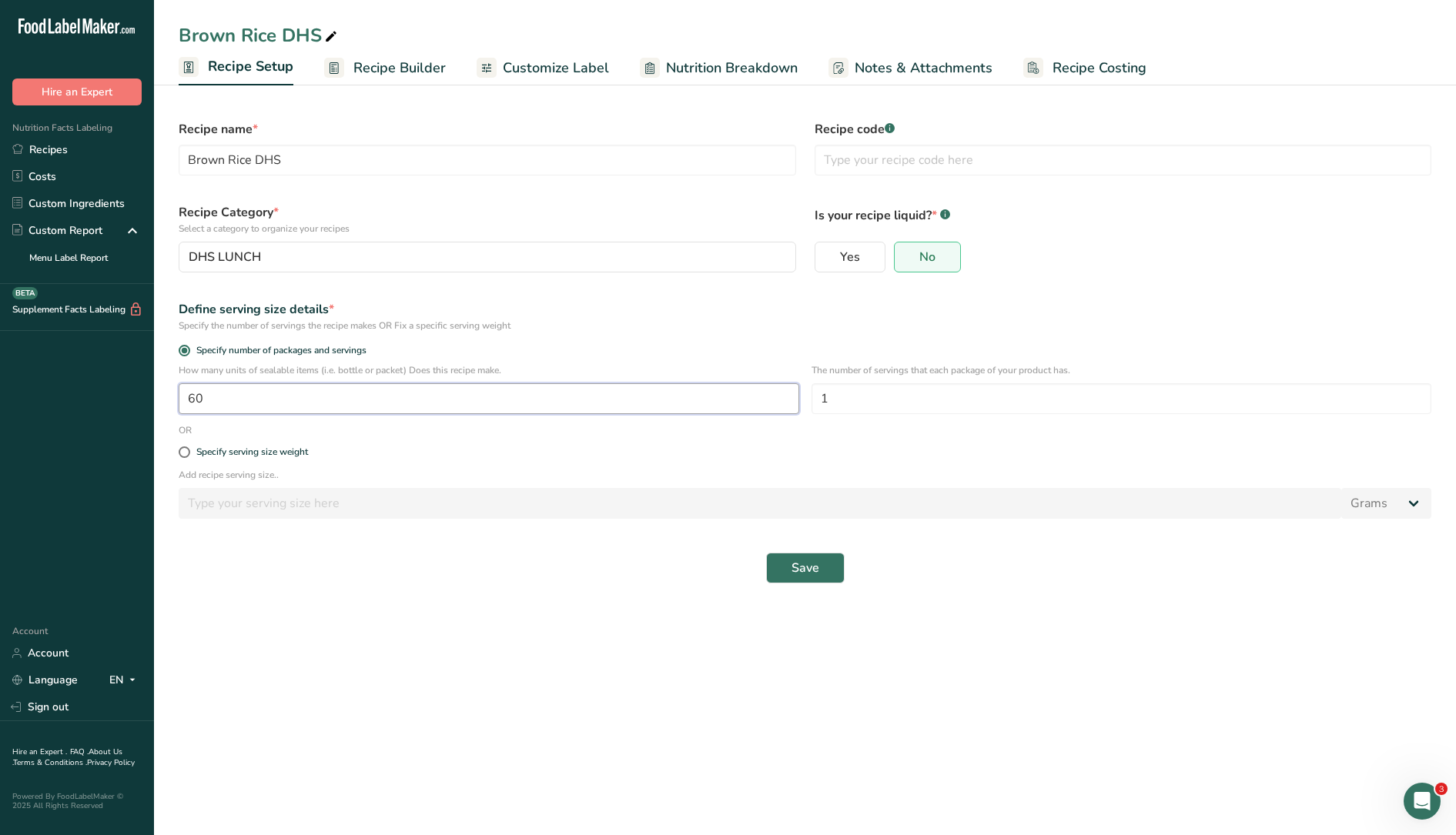 drag, startPoint x: 204, startPoint y: 395, endPoint x: 179, endPoint y: 392, distance: 25.17936 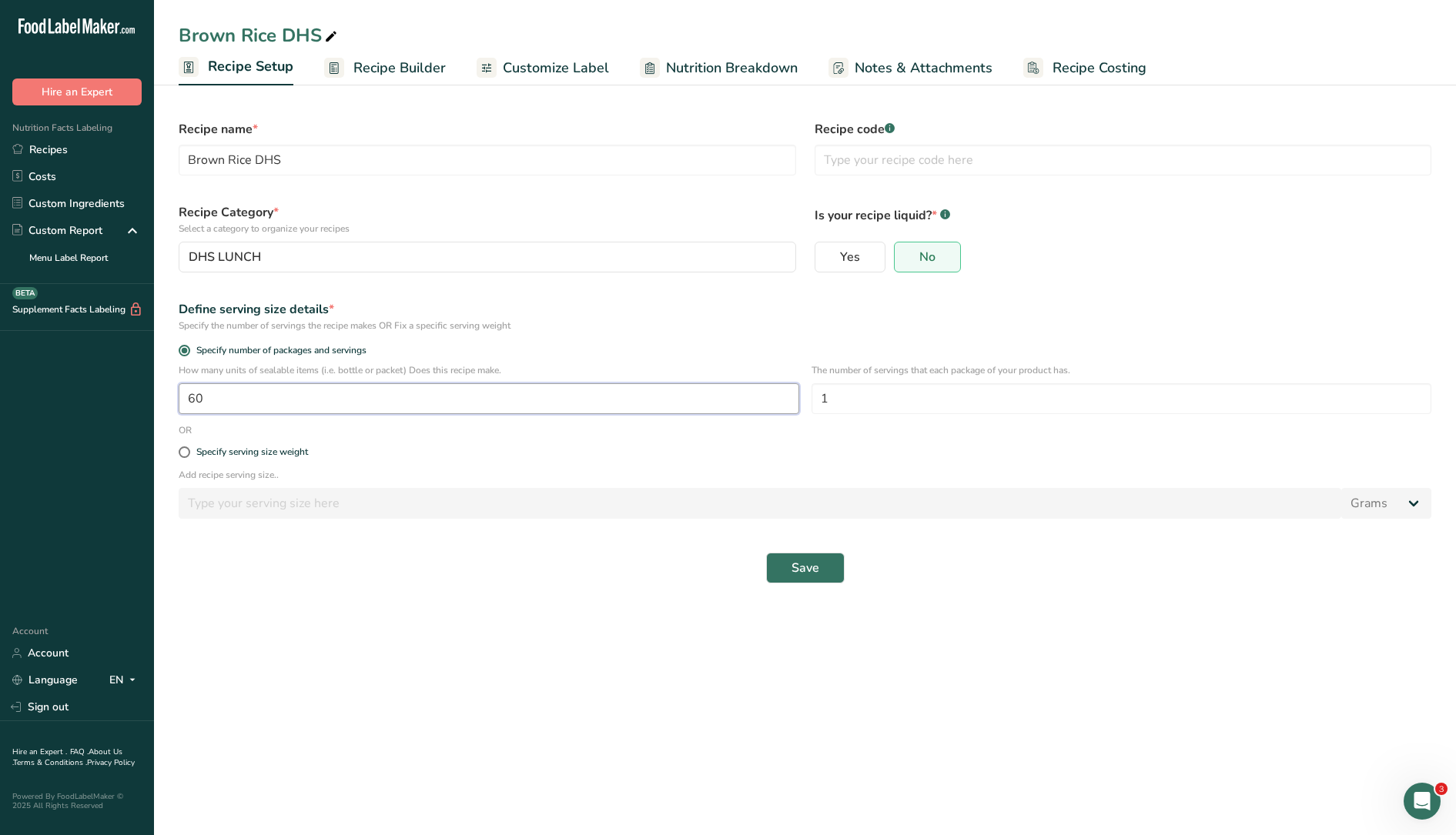 click on "60" at bounding box center (489, 399) 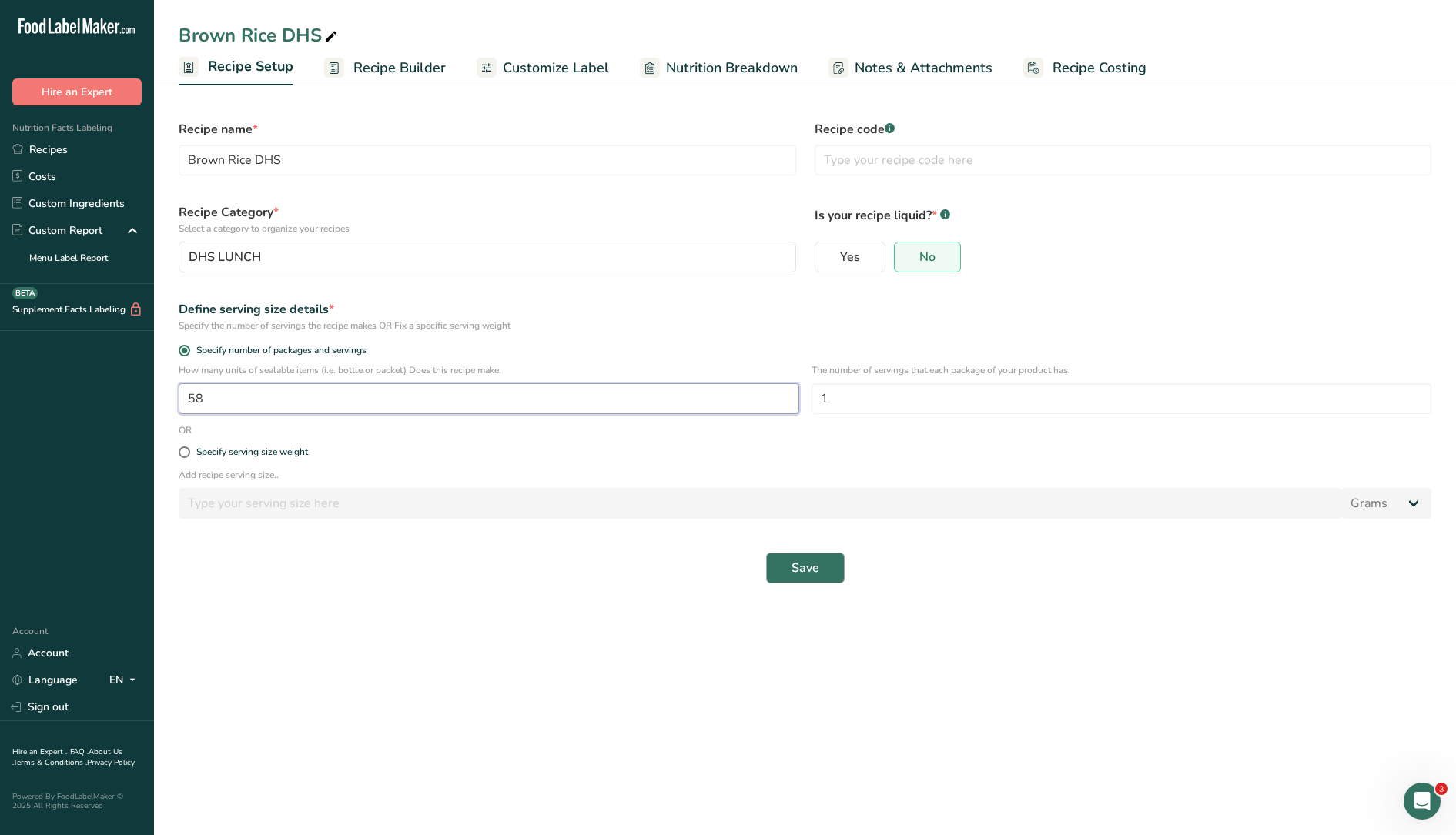 type on "58" 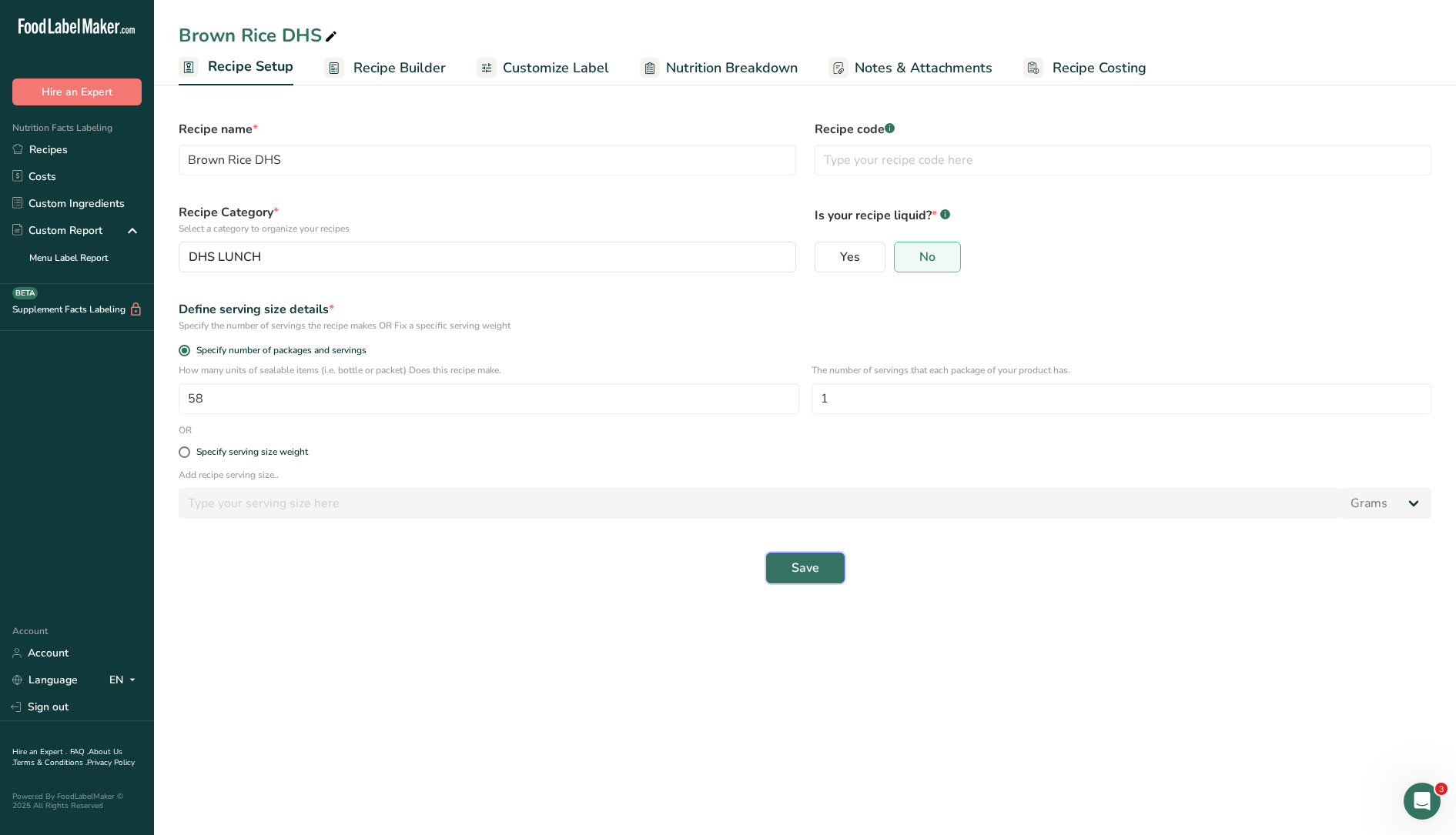 click on "Save" at bounding box center (805, 568) 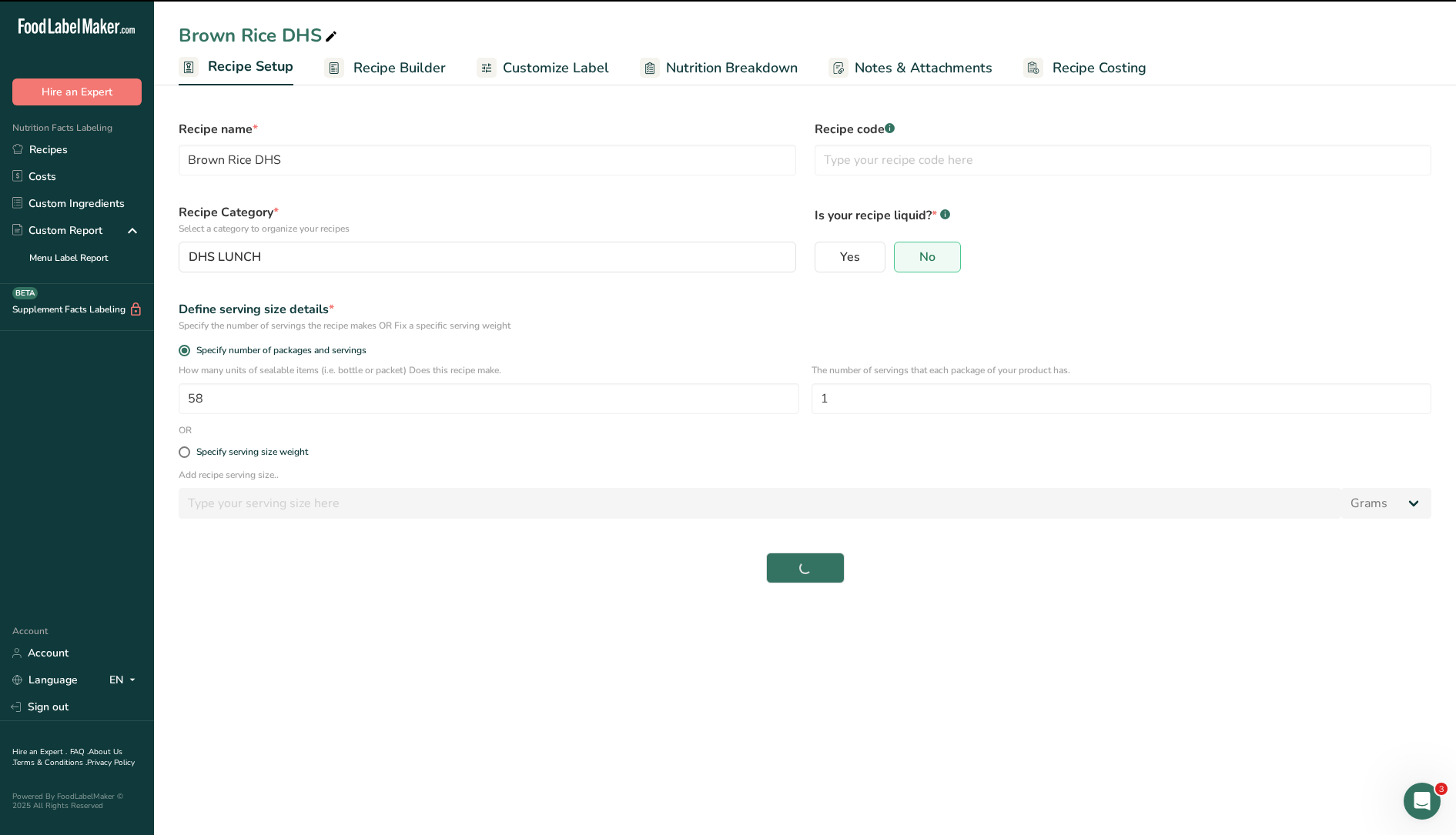 click on "Recipe Builder" at bounding box center [400, 68] 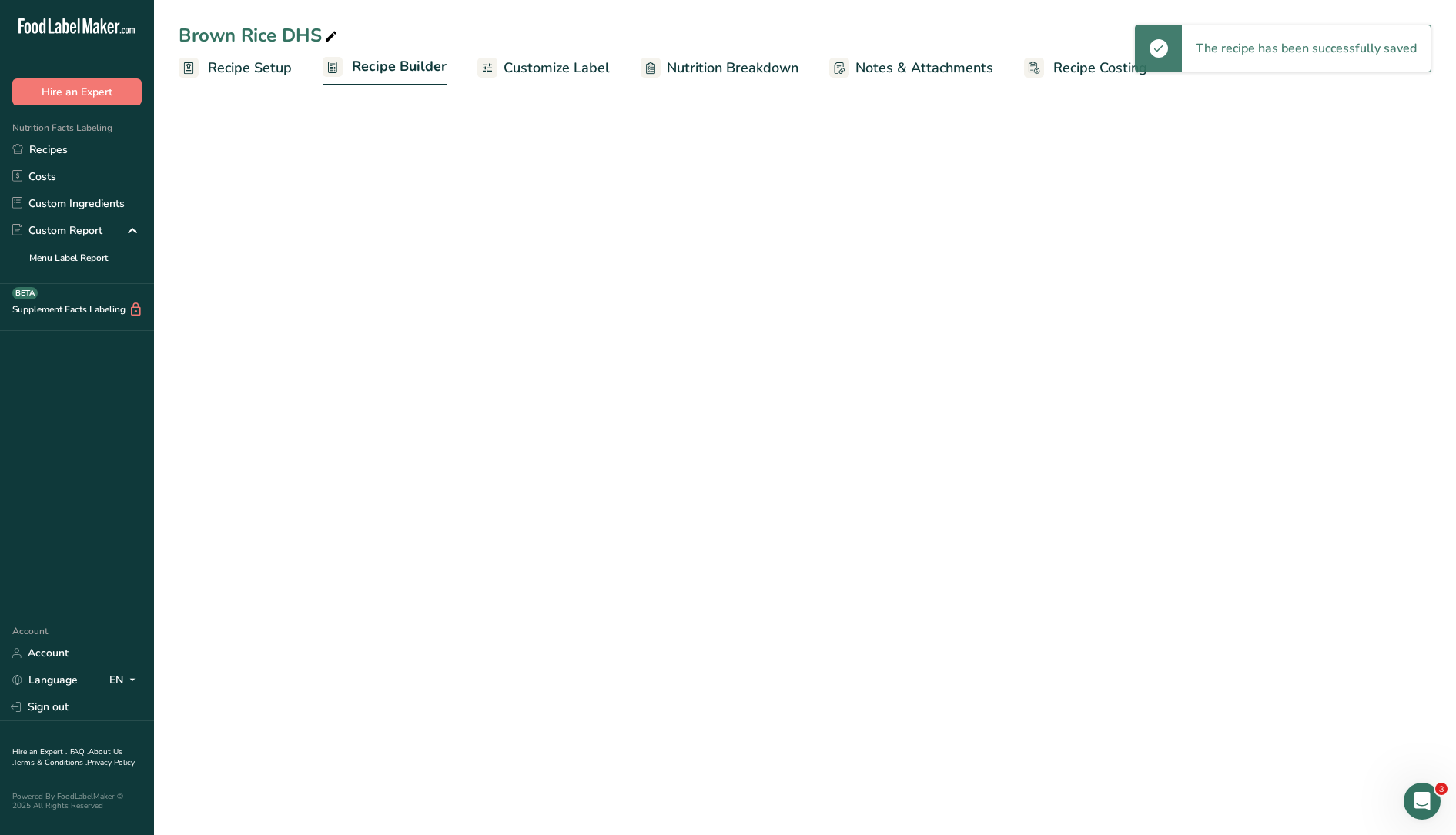 click on "Recipe Builder" at bounding box center (399, 66) 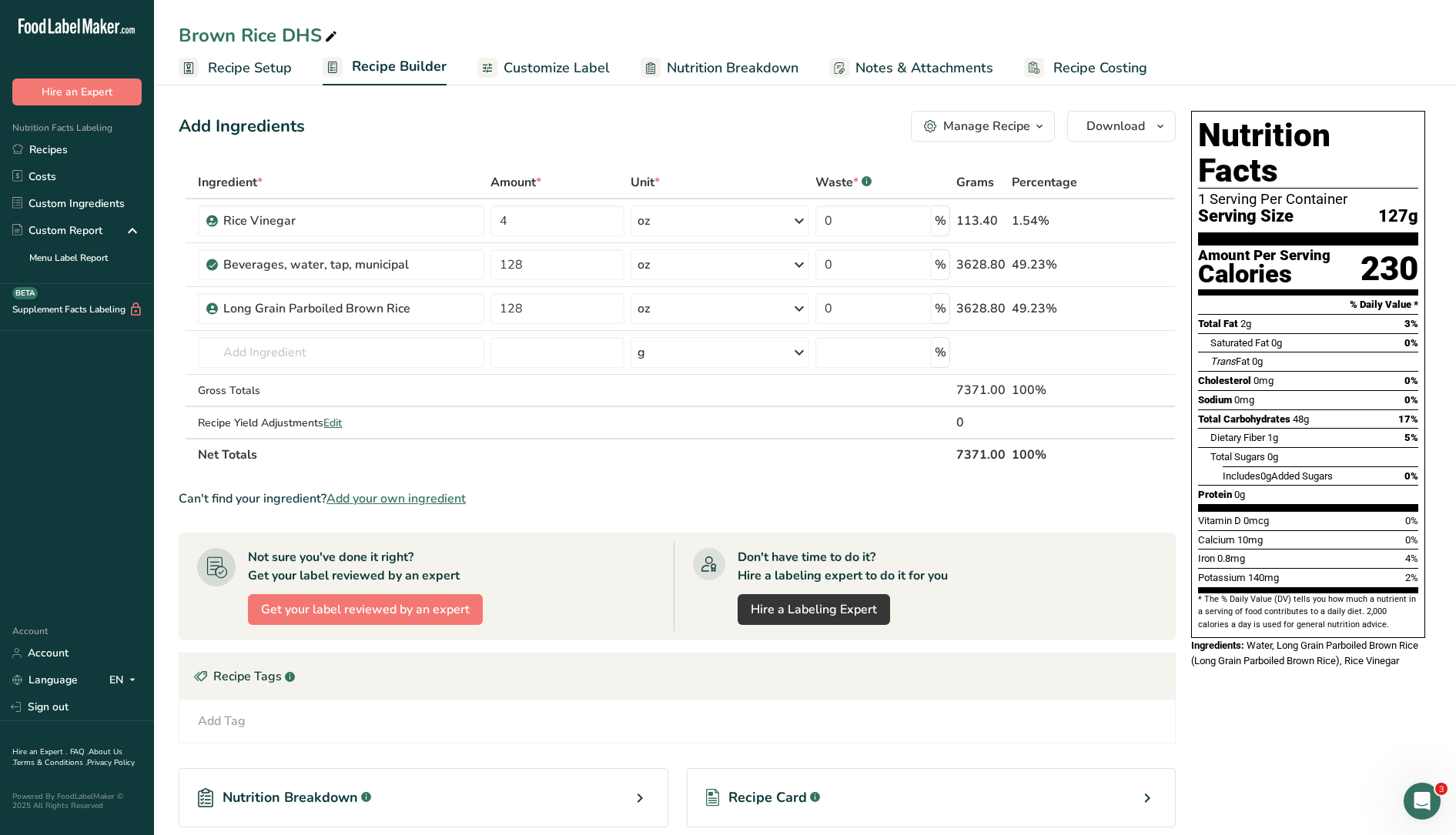 click on "Recipe Setup" at bounding box center (249, 68) 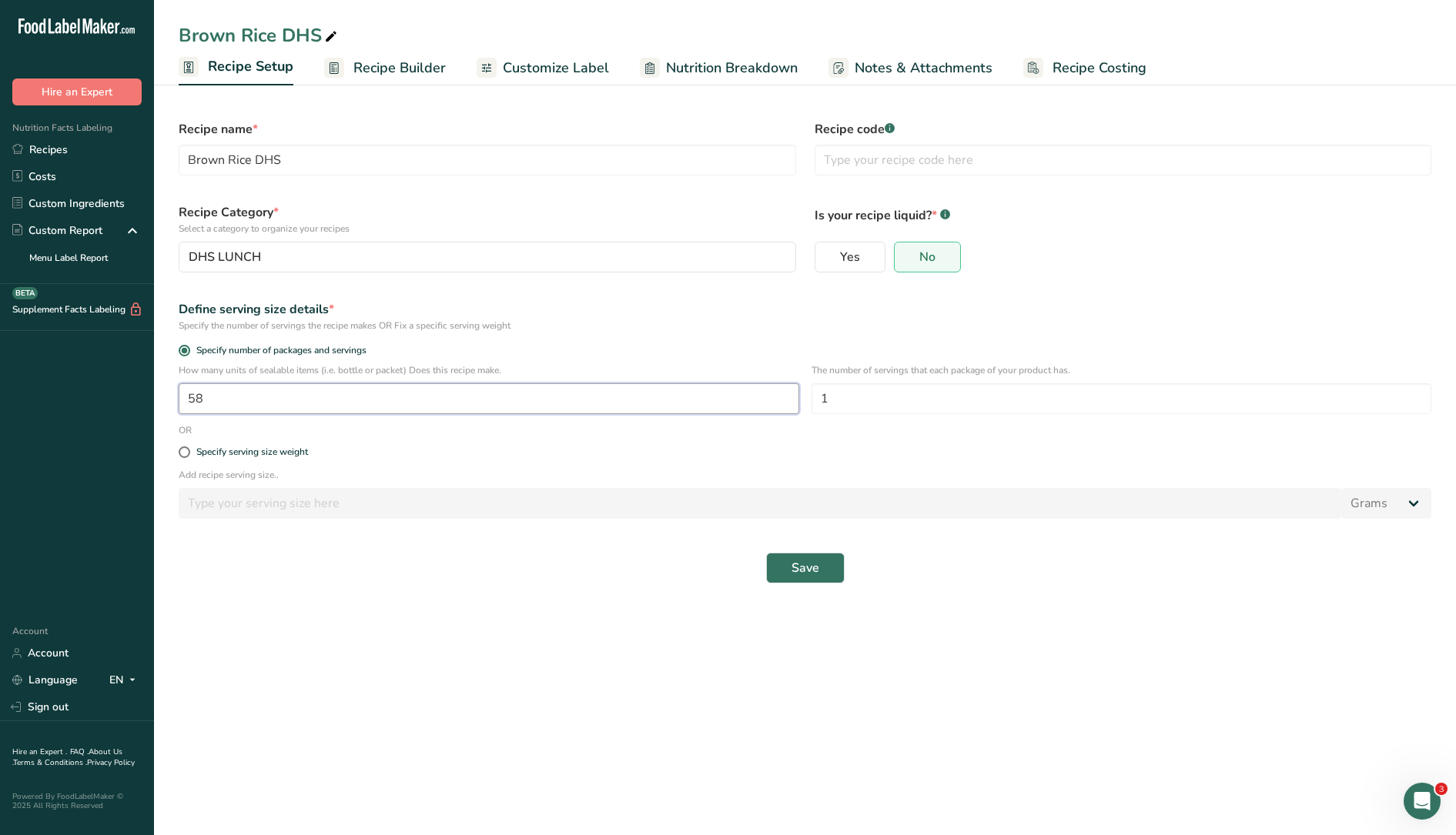 click on "Recipe name *   Brown Rice DHS
Recipe code
.a-a{fill:#347362;}.b-a{fill:#fff;}
Recipe Category *
Select a category to organize your recipes
DHS LUNCH
Standard Categories
Custom Categories
.a-a{fill:#347362;}.b-a{fill:#fff;}
Add New Category
Is your recipe liquid? *   .a-a{fill:#347362;}.b-a{fill:#fff;}           Yes   No
Define serving size details *
Specify the number of servings the recipe makes OR Fix a specific serving weight
Specify number of packages and servings
How many units of sealable items (i.e. bottle or packet) Does this recipe make.
58
The number of servings that each package of your product has.
1
OR
Specify serving size weight" at bounding box center (805, 344) 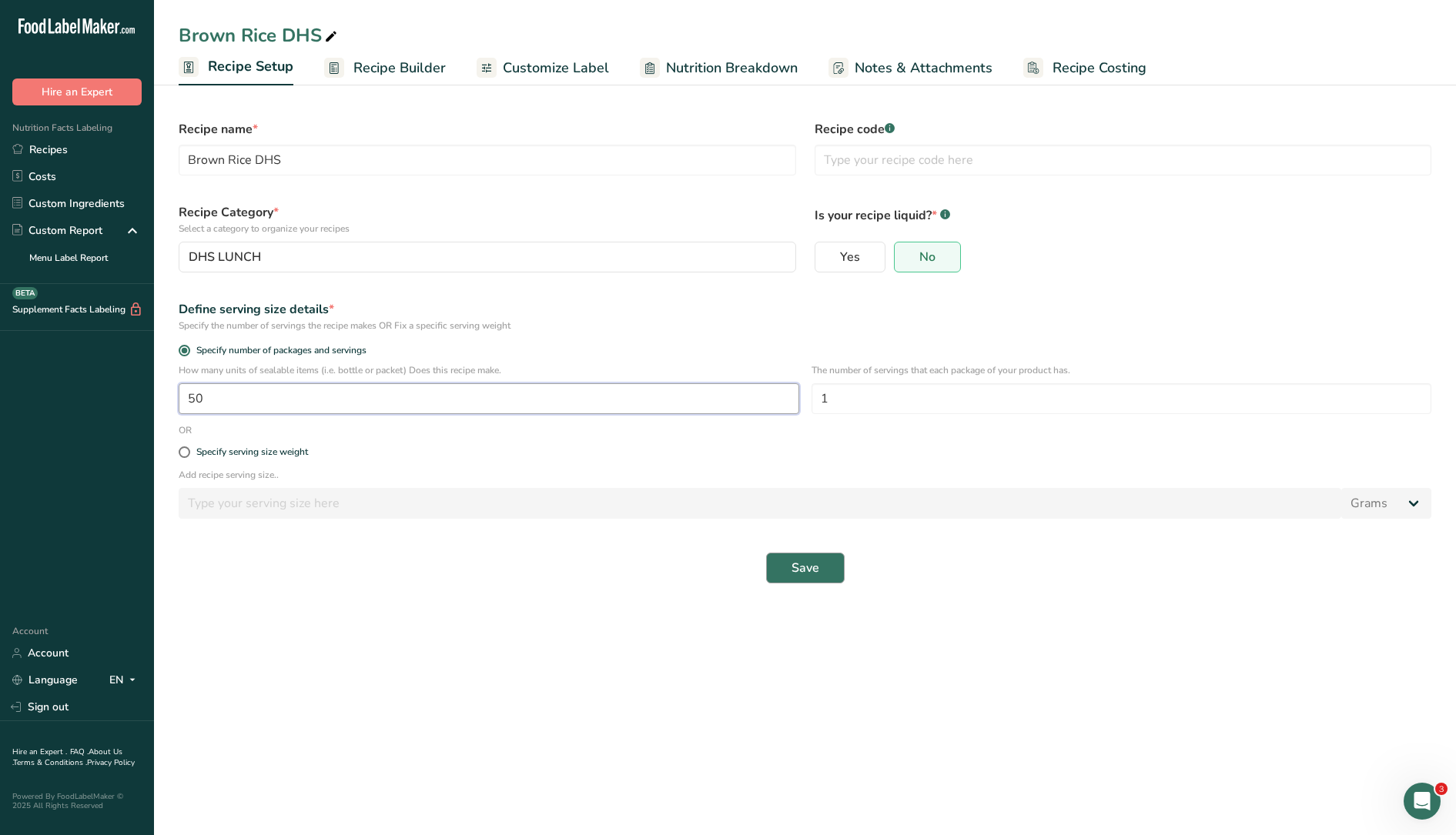 type on "50" 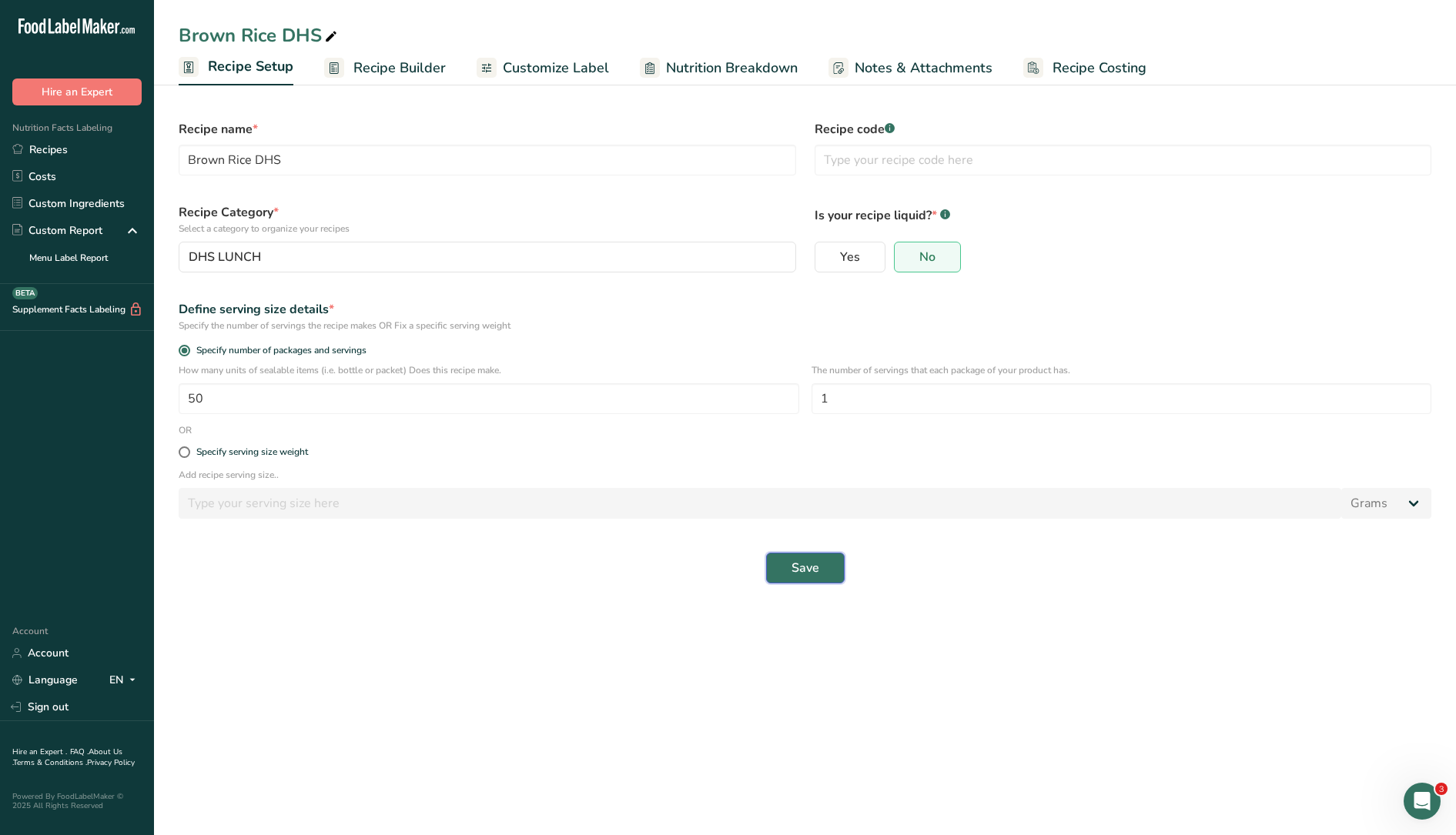 click on "Save" at bounding box center [805, 568] 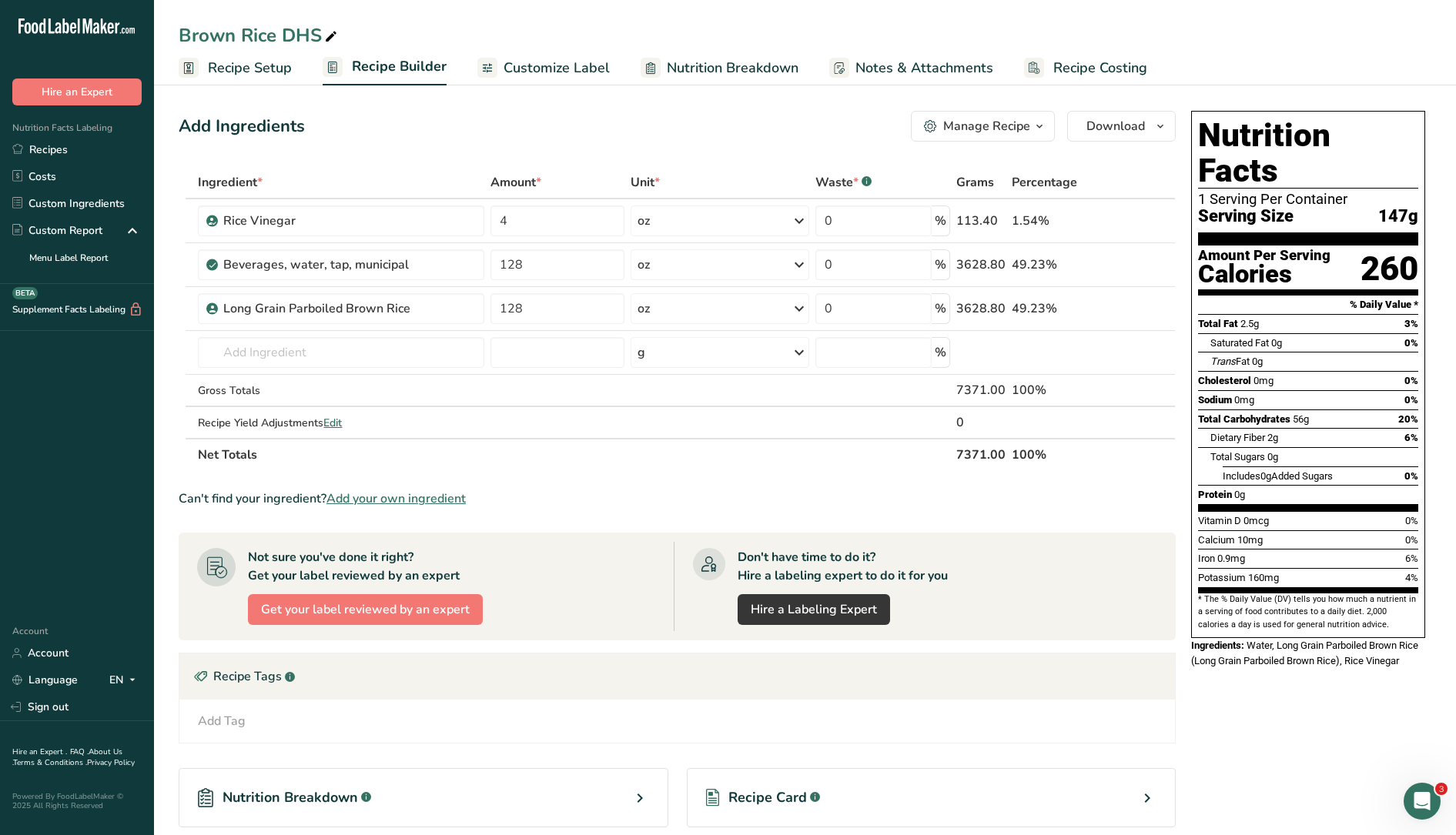 click on "Recipe Setup" at bounding box center (249, 68) 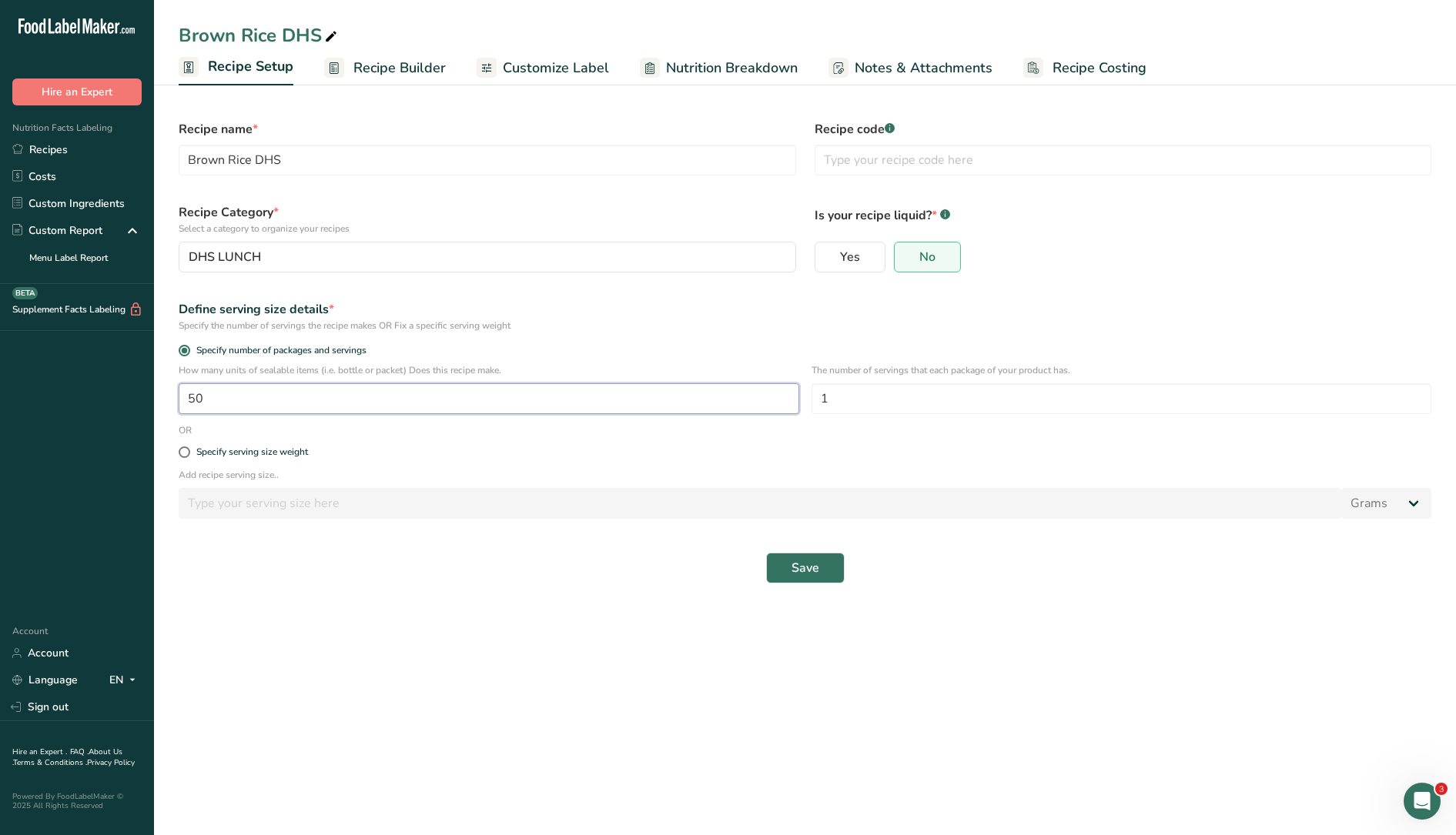 click on "50" at bounding box center [489, 399] 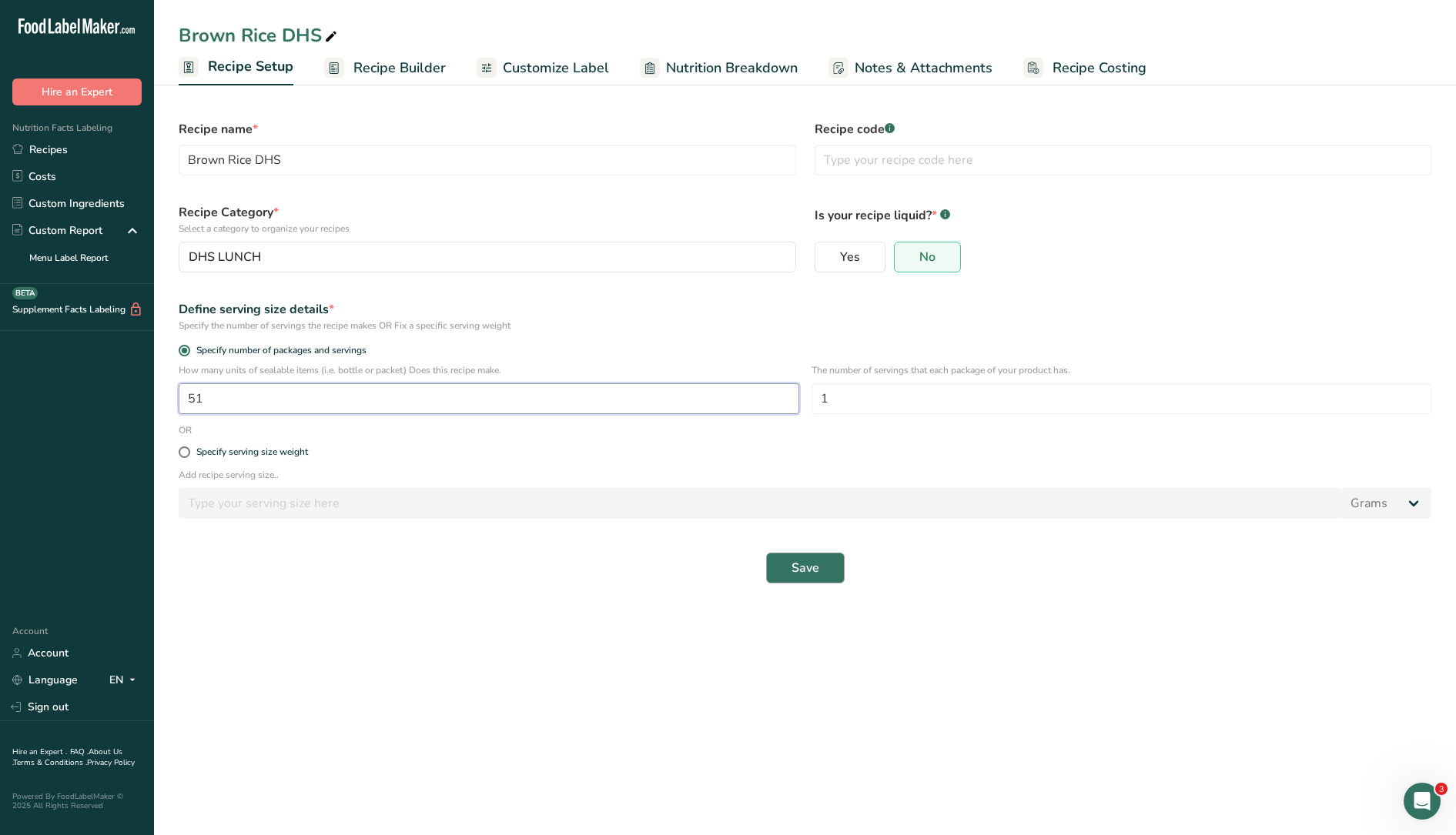 type on "51" 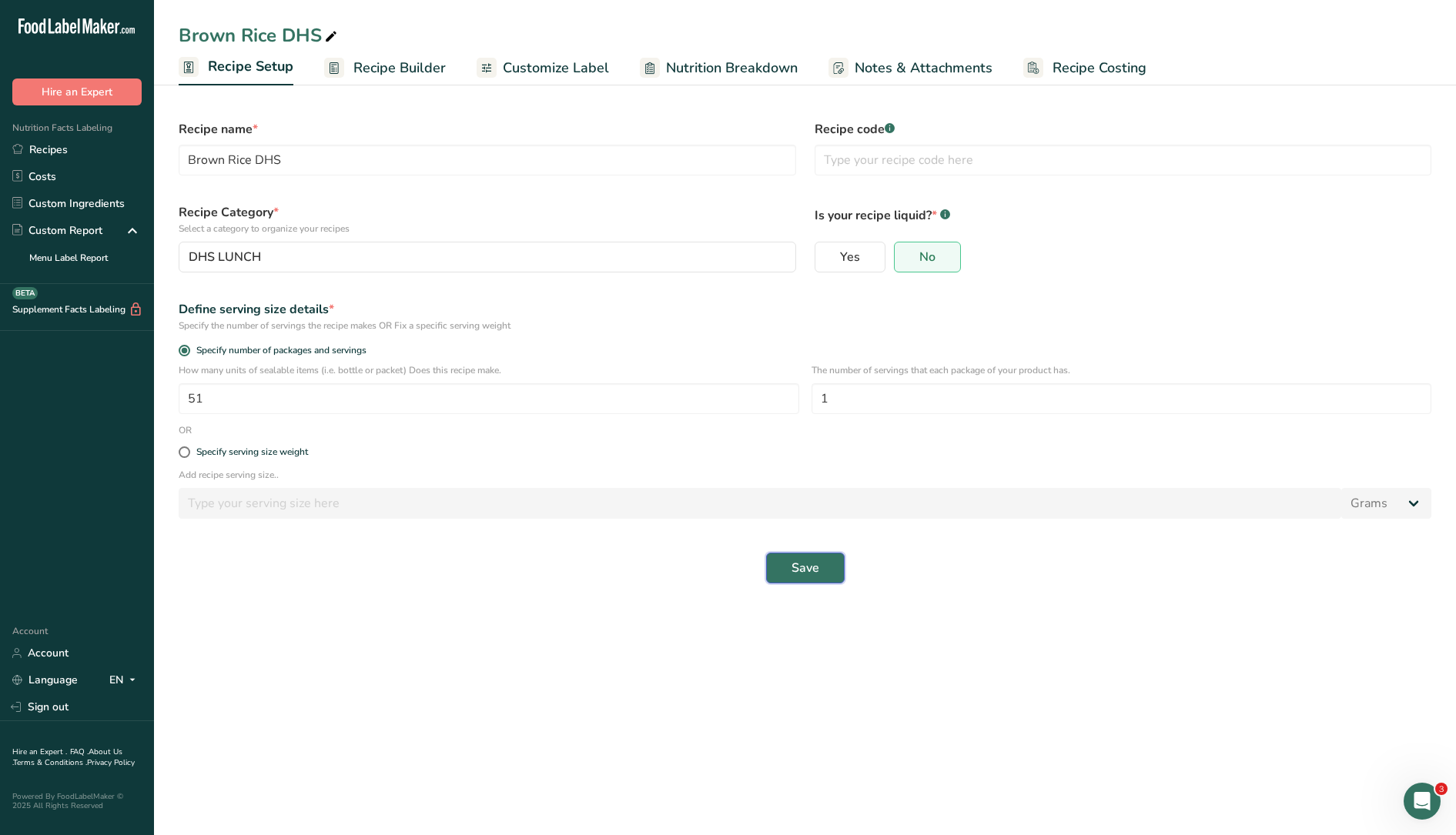 click on "Save" at bounding box center (805, 568) 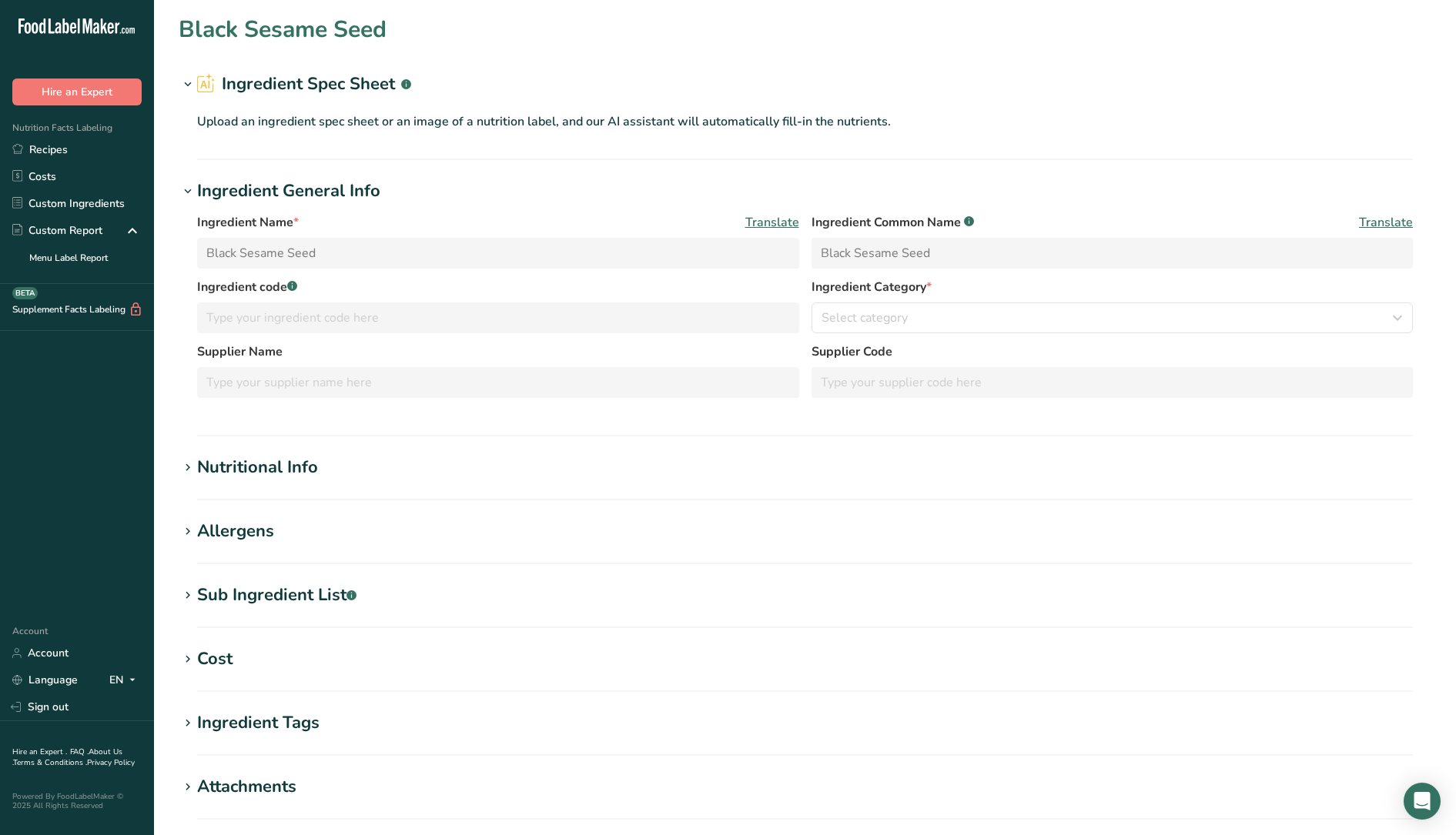 scroll, scrollTop: 0, scrollLeft: 0, axis: both 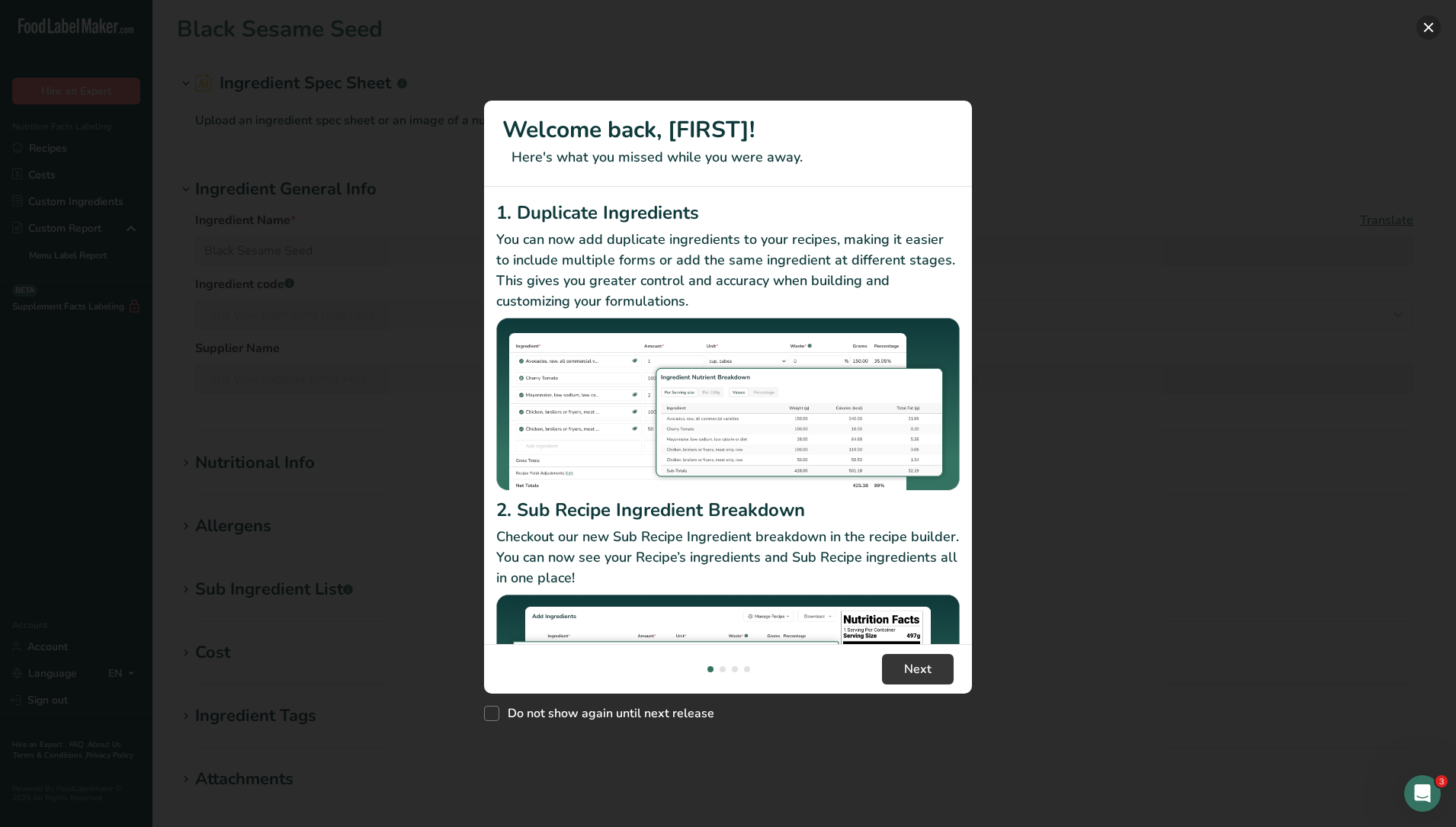 click at bounding box center (1429, 27) 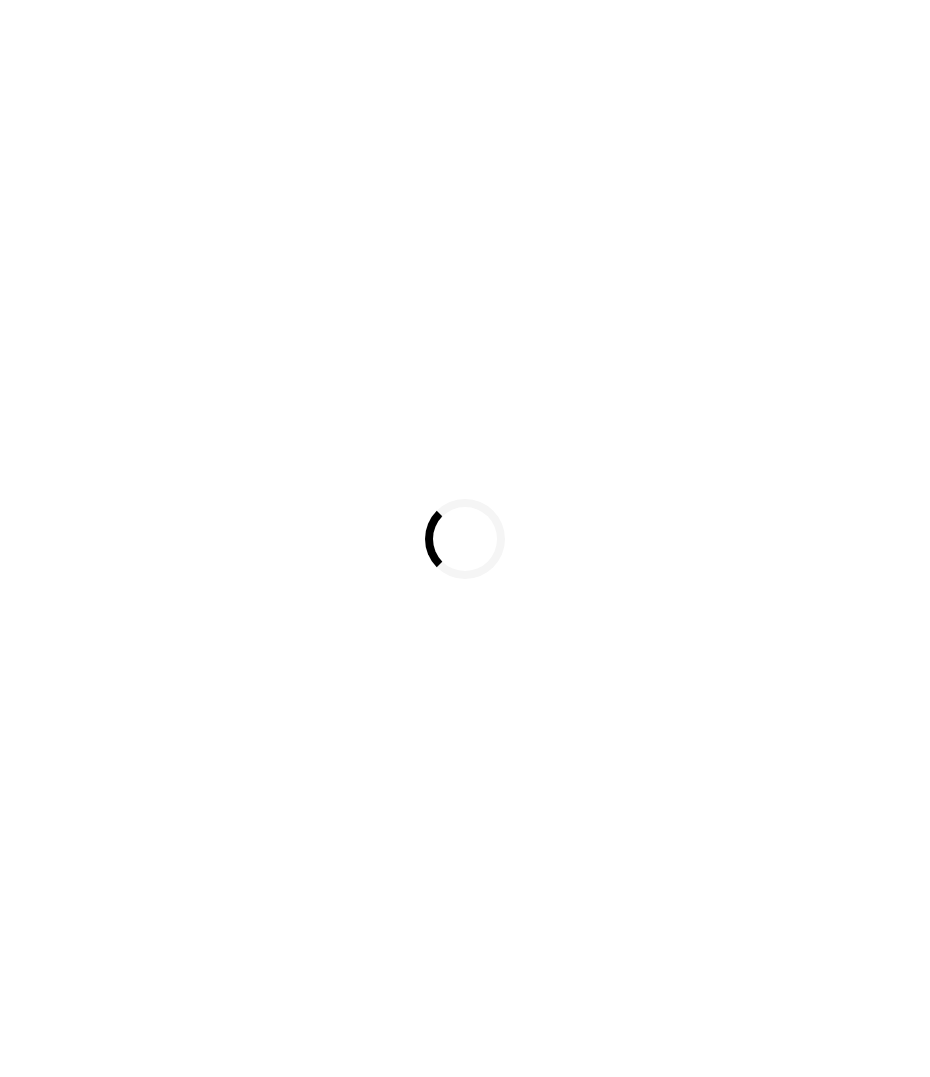scroll, scrollTop: 0, scrollLeft: 0, axis: both 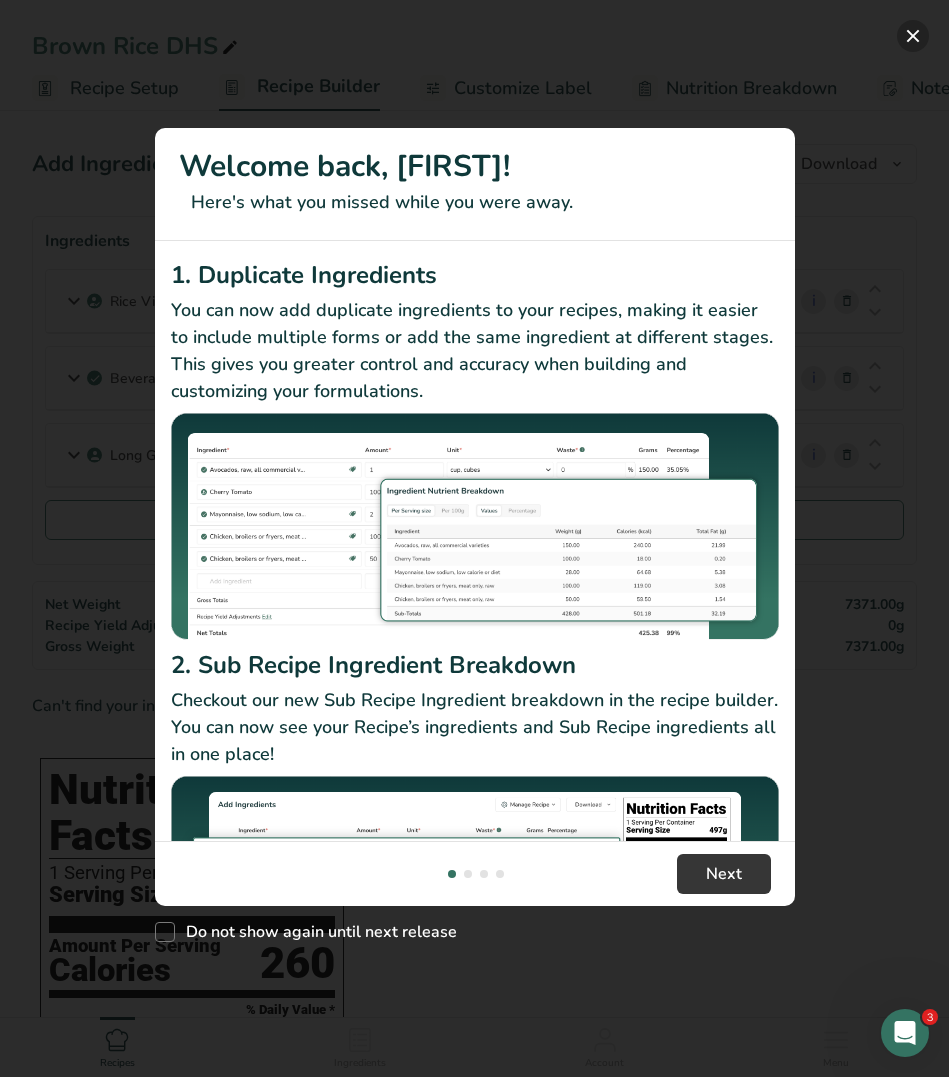 click at bounding box center (913, 36) 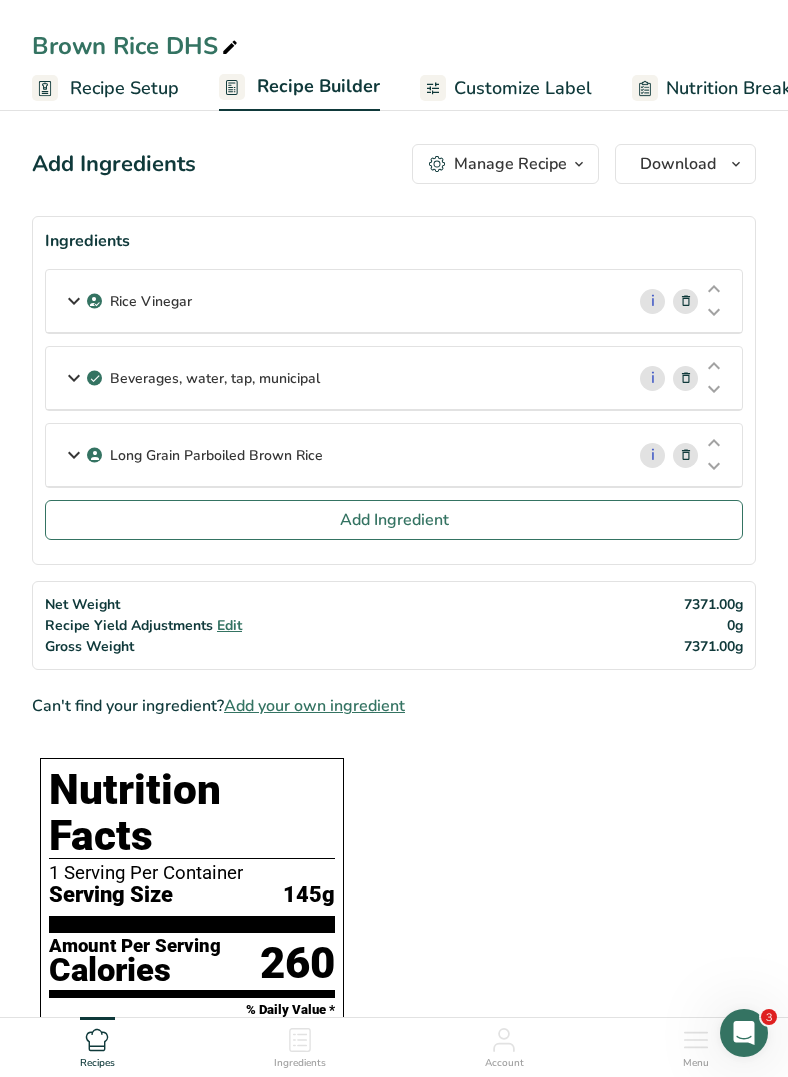 click on "Nutrition Breakdown" at bounding box center (751, 88) 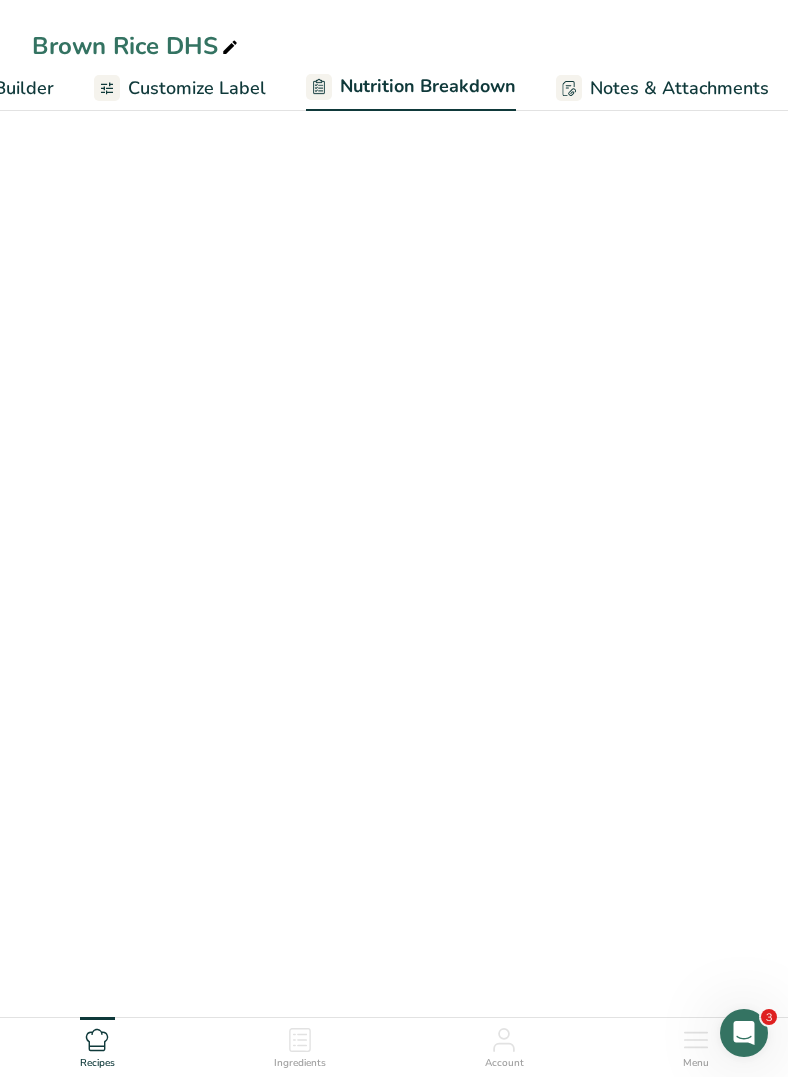 select on "Calories" 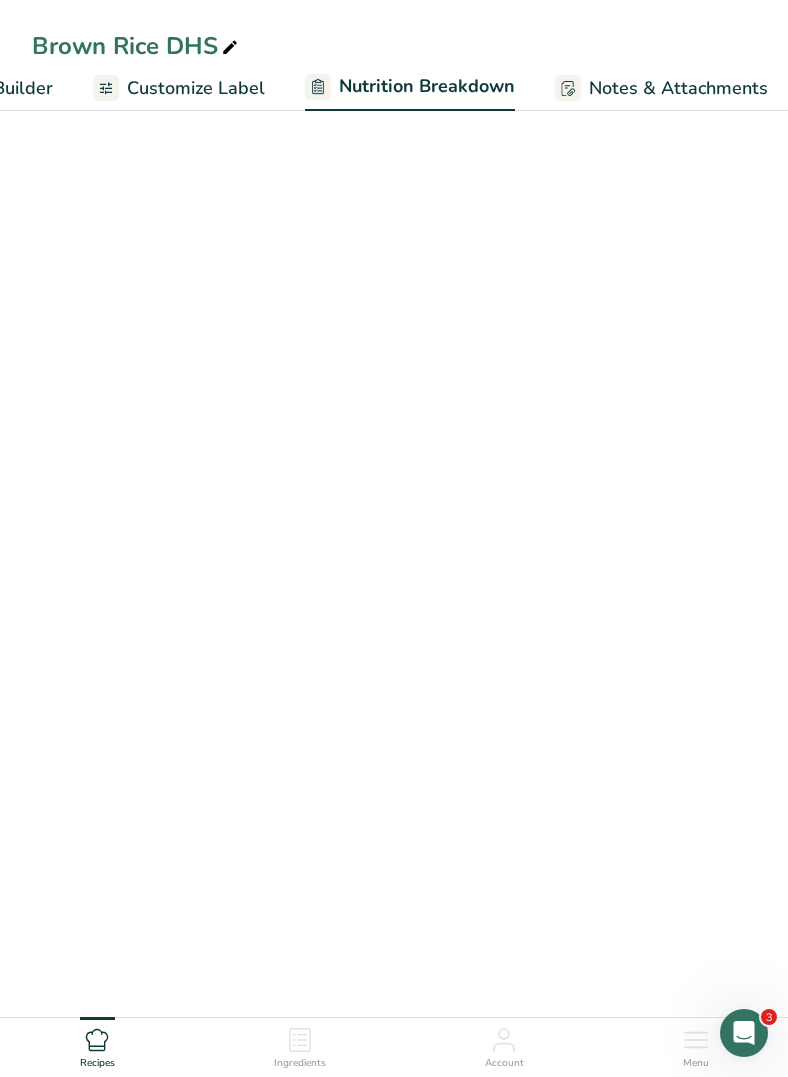scroll, scrollTop: 0, scrollLeft: 535, axis: horizontal 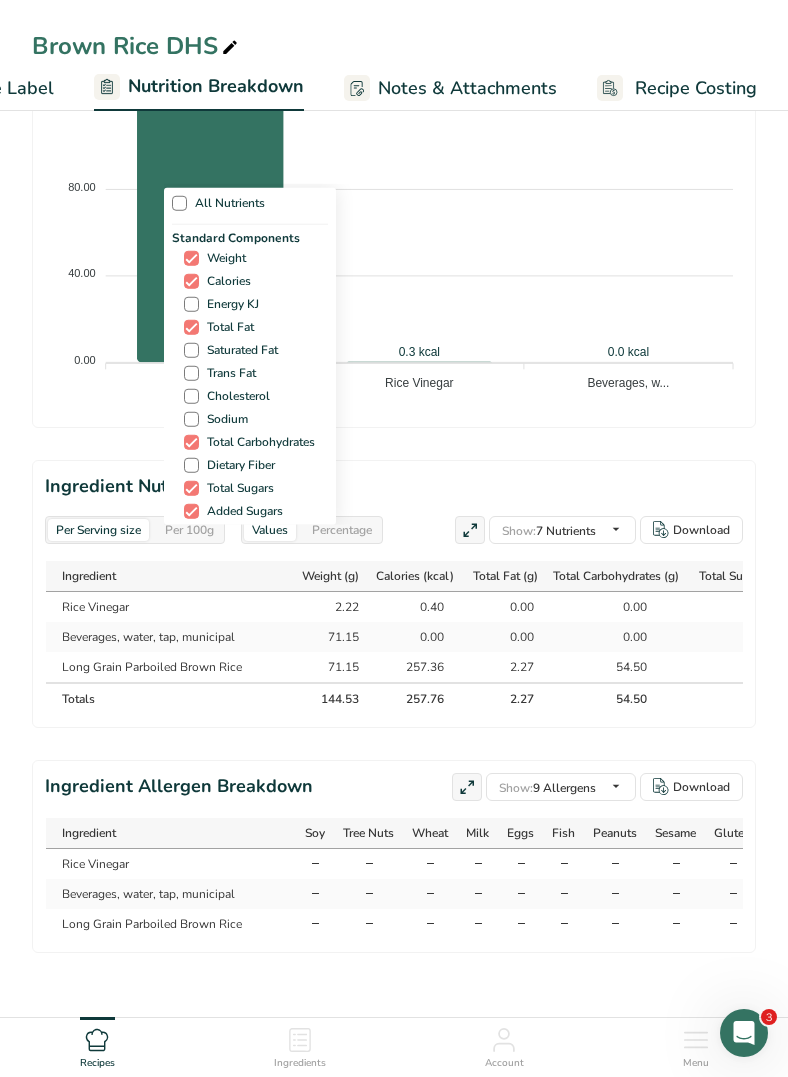 click on "All Nutrients
Standard Components
Weight
Calories
Energy KJ
Total Fat
Saturated Fat
Trans Fat
Cholesterol
Sodium
Total Carbohydrates
Dietary Fiber
Total Sugars
Added Sugars
Protein
Vitamins
Vitamin D
Vitamin A, RAE
Vitamin C
Vitamin E
Vitamin K
Thiamin (B1)
Riboflavin (B2)
Niacin (B3)
Minerals   Other Nutrients" at bounding box center [394, 354] 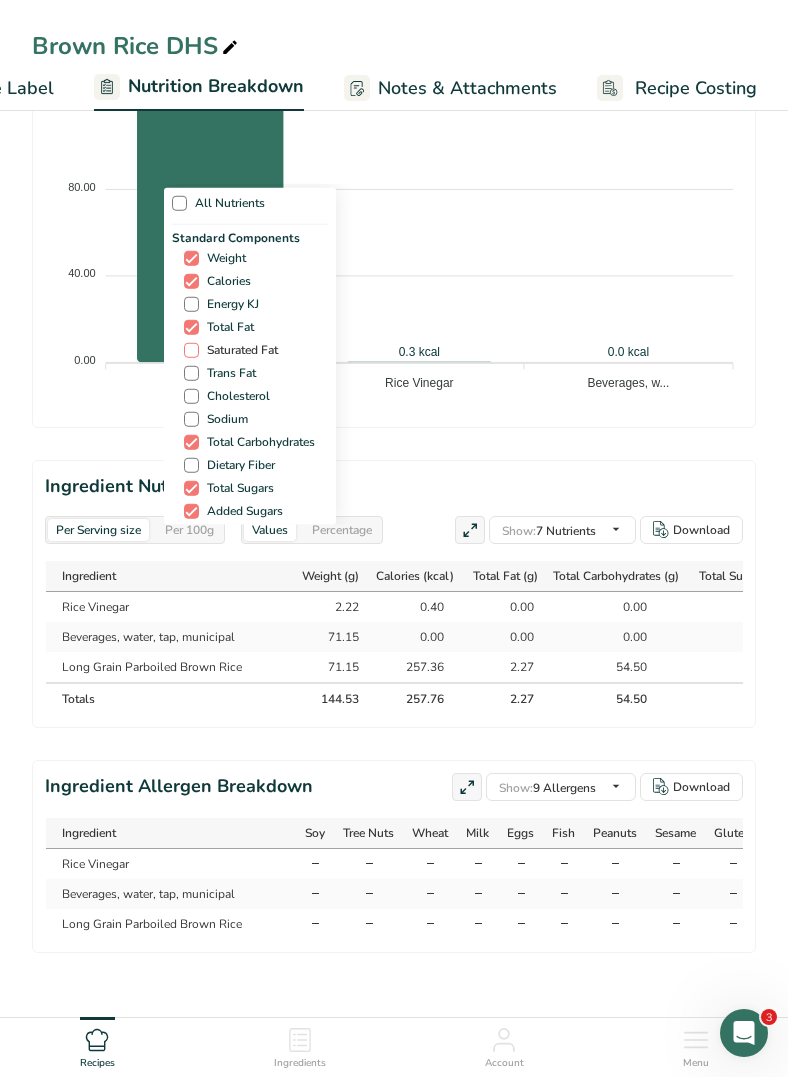 click on "Saturated Fat" at bounding box center [238, 350] 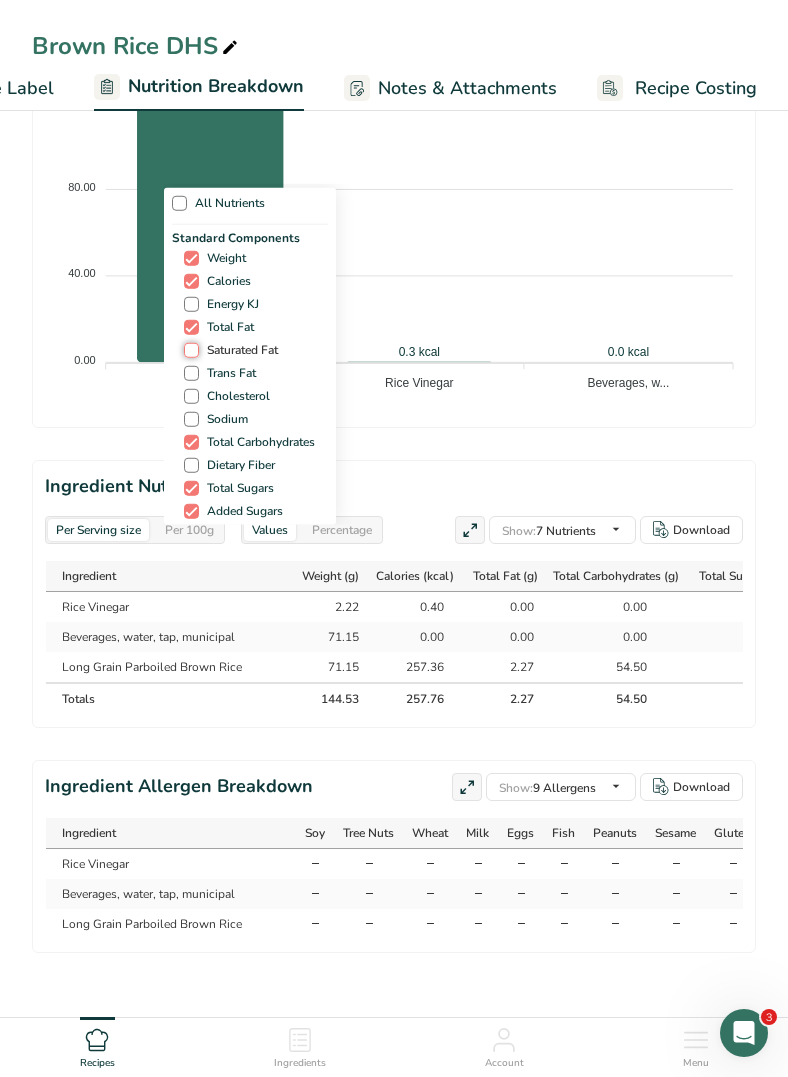 click on "Saturated Fat" at bounding box center [190, 350] 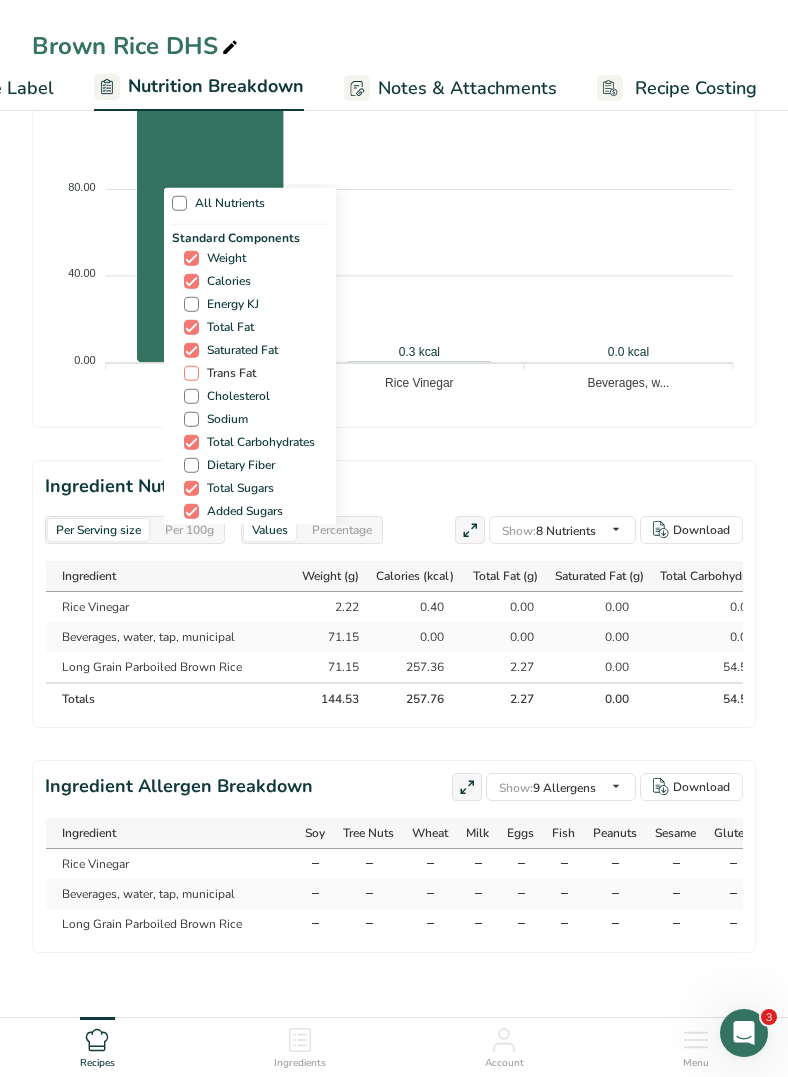 click on "Trans Fat" at bounding box center [227, 373] 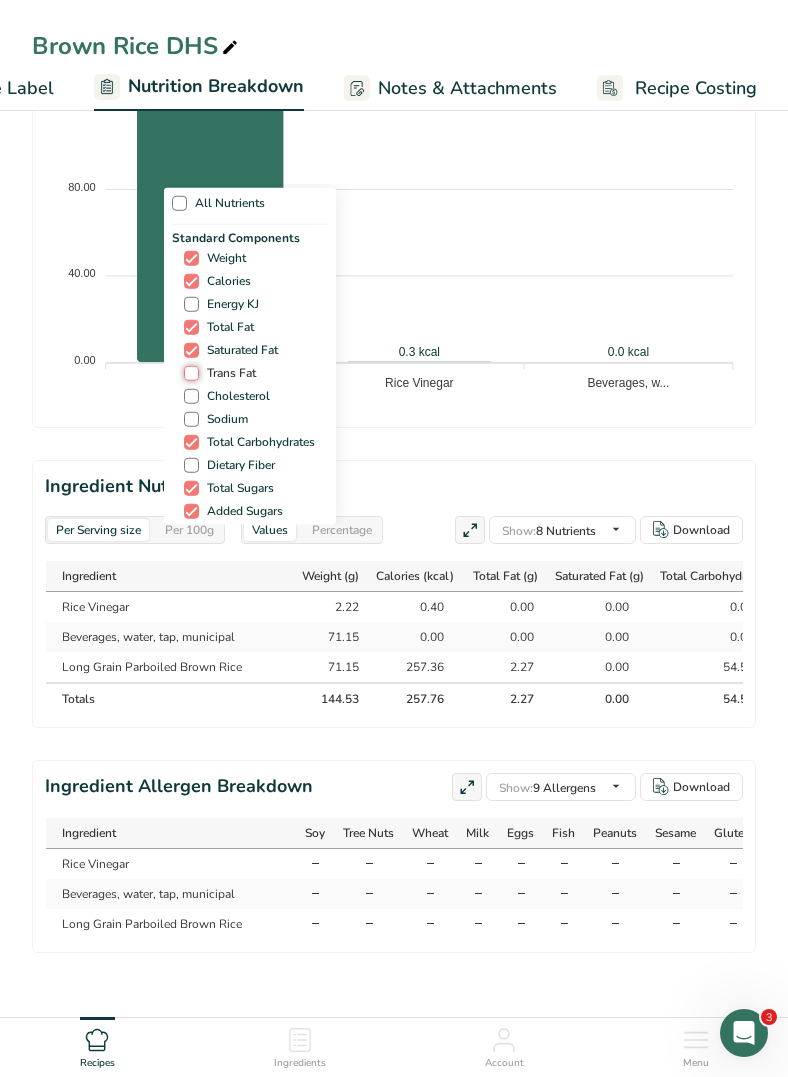 click on "Trans Fat" at bounding box center [190, 373] 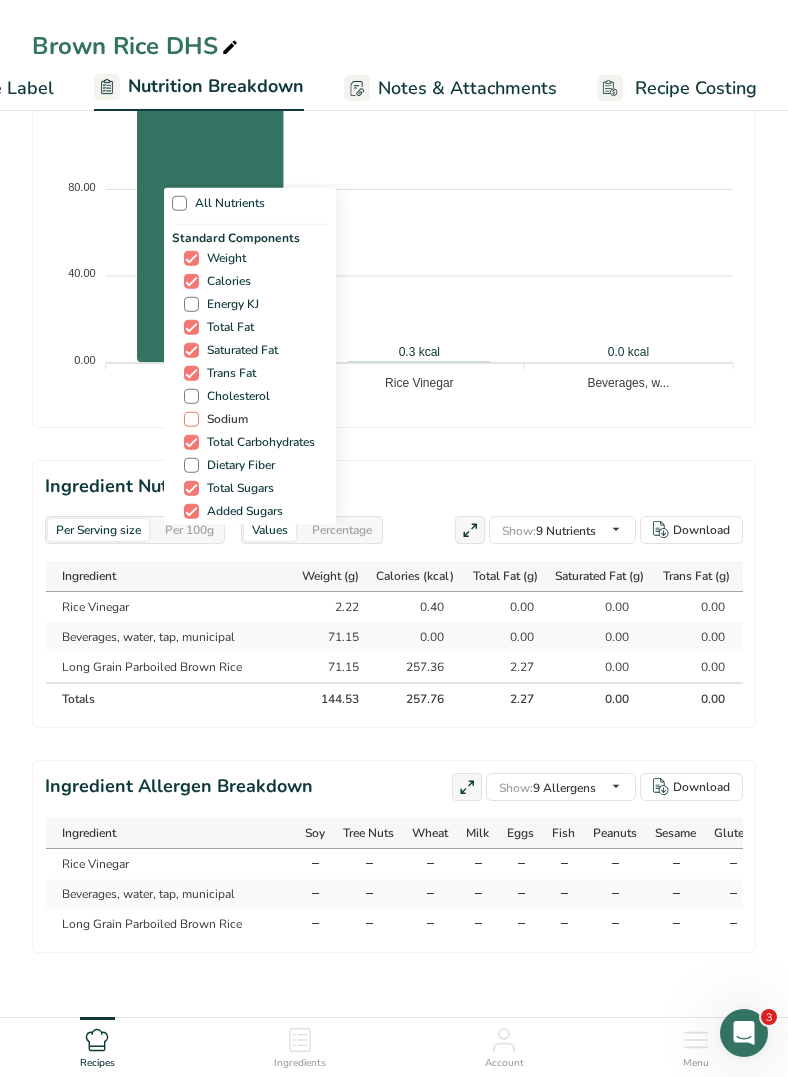 drag, startPoint x: 227, startPoint y: 394, endPoint x: 231, endPoint y: 420, distance: 26.305893 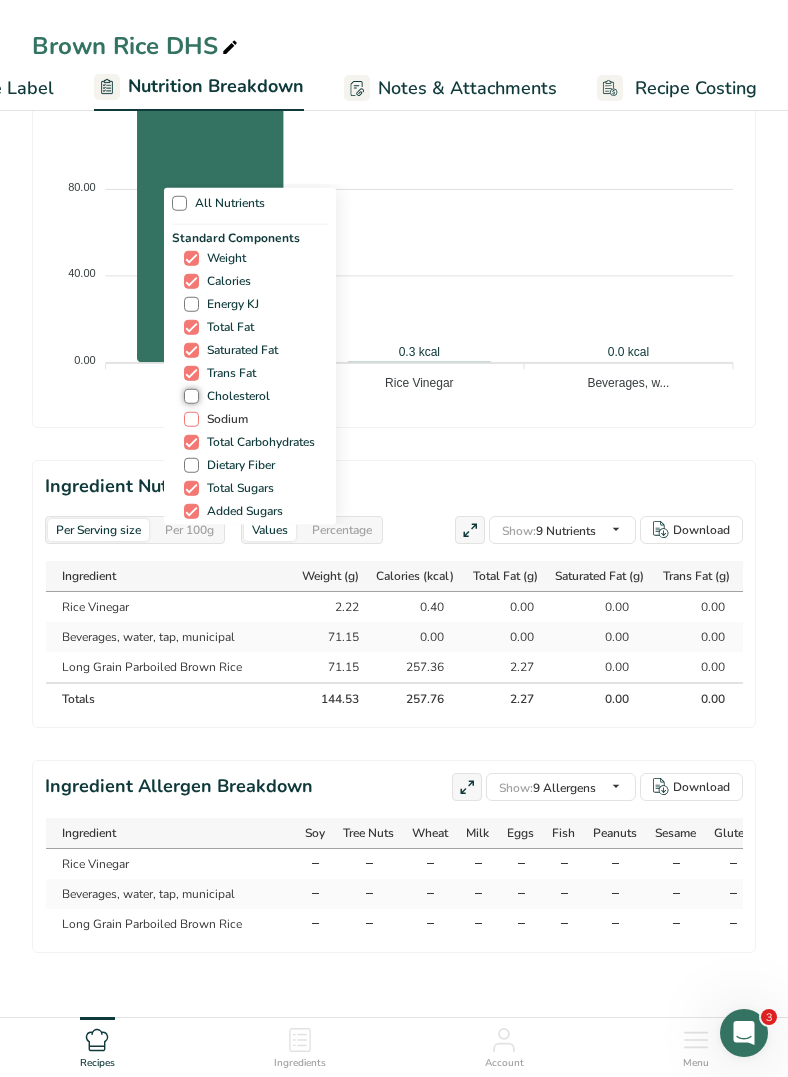 click on "Cholesterol" at bounding box center [190, 396] 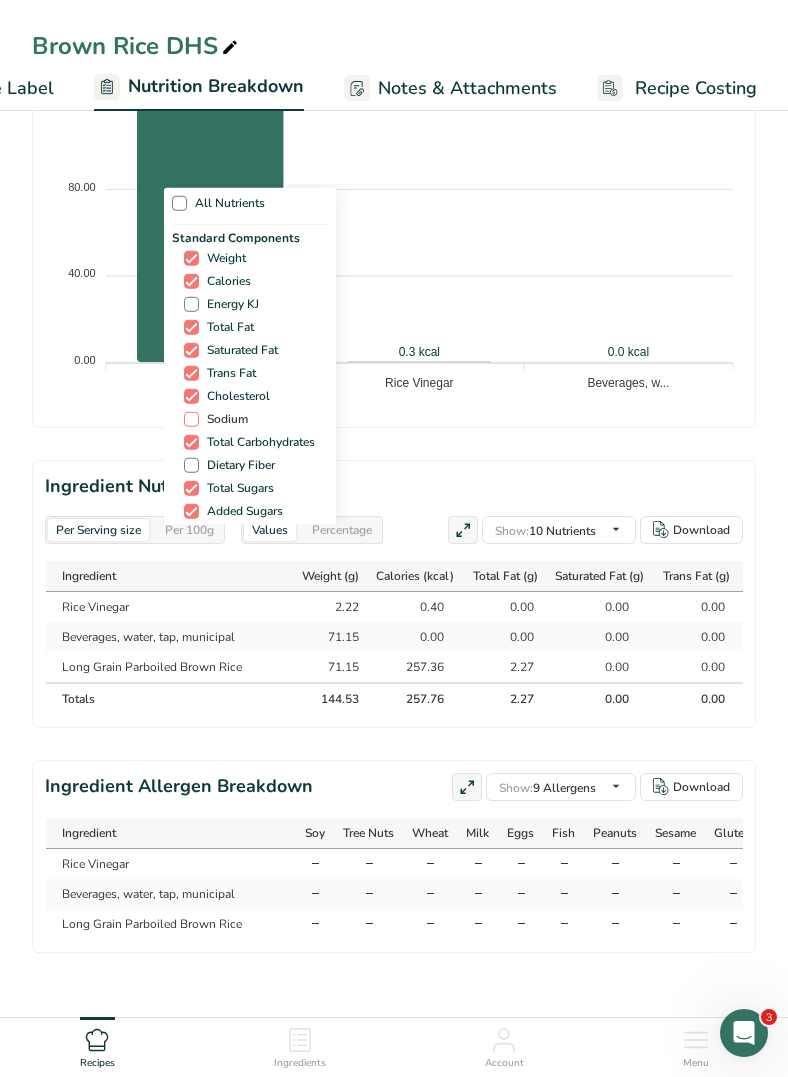 click on "Sodium" at bounding box center (223, 419) 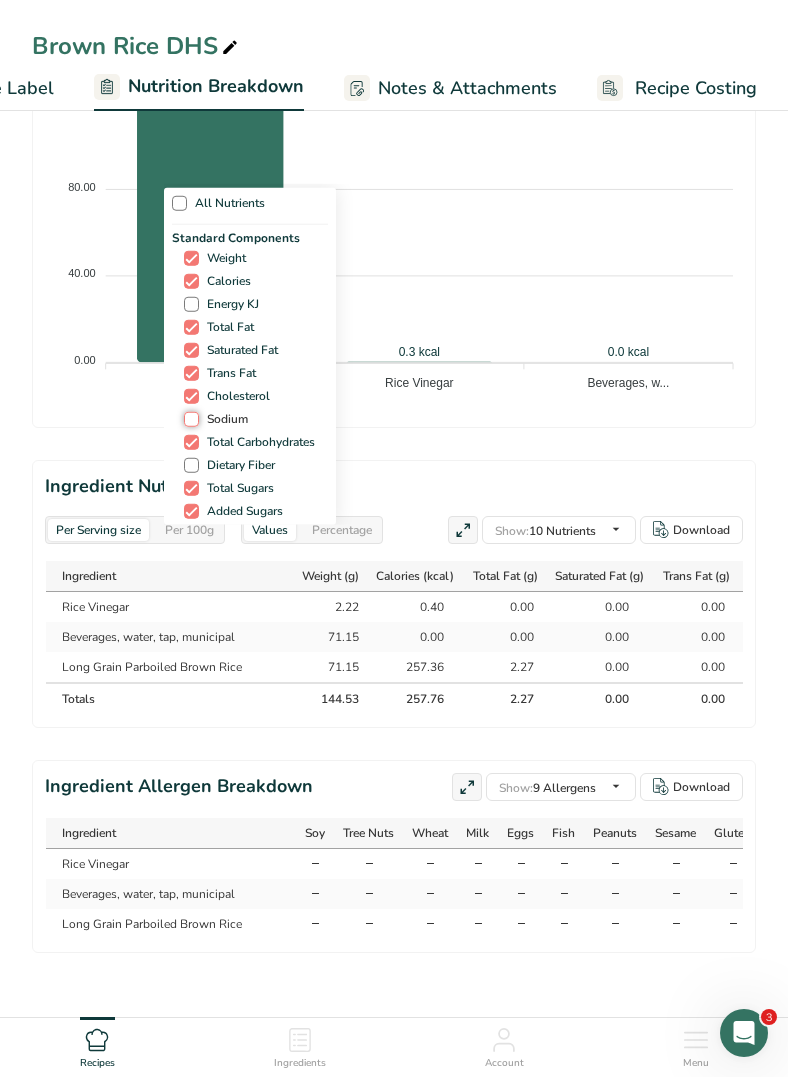 click on "Sodium" at bounding box center [190, 419] 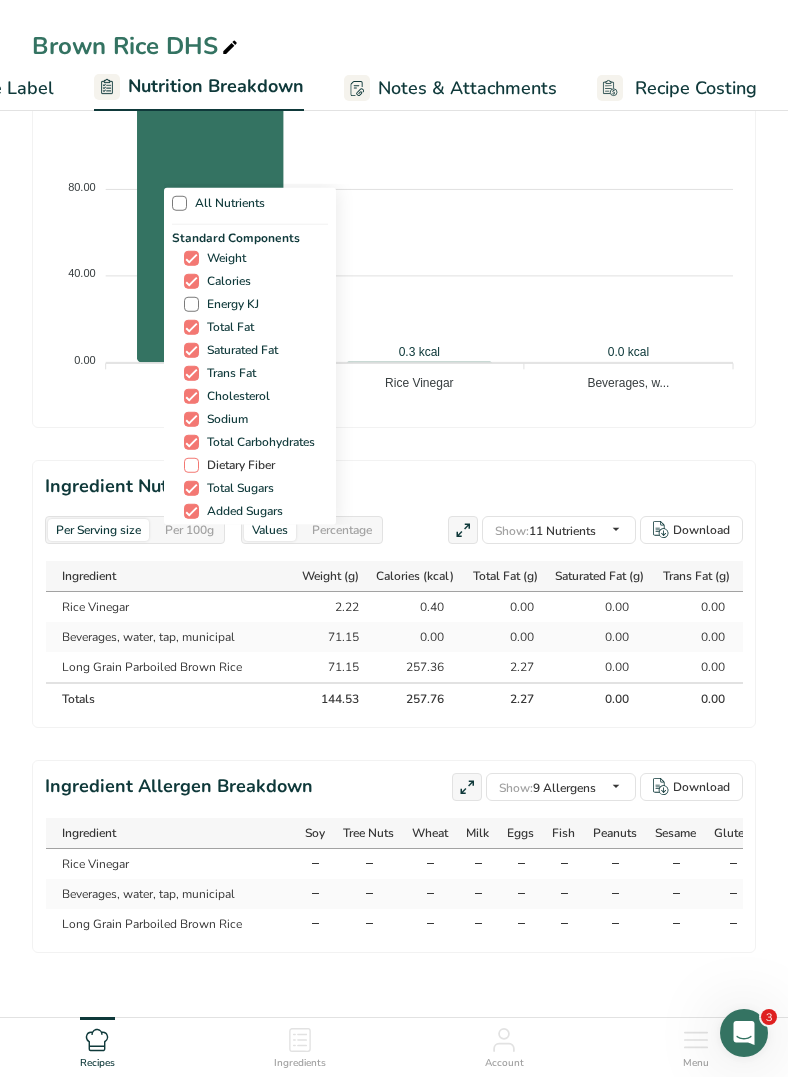 click on "Dietary Fiber" at bounding box center [237, 465] 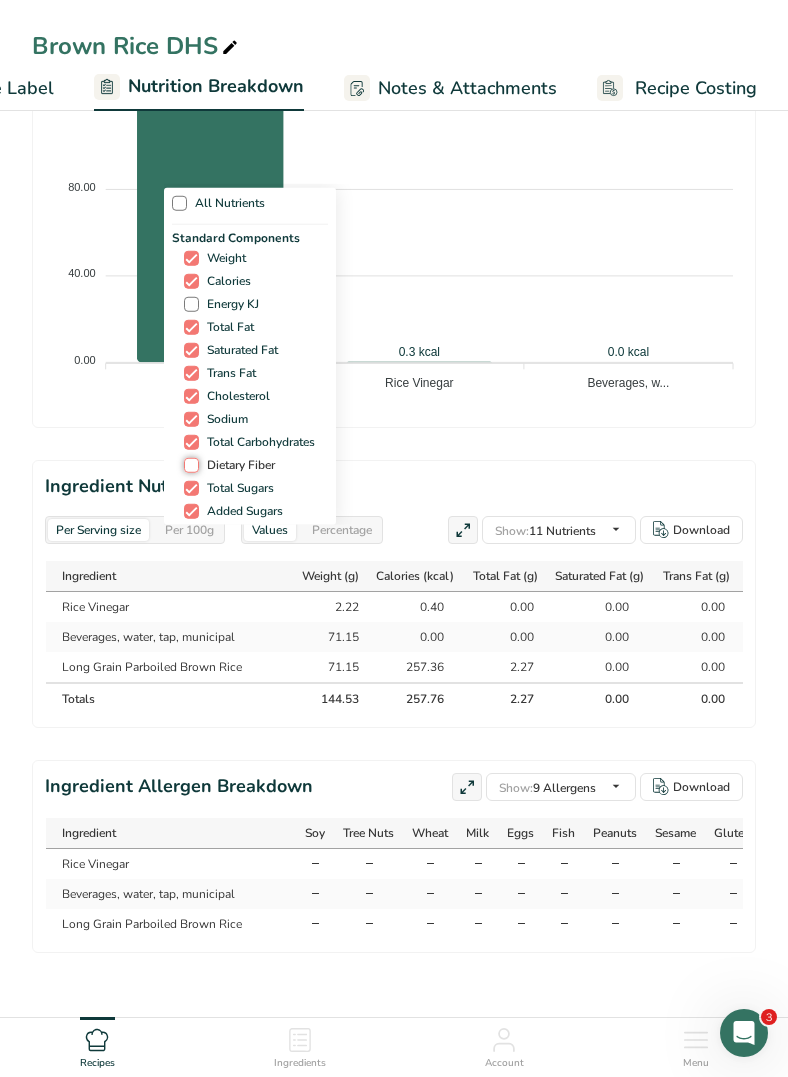 click on "Dietary Fiber" at bounding box center [190, 465] 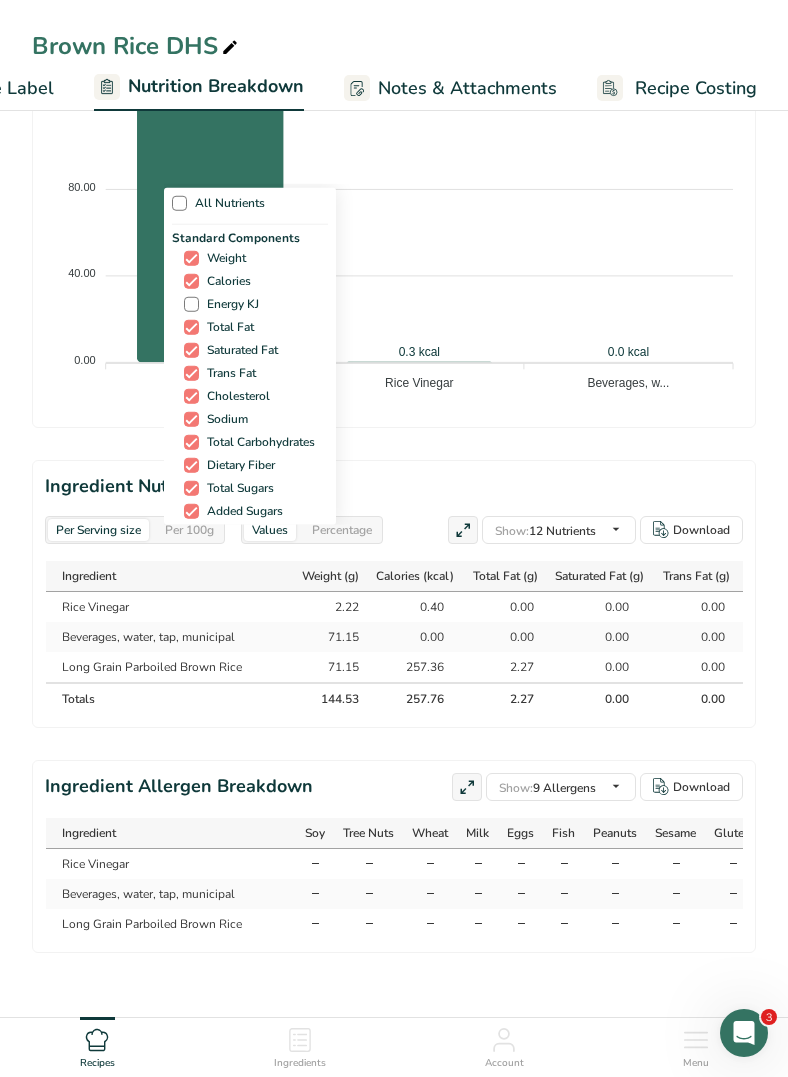 click on "All Nutrients
Standard Components
Weight
Calories
Energy KJ
Total Fat
Saturated Fat
Trans Fat
Cholesterol
Sodium
Total Carbohydrates
Dietary Fiber
Total Sugars
Added Sugars
Protein
Vitamins
Vitamin D
Vitamin A, RAE
Vitamin C
Vitamin E
Vitamin K
Thiamin (B1)
Riboflavin (B2)
Niacin (B3)
Minerals   Other Nutrients" at bounding box center [394, 354] 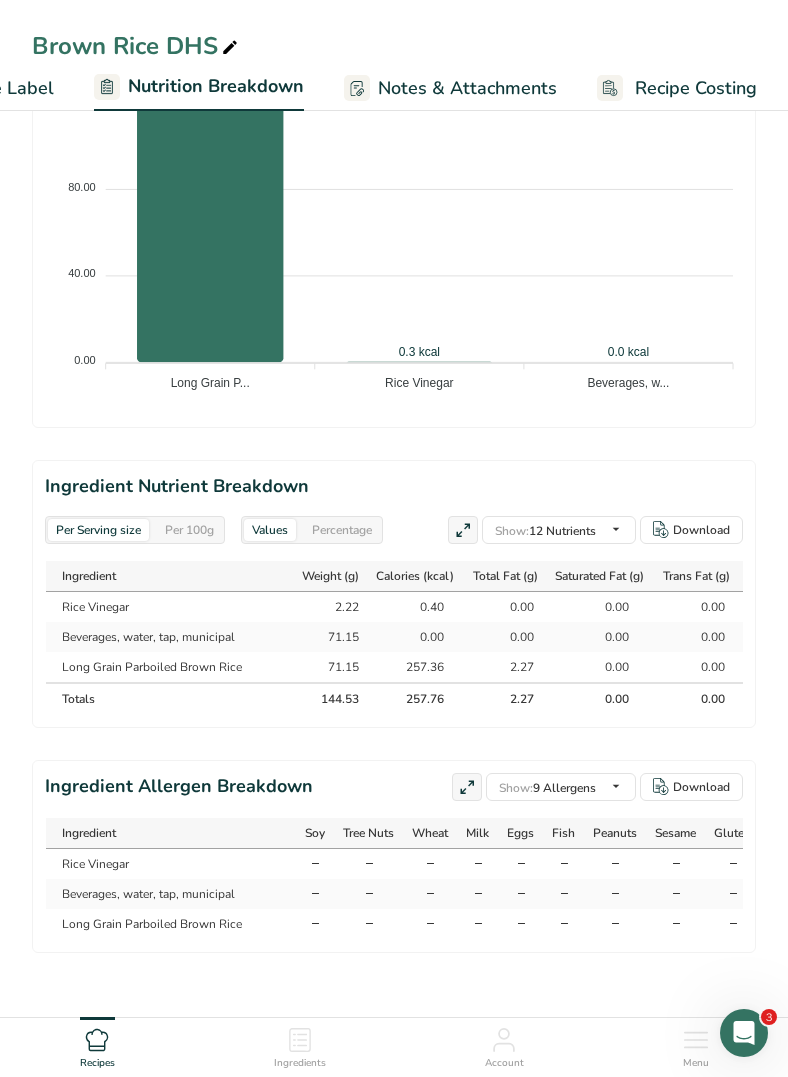 click on "Rice Vinegar" at bounding box center (171, 607) 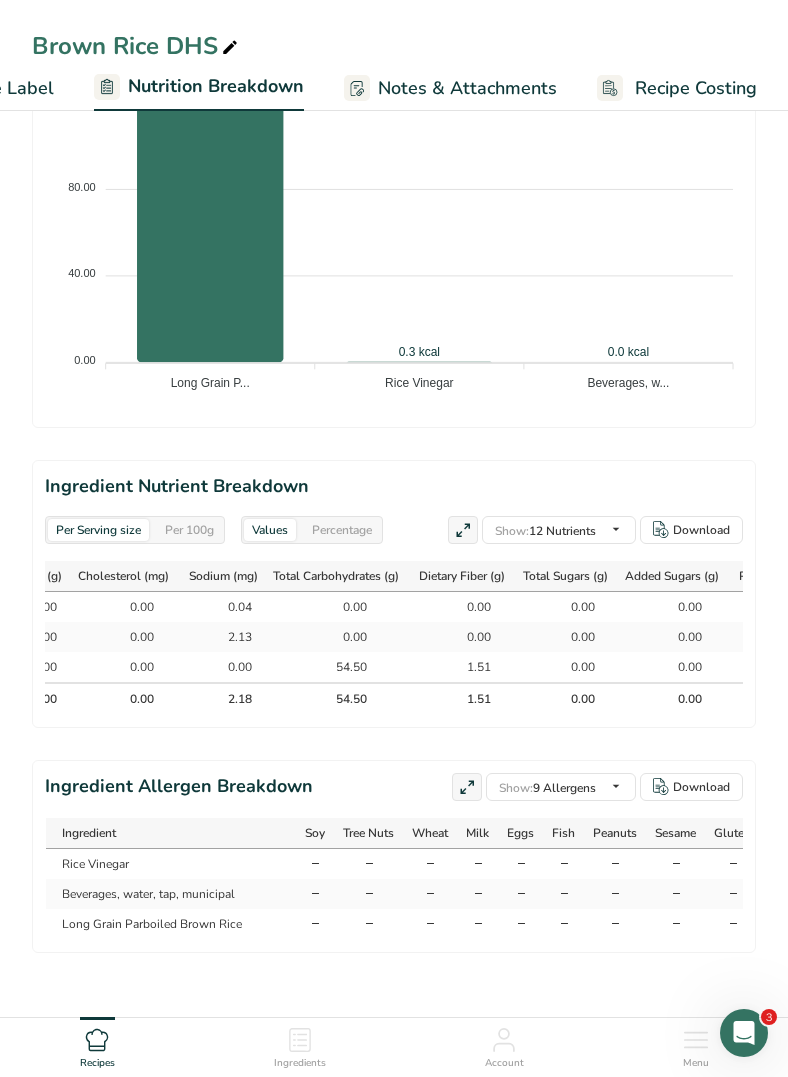 scroll, scrollTop: 0, scrollLeft: 759, axis: horizontal 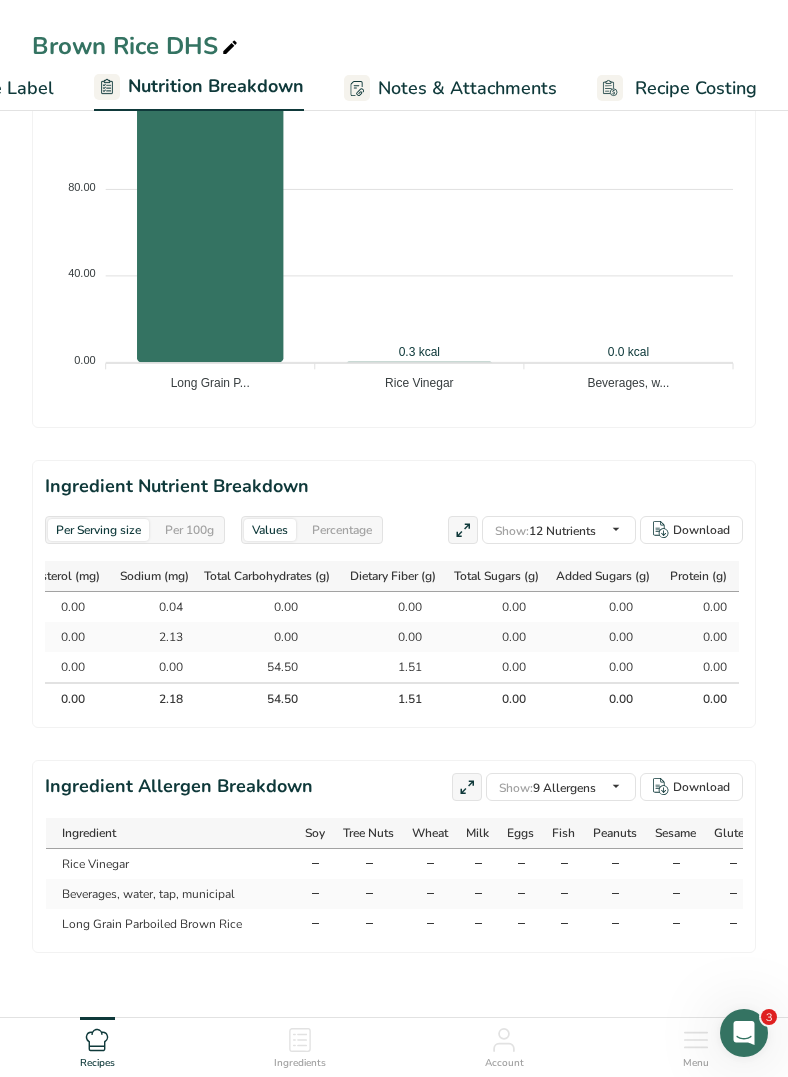 drag, startPoint x: 61, startPoint y: 567, endPoint x: 733, endPoint y: 628, distance: 674.76294 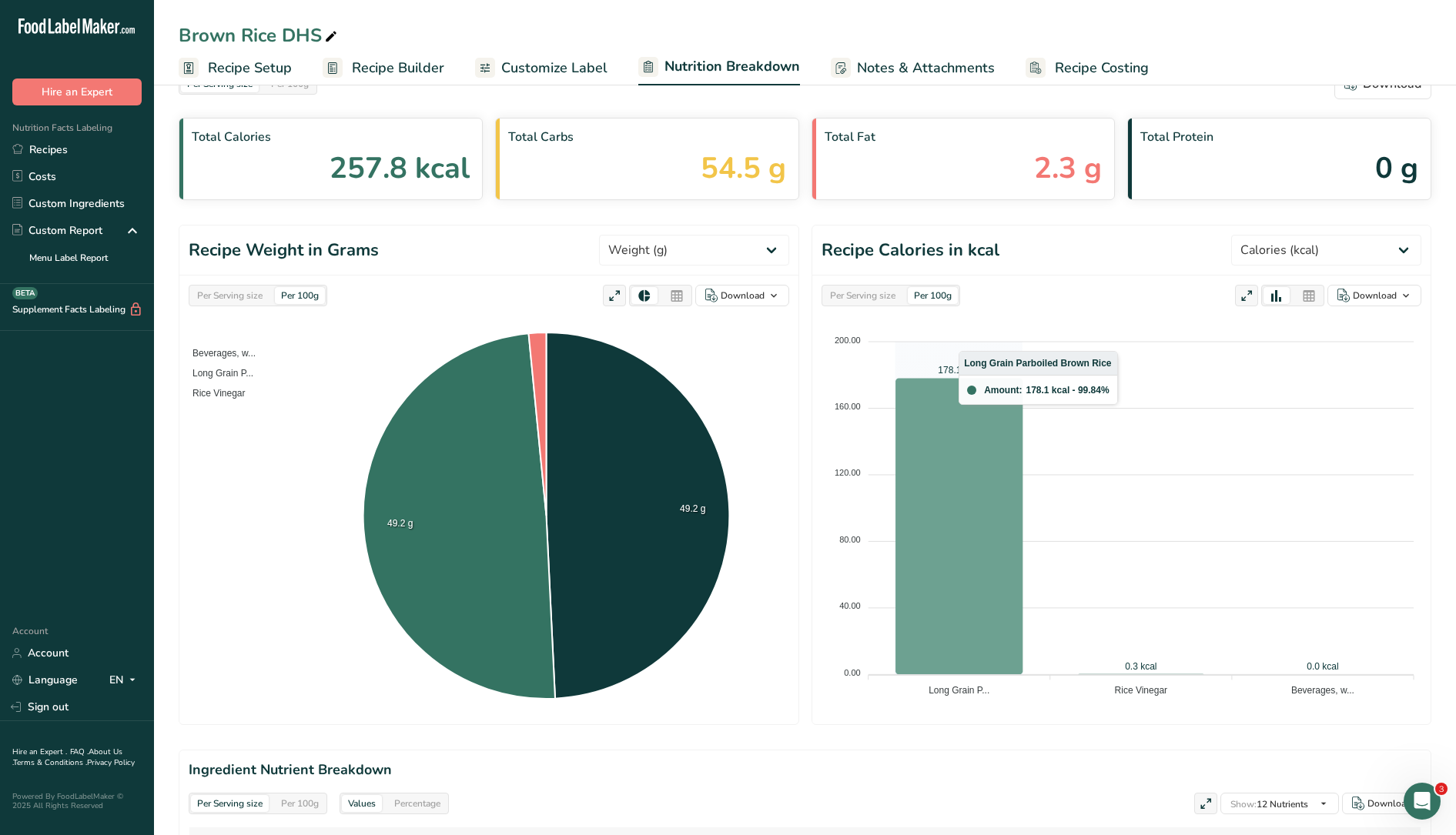 scroll, scrollTop: 0, scrollLeft: 0, axis: both 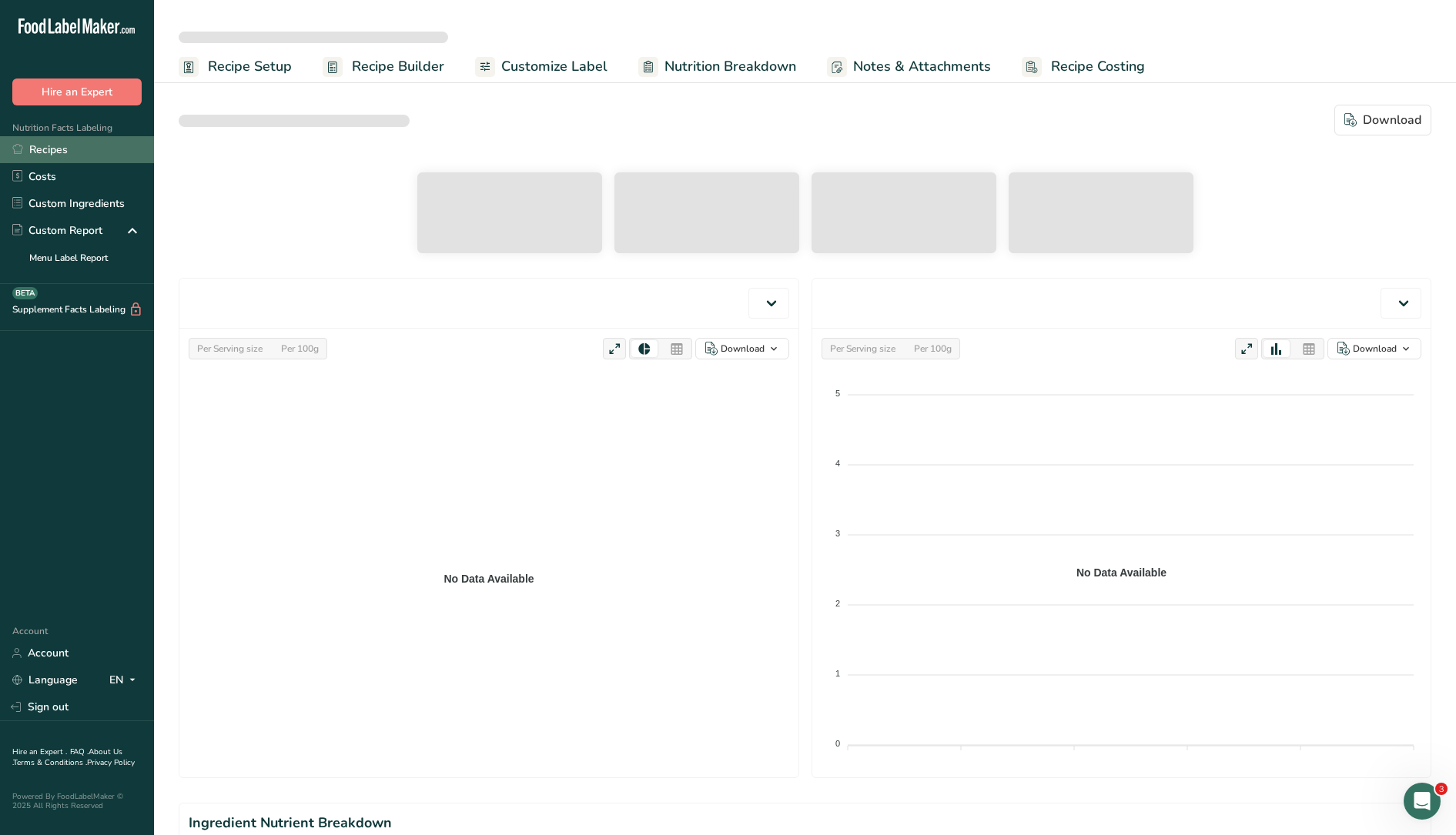 click on "Recipes" at bounding box center (77, 149) 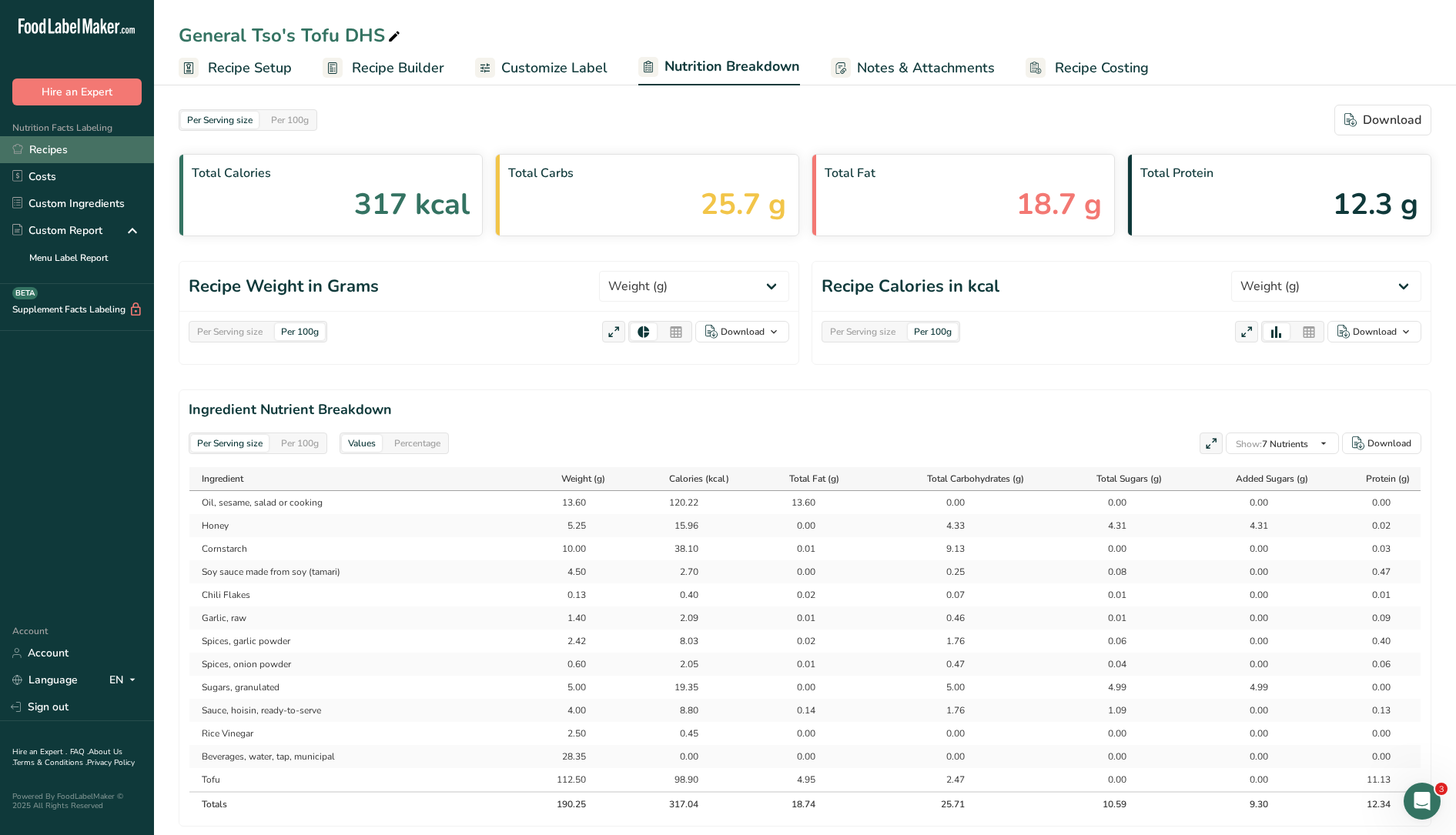 select on "Calories" 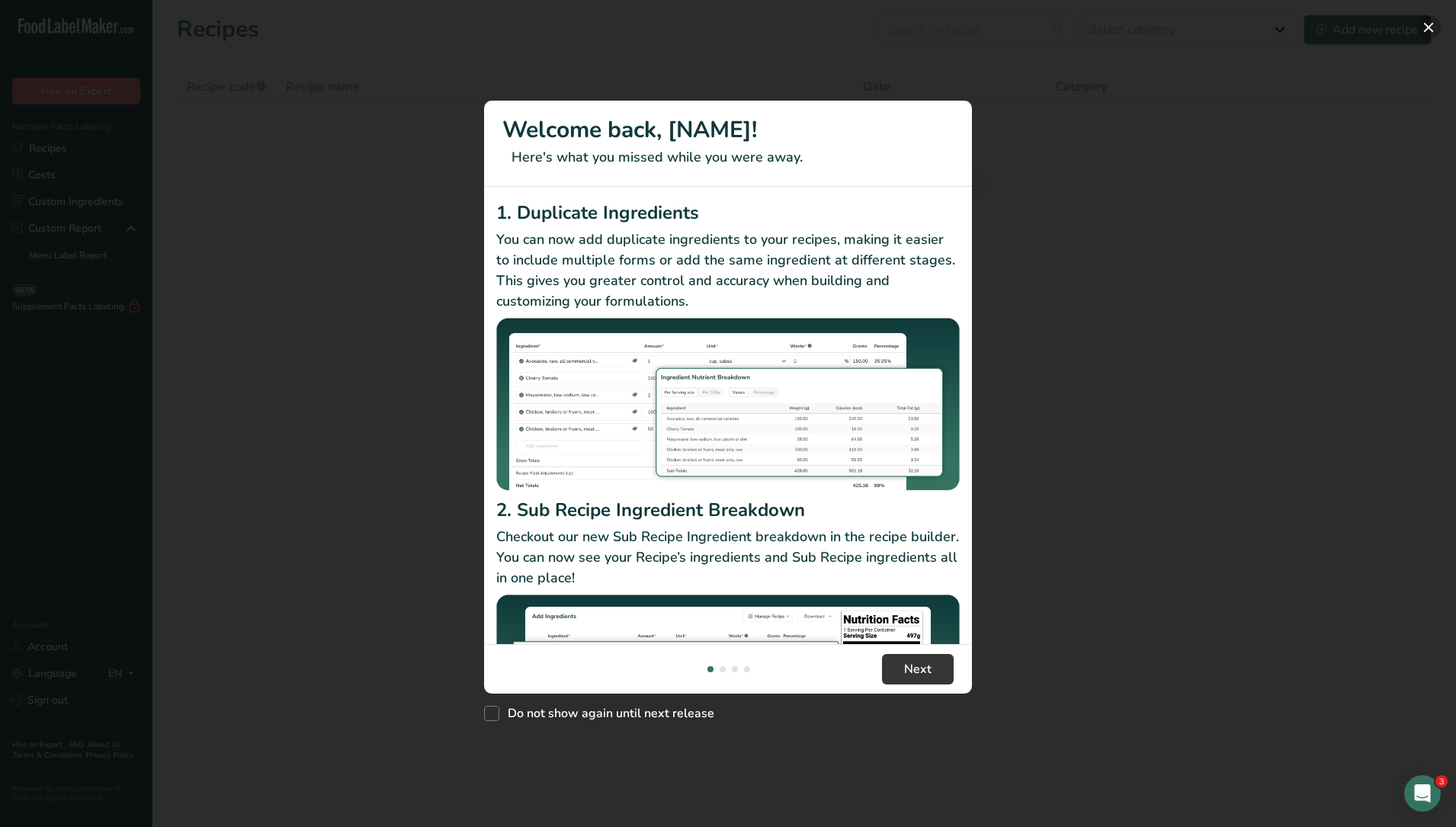 click at bounding box center [1429, 27] 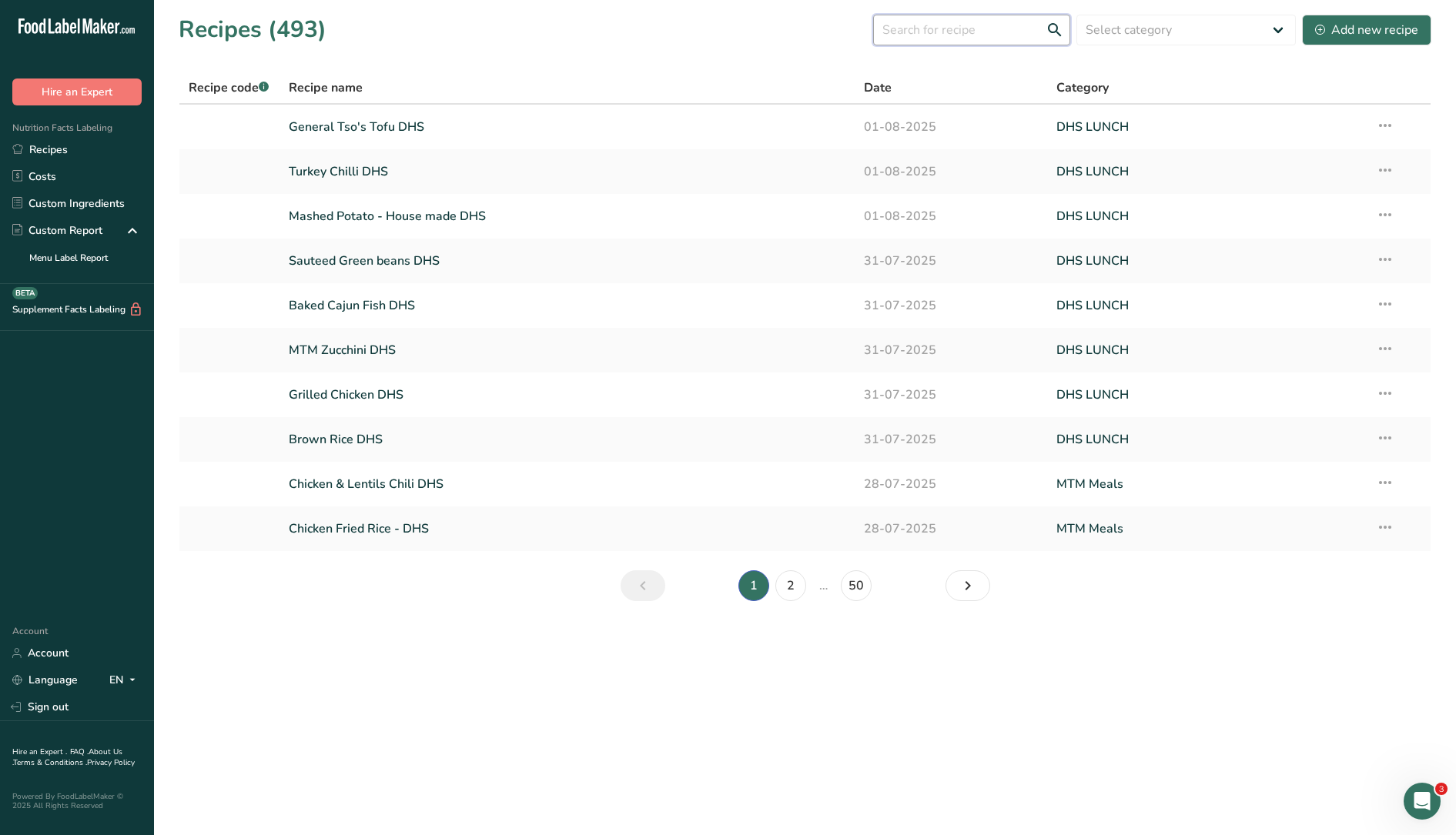 click at bounding box center (972, 30) 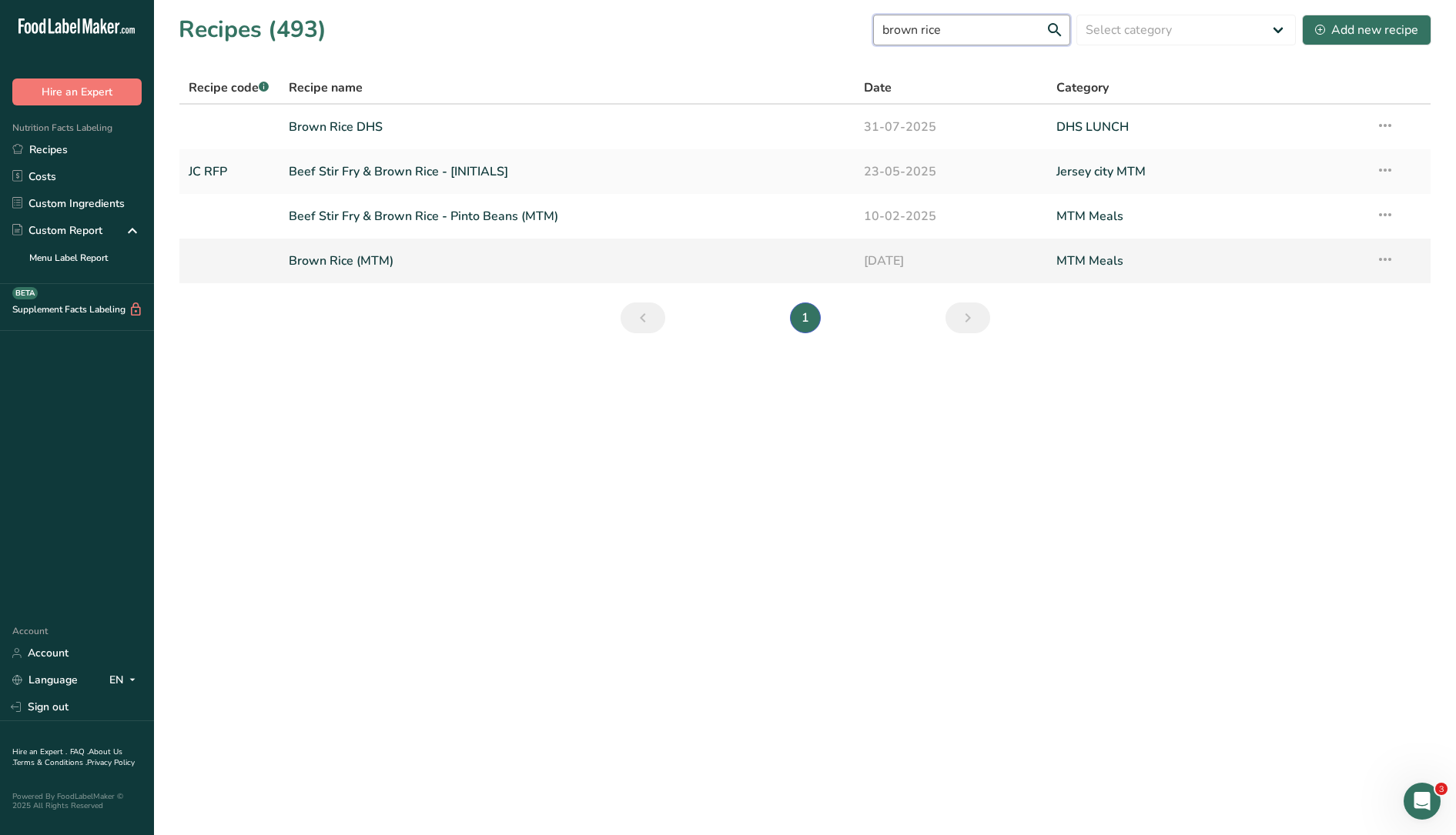 type on "brown rice" 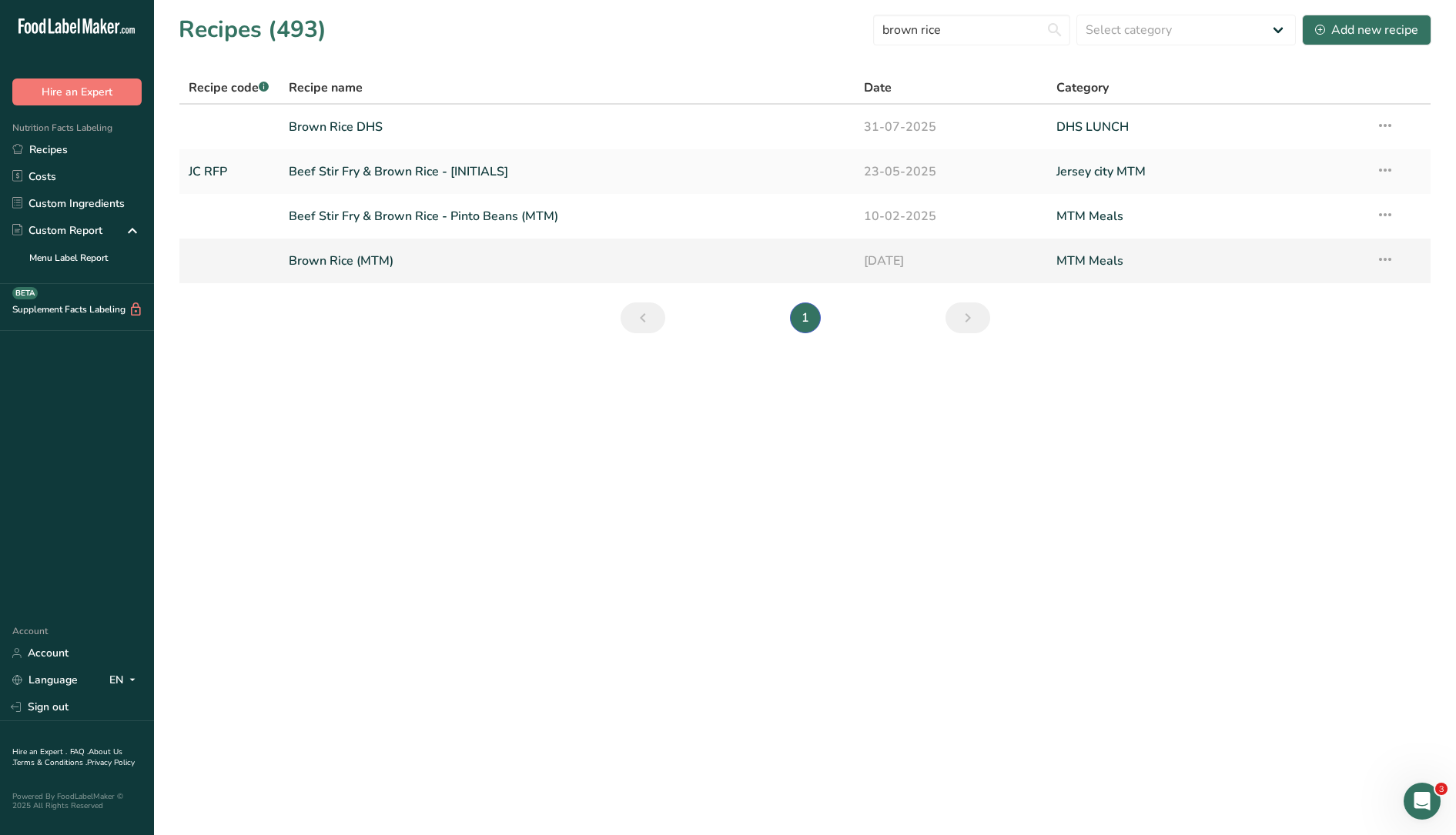 click on "Brown Rice (MTM)" at bounding box center (567, 261) 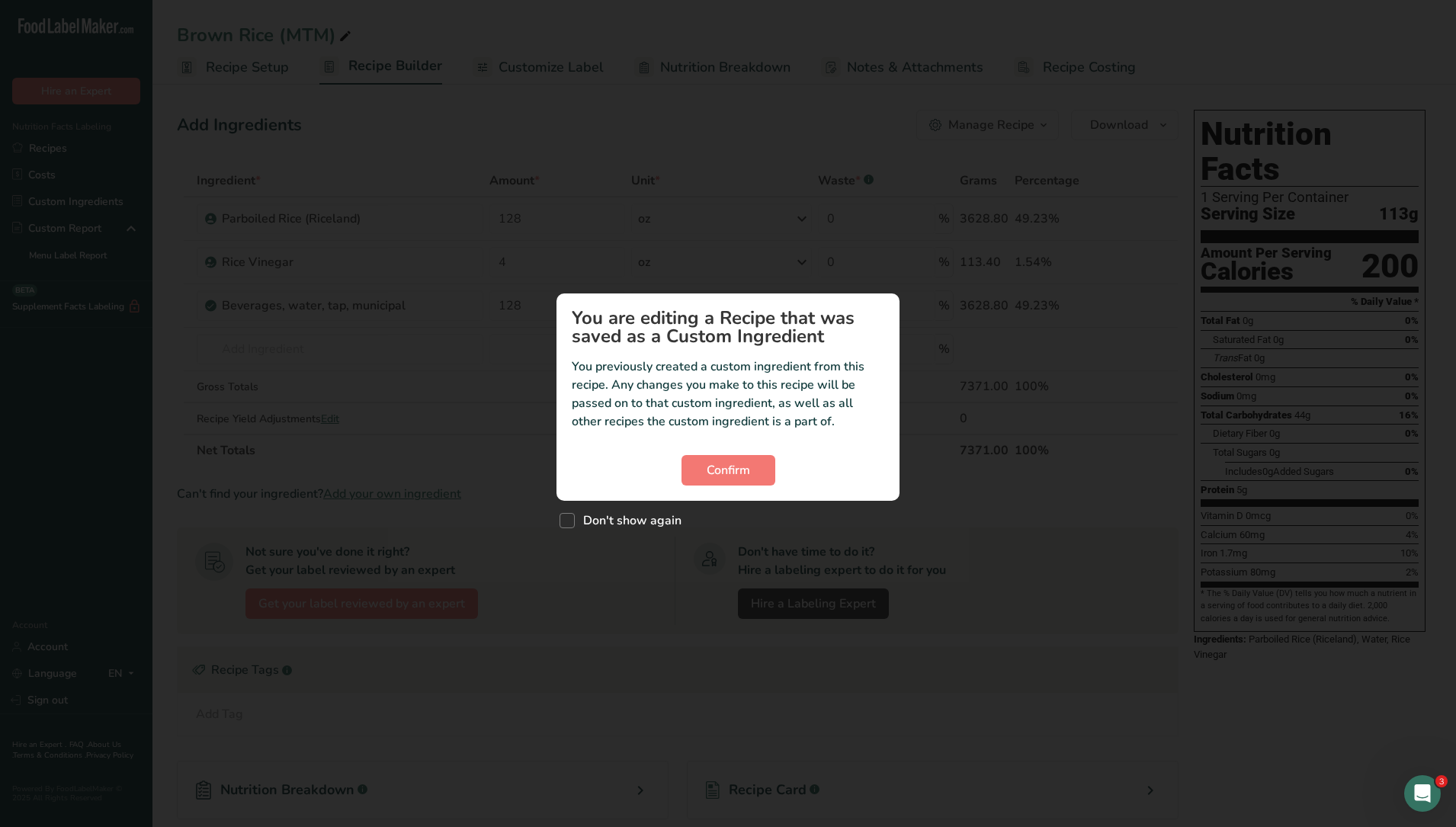 drag, startPoint x: 495, startPoint y: 268, endPoint x: 494, endPoint y: 143, distance: 125.004 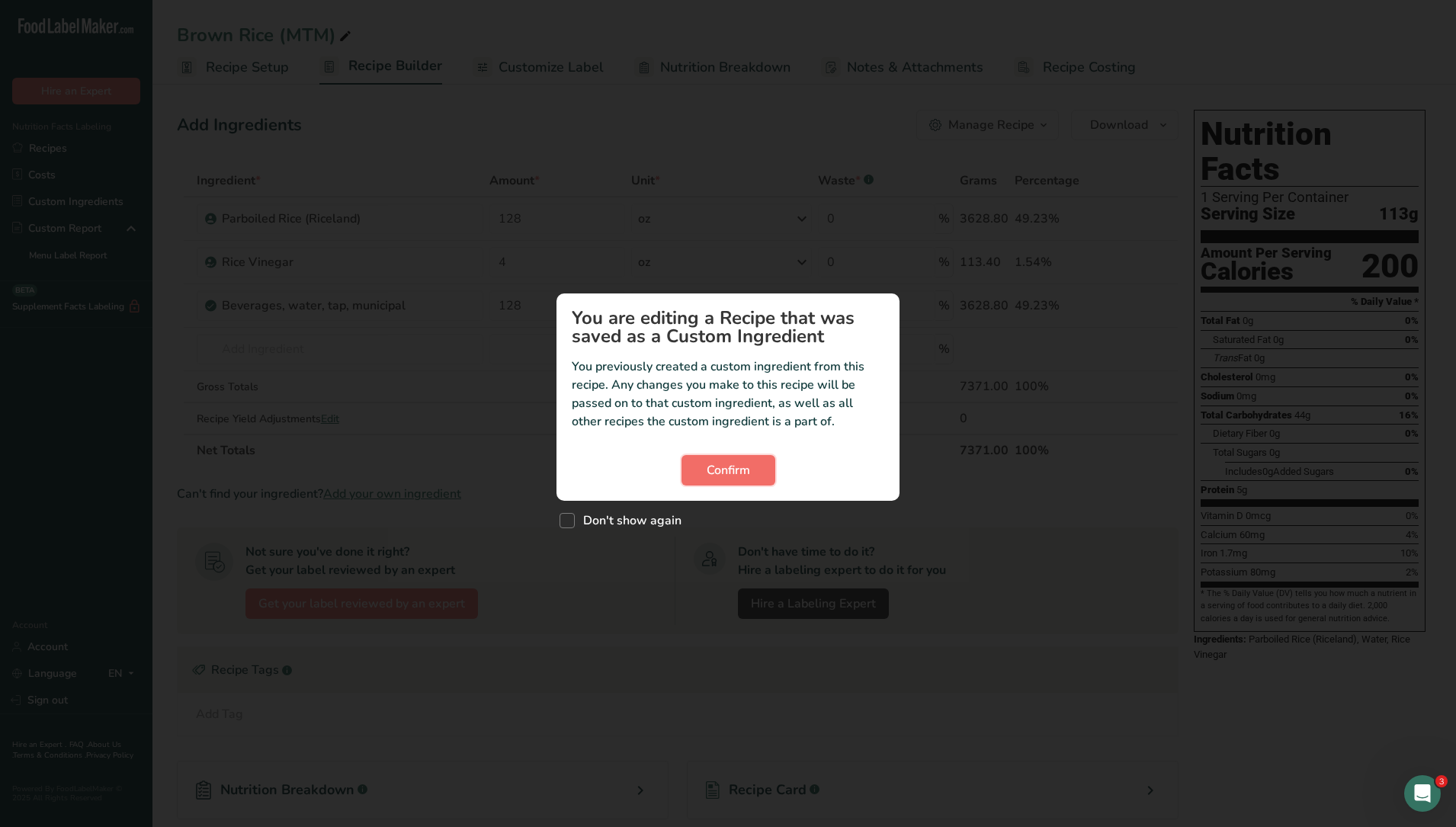 click on "Confirm" at bounding box center [728, 470] 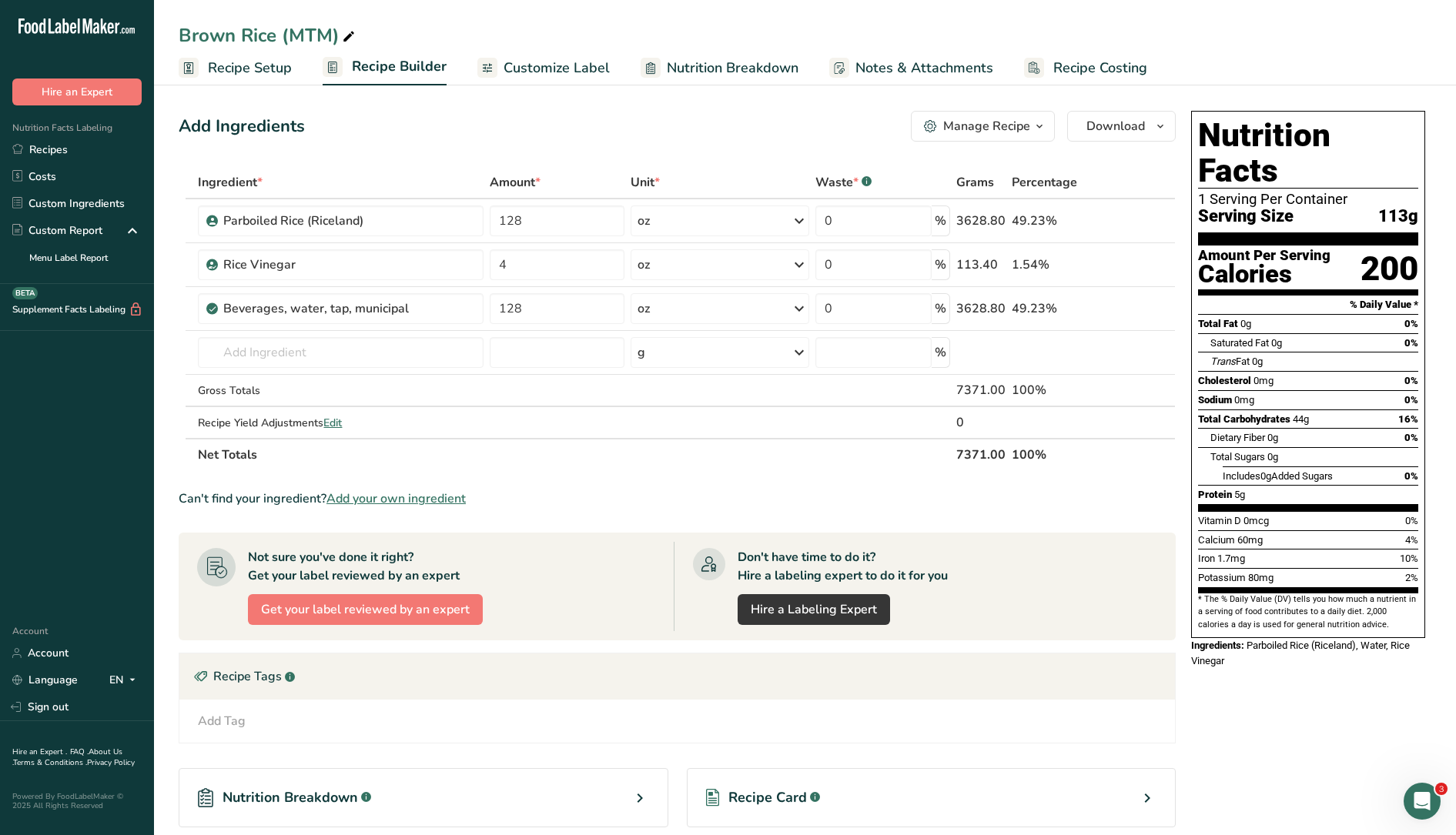 click on "Net Totals" at bounding box center (574, 454) 